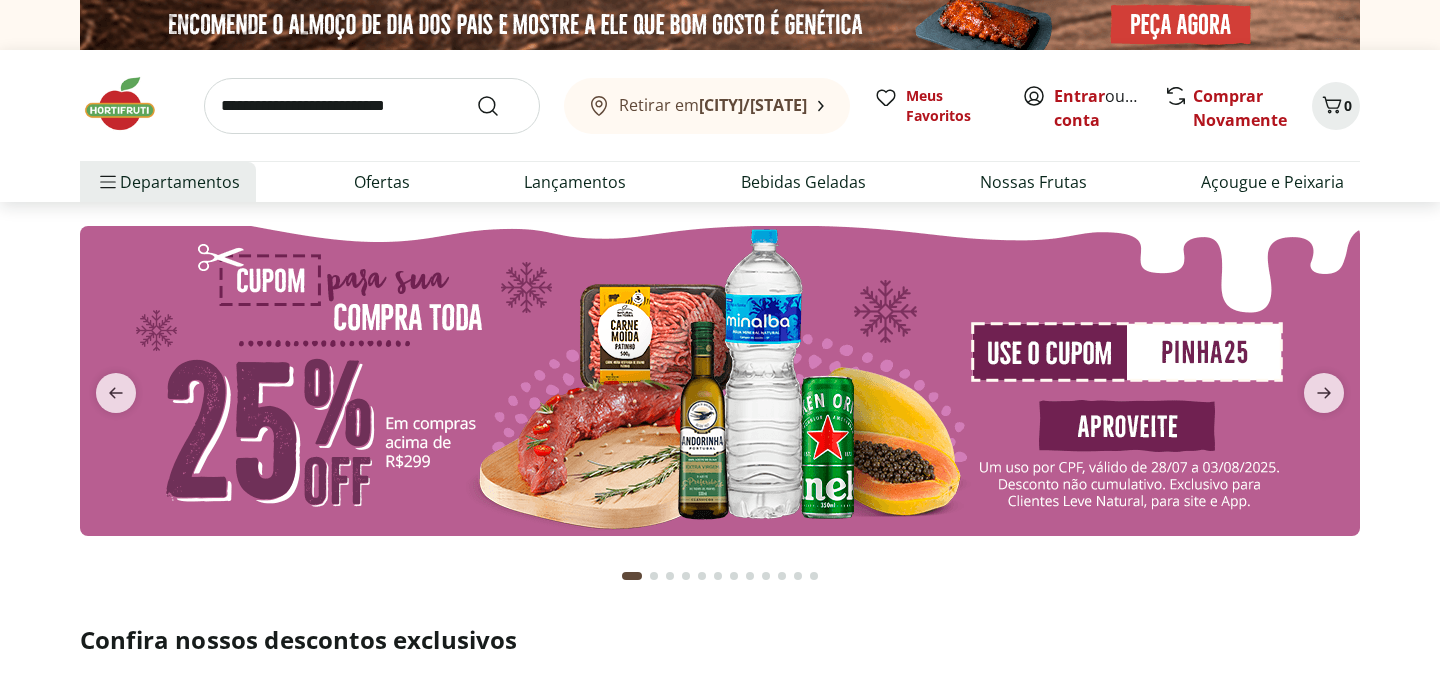 scroll, scrollTop: 0, scrollLeft: 0, axis: both 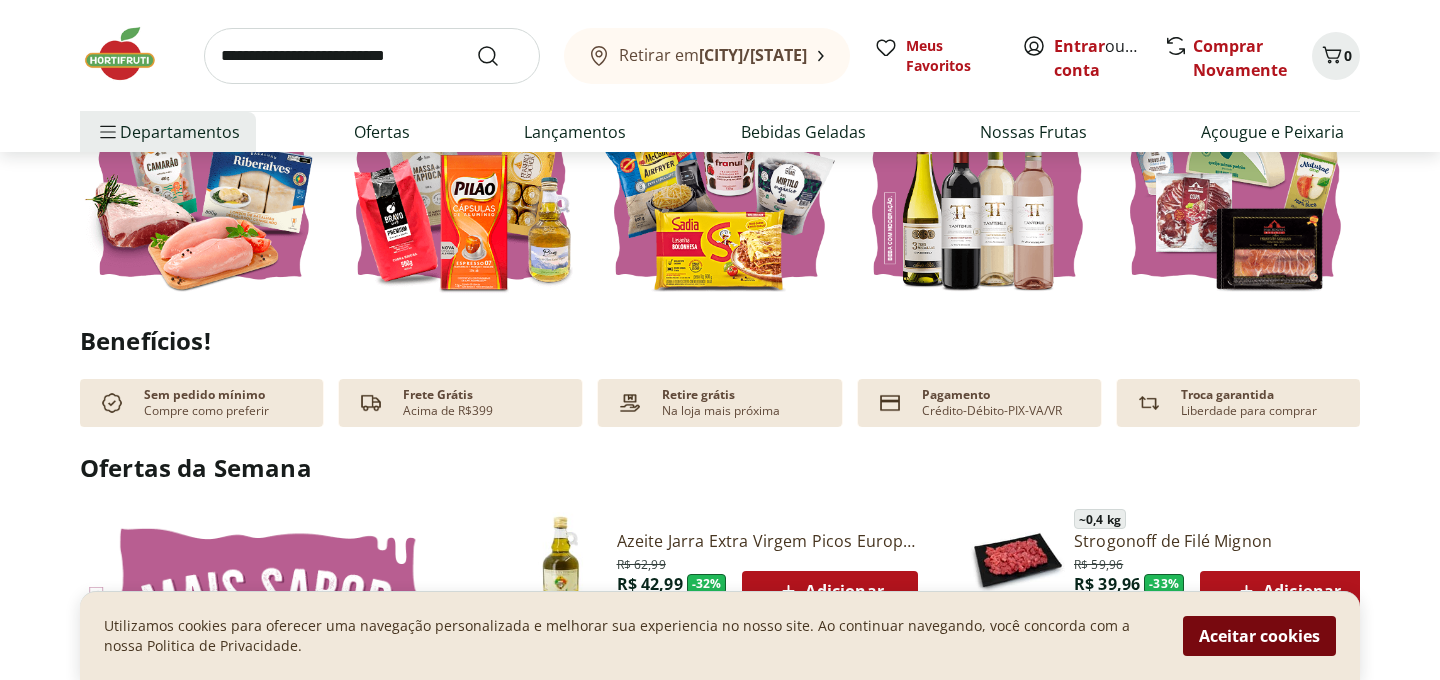 click on "Aceitar cookies" at bounding box center [1259, 636] 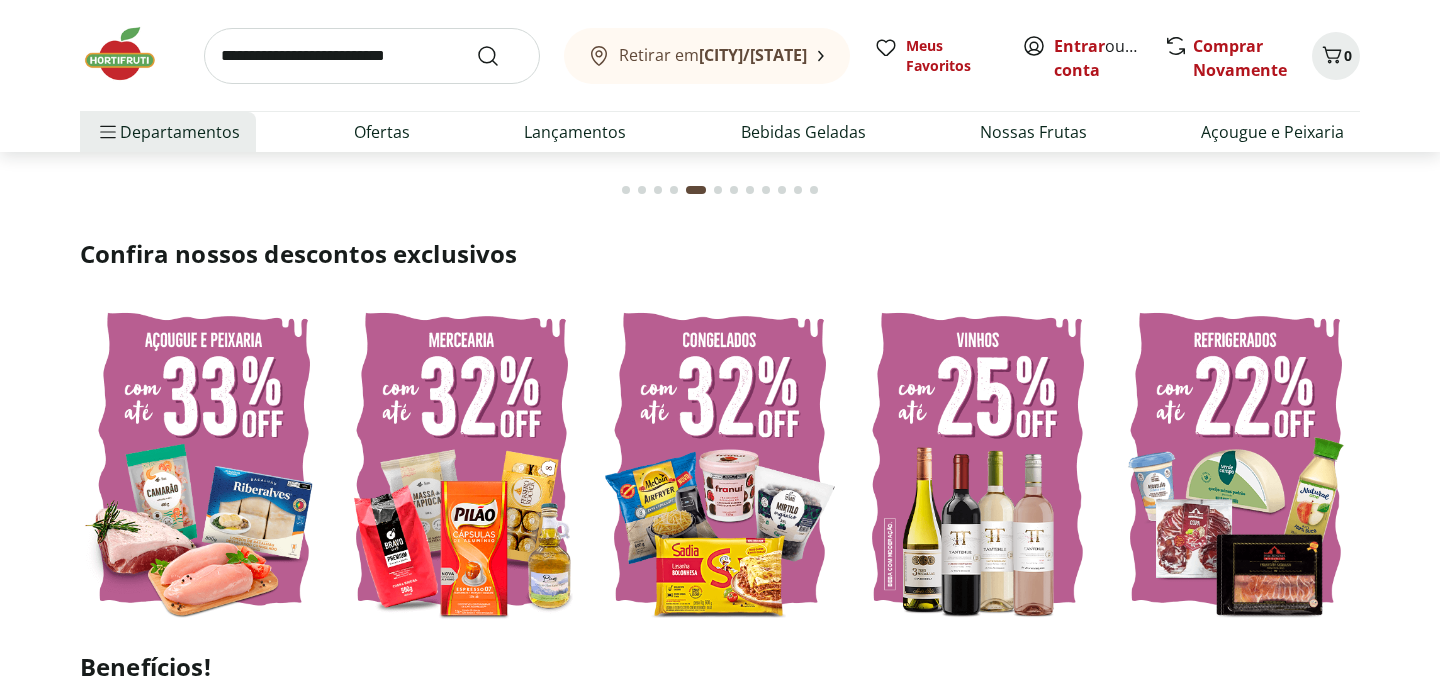 scroll, scrollTop: 0, scrollLeft: 0, axis: both 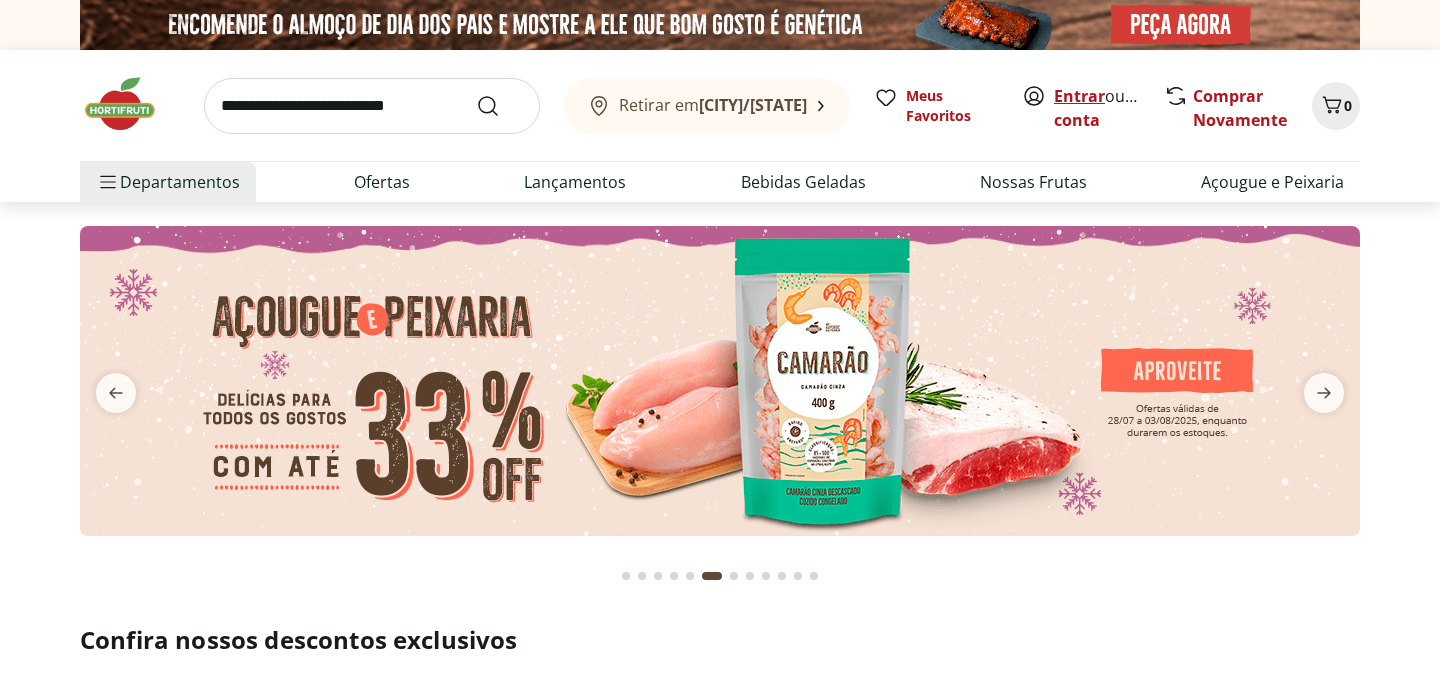 click on "Entrar" at bounding box center (1079, 96) 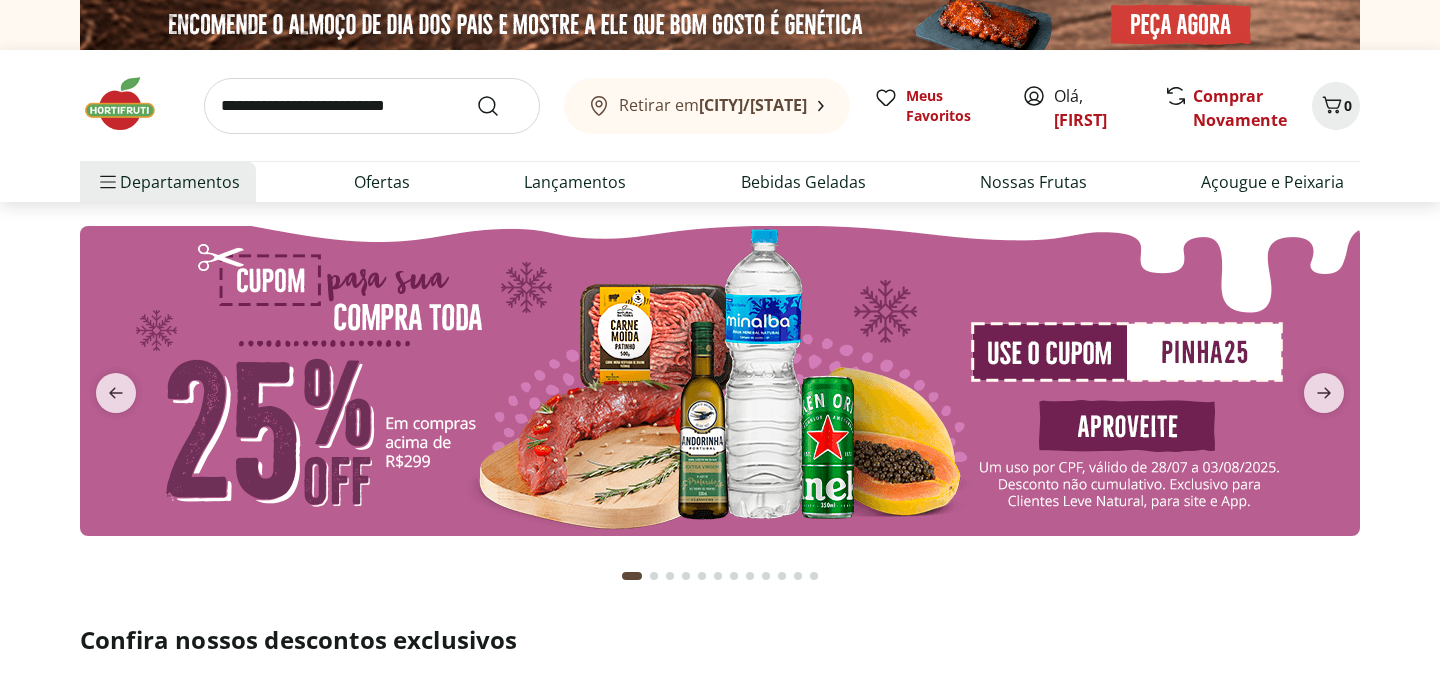 scroll, scrollTop: 0, scrollLeft: 0, axis: both 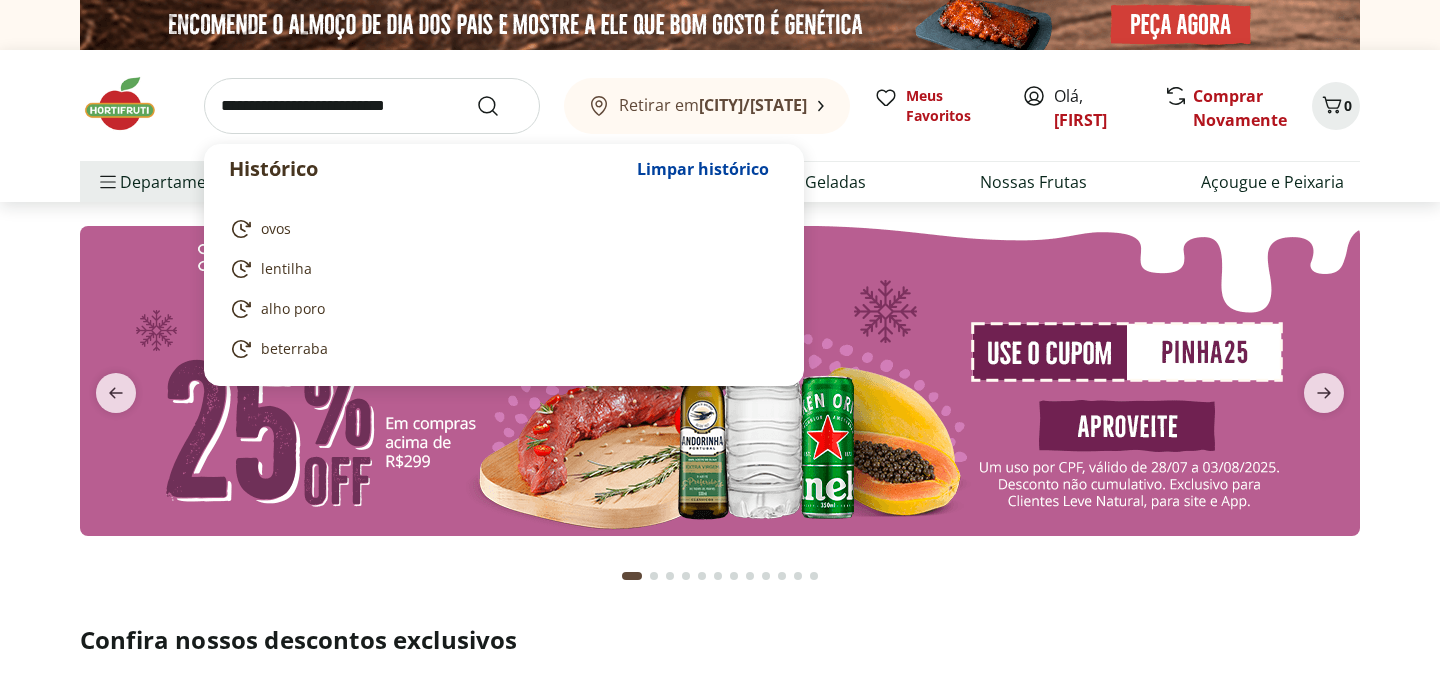 click at bounding box center (372, 106) 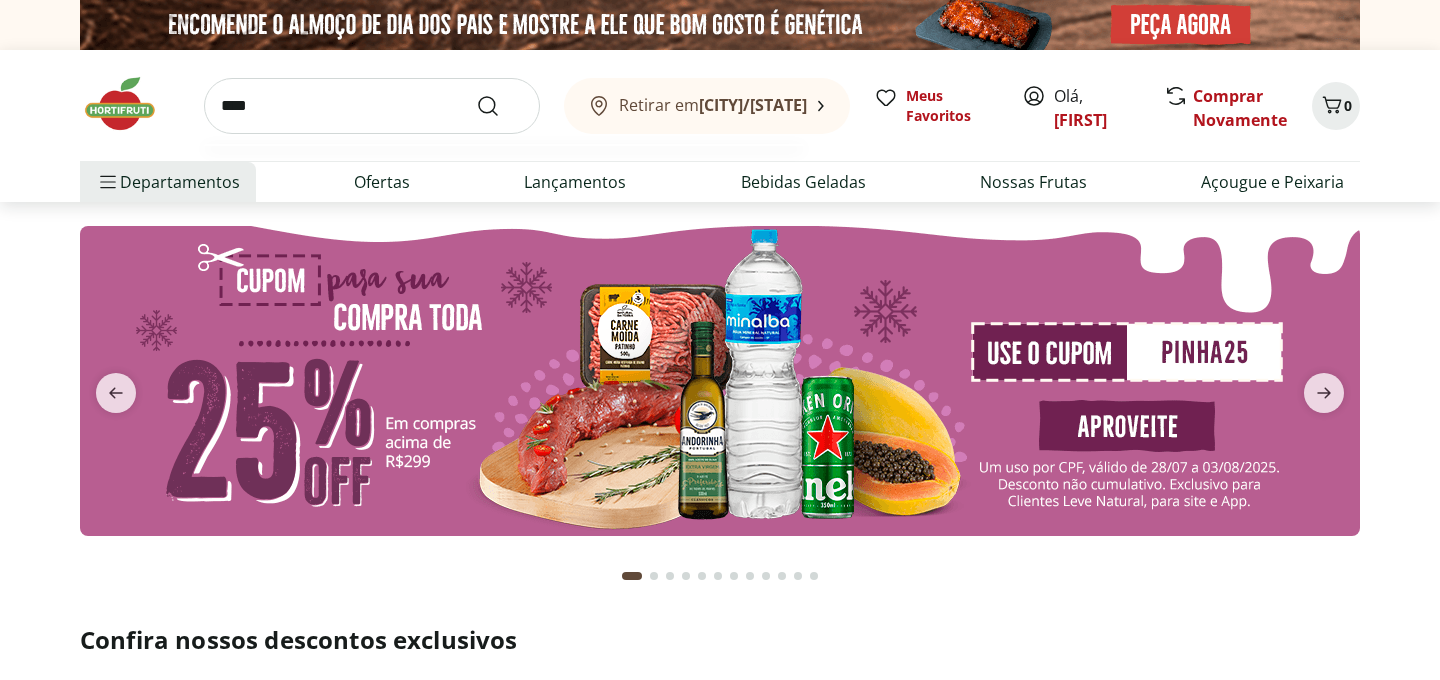 type on "****" 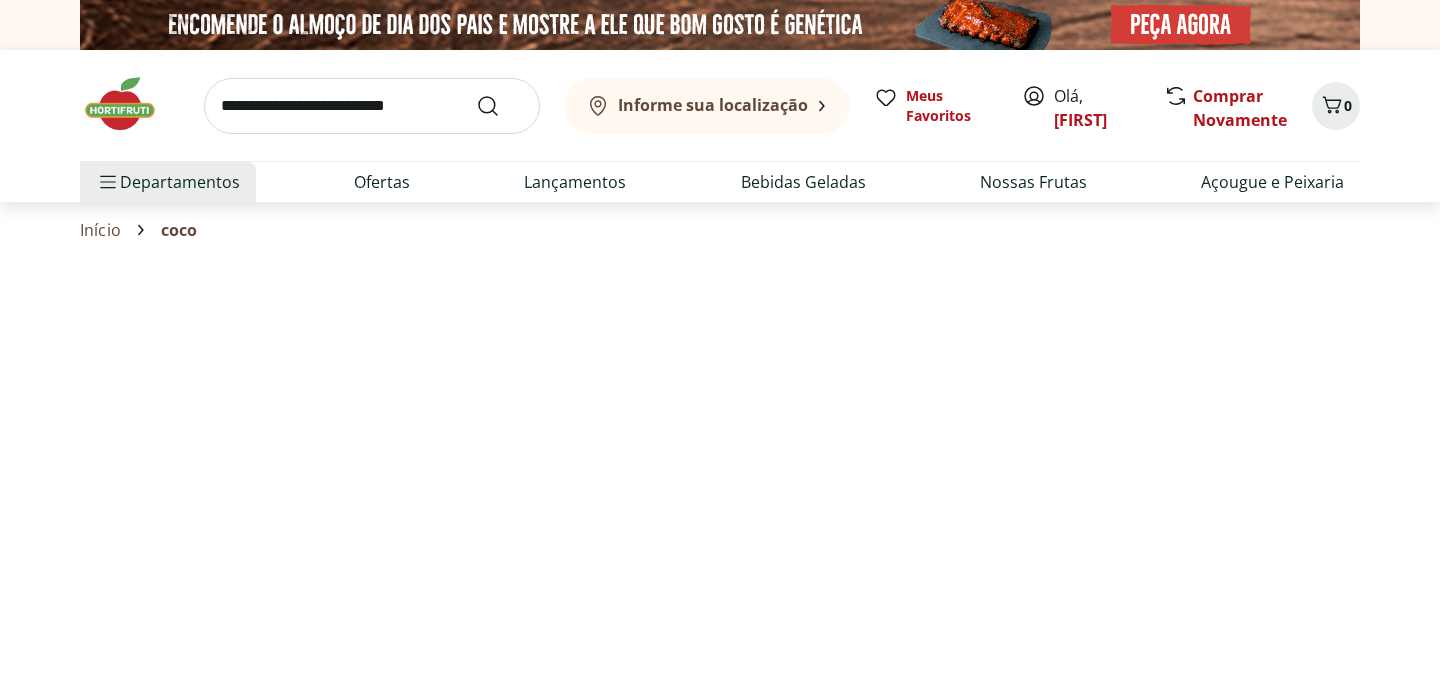 select on "**********" 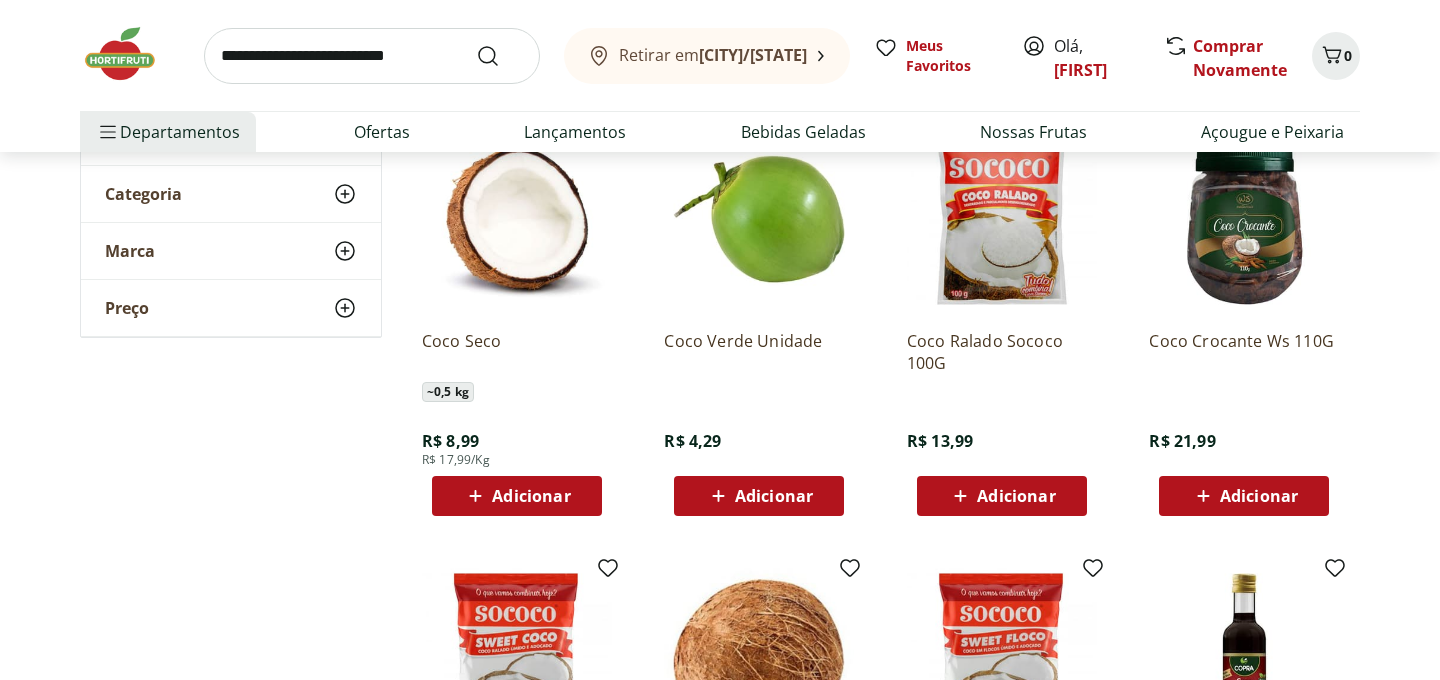 scroll, scrollTop: 303, scrollLeft: 0, axis: vertical 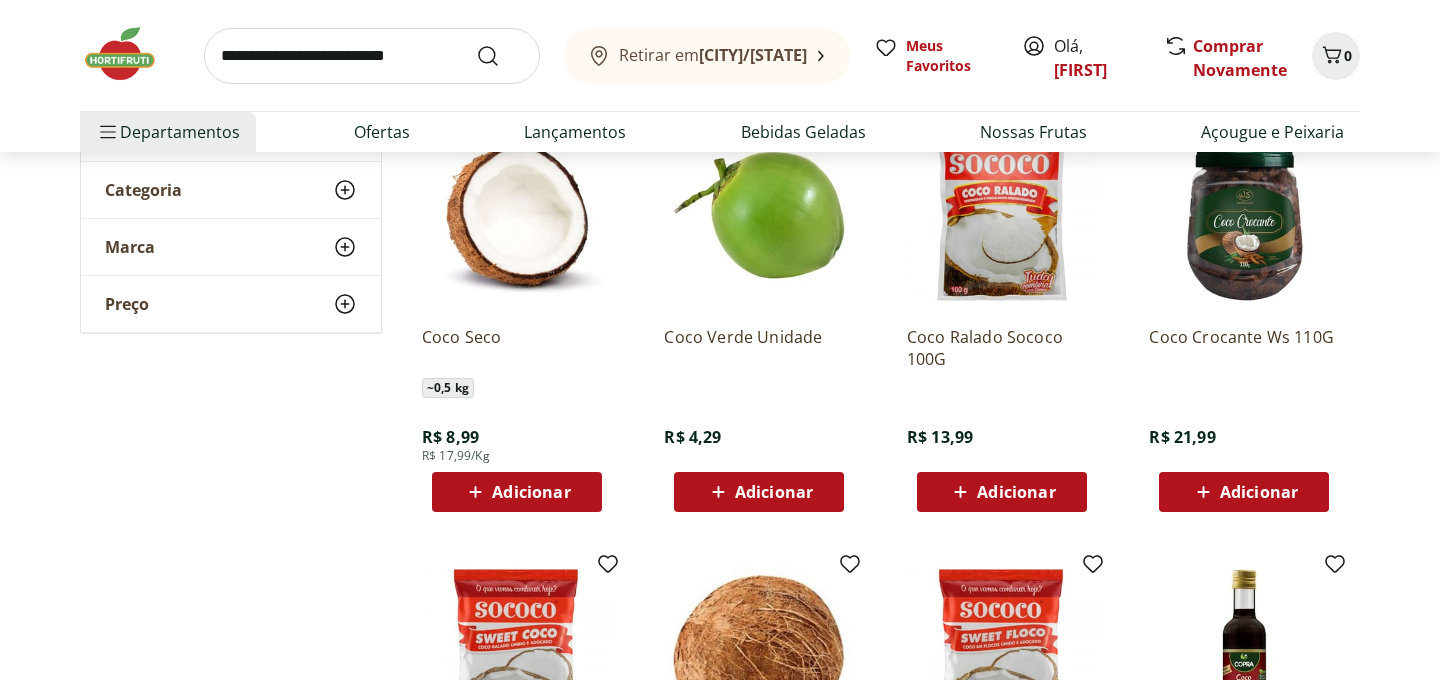 click on "Adicionar" at bounding box center [774, 492] 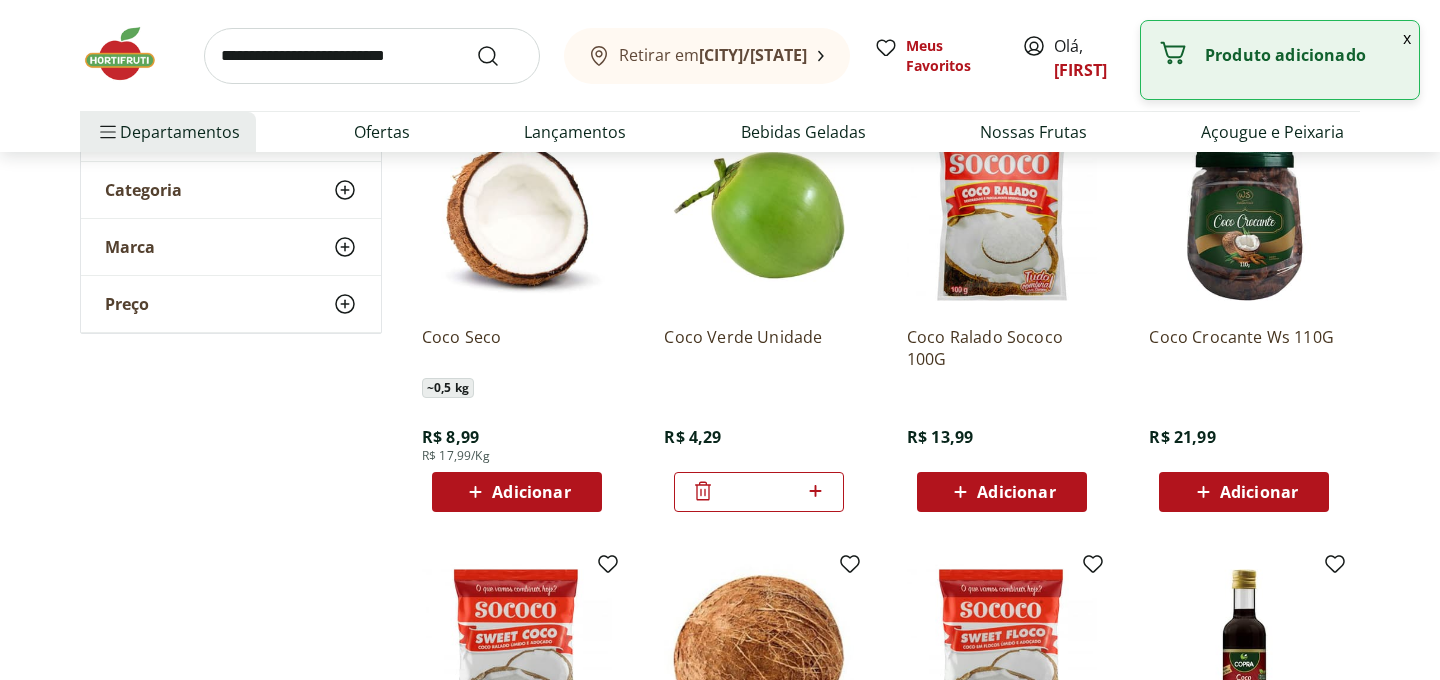 click 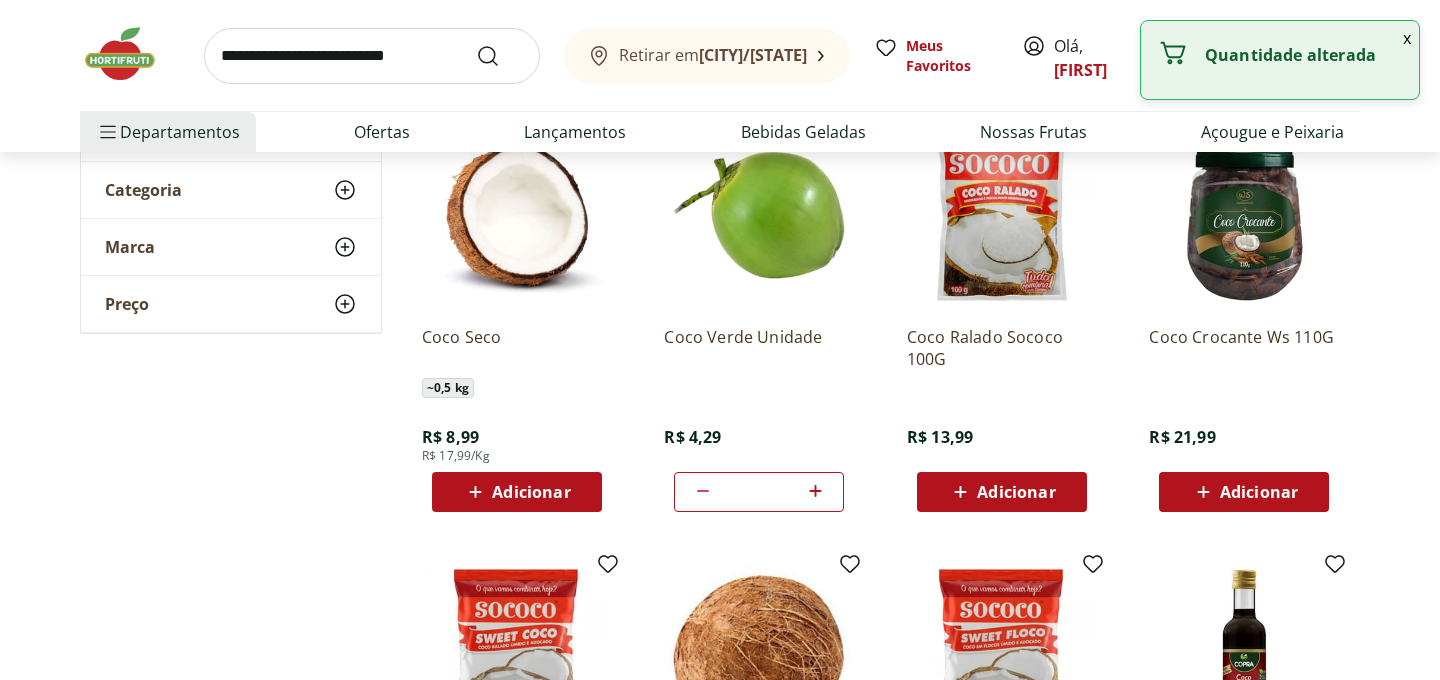click 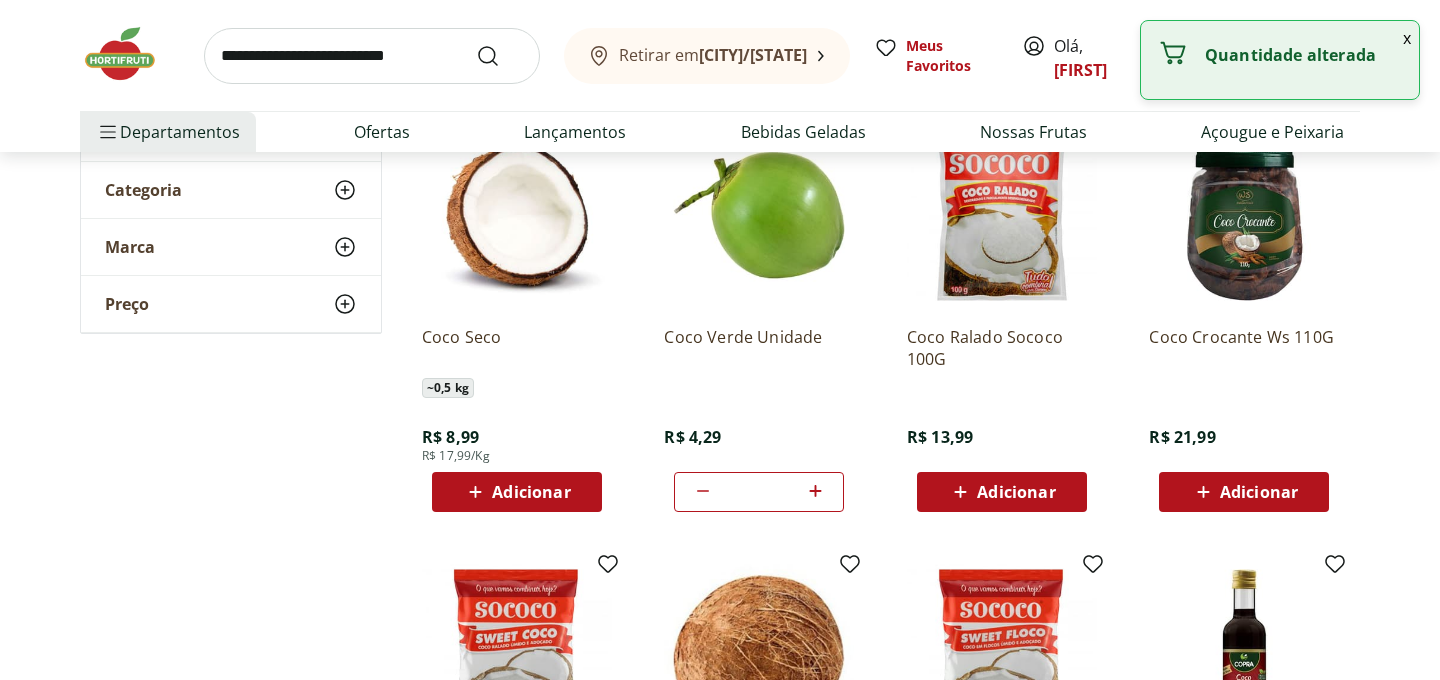 click 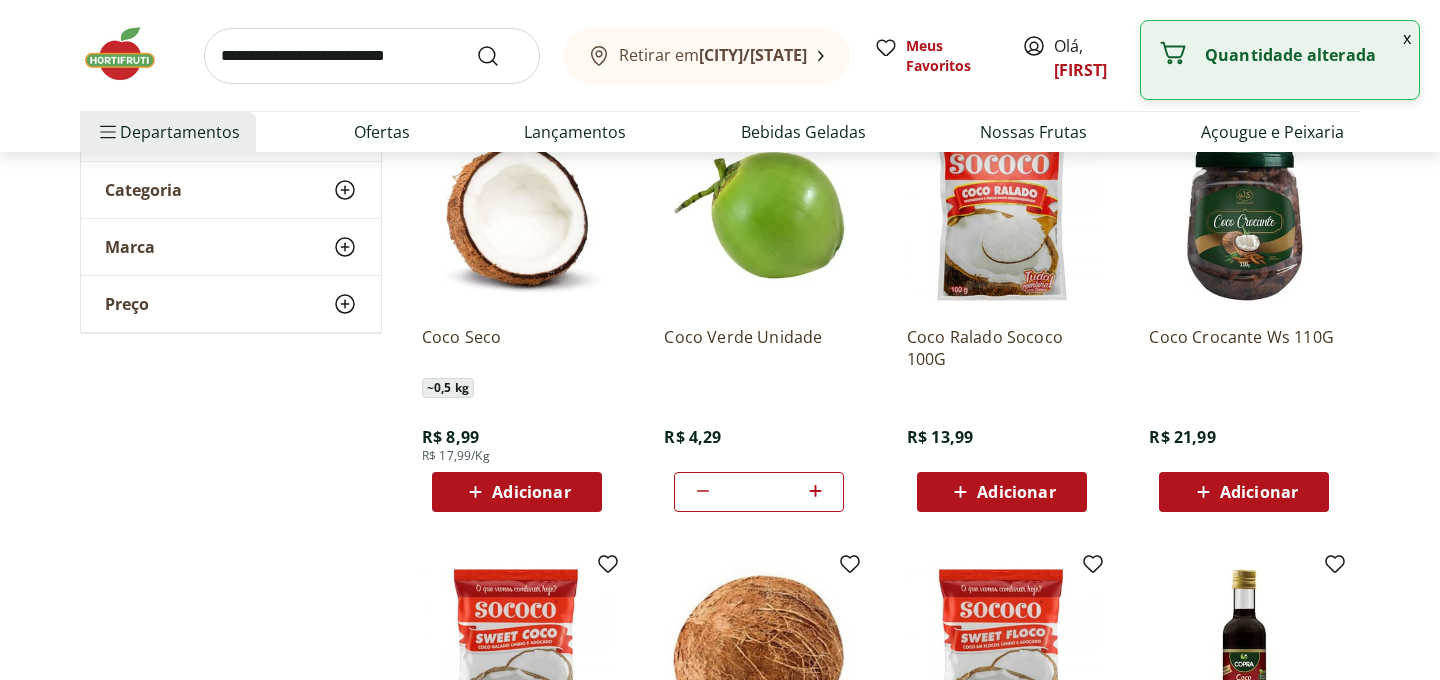 scroll, scrollTop: 0, scrollLeft: 0, axis: both 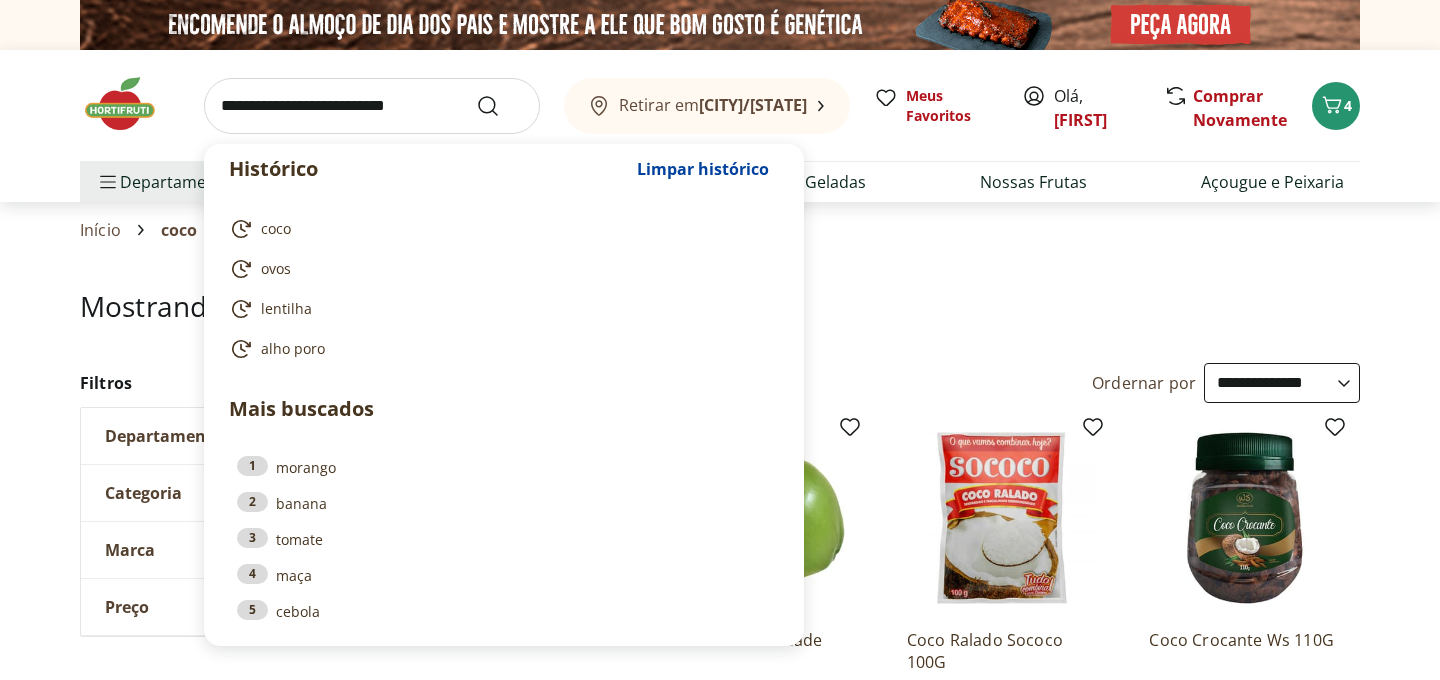 click at bounding box center (372, 106) 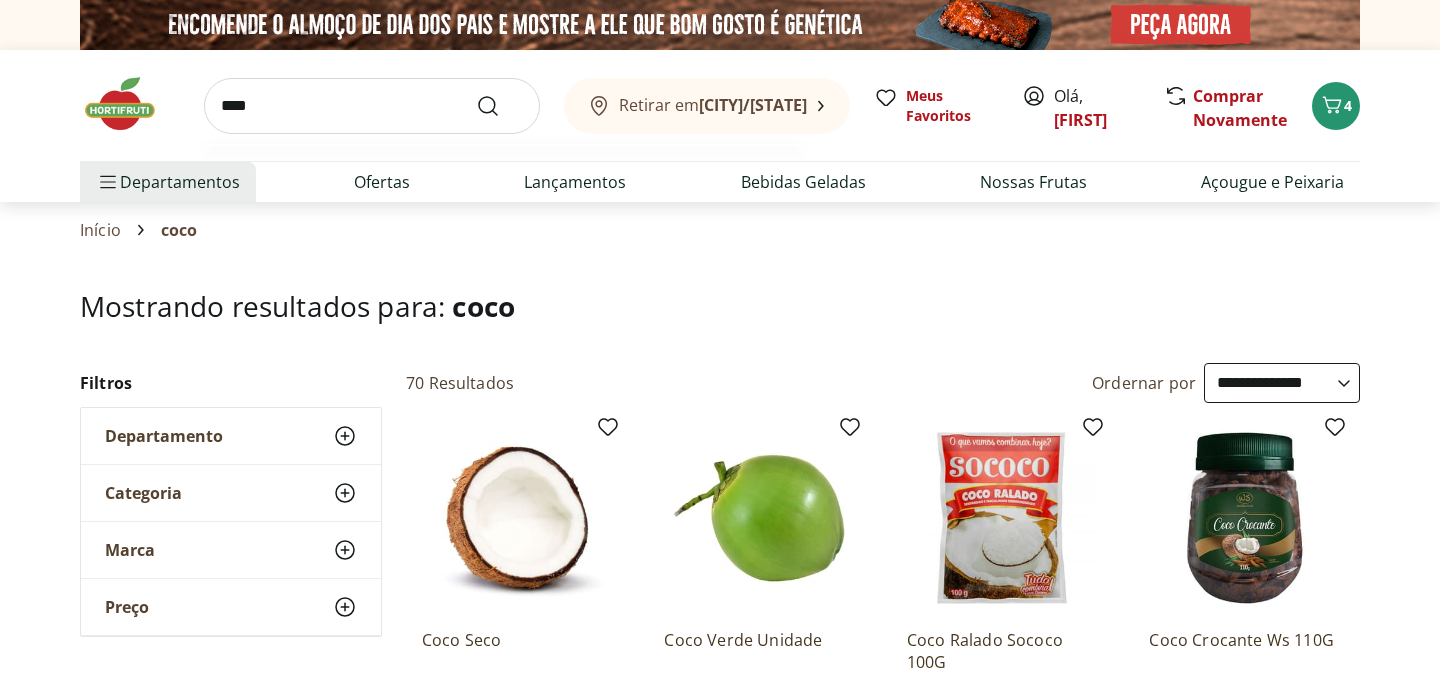 type on "****" 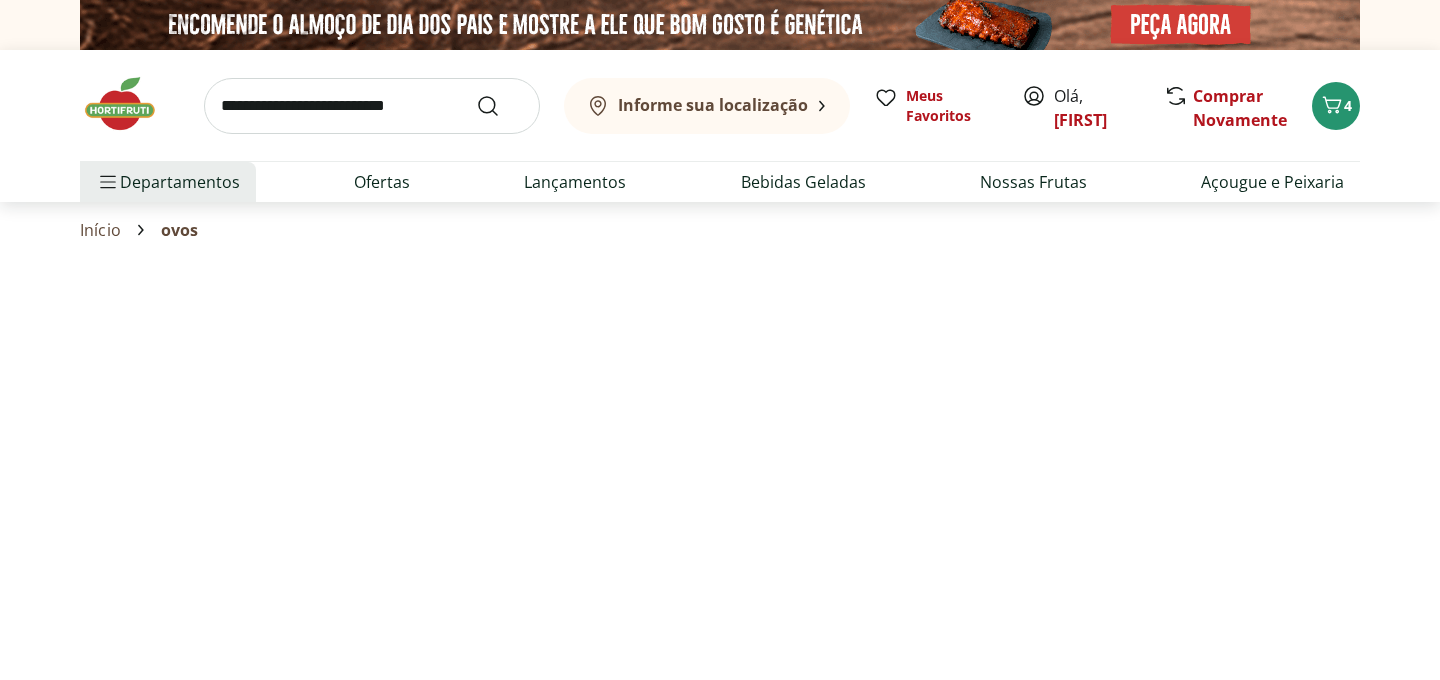 select on "**********" 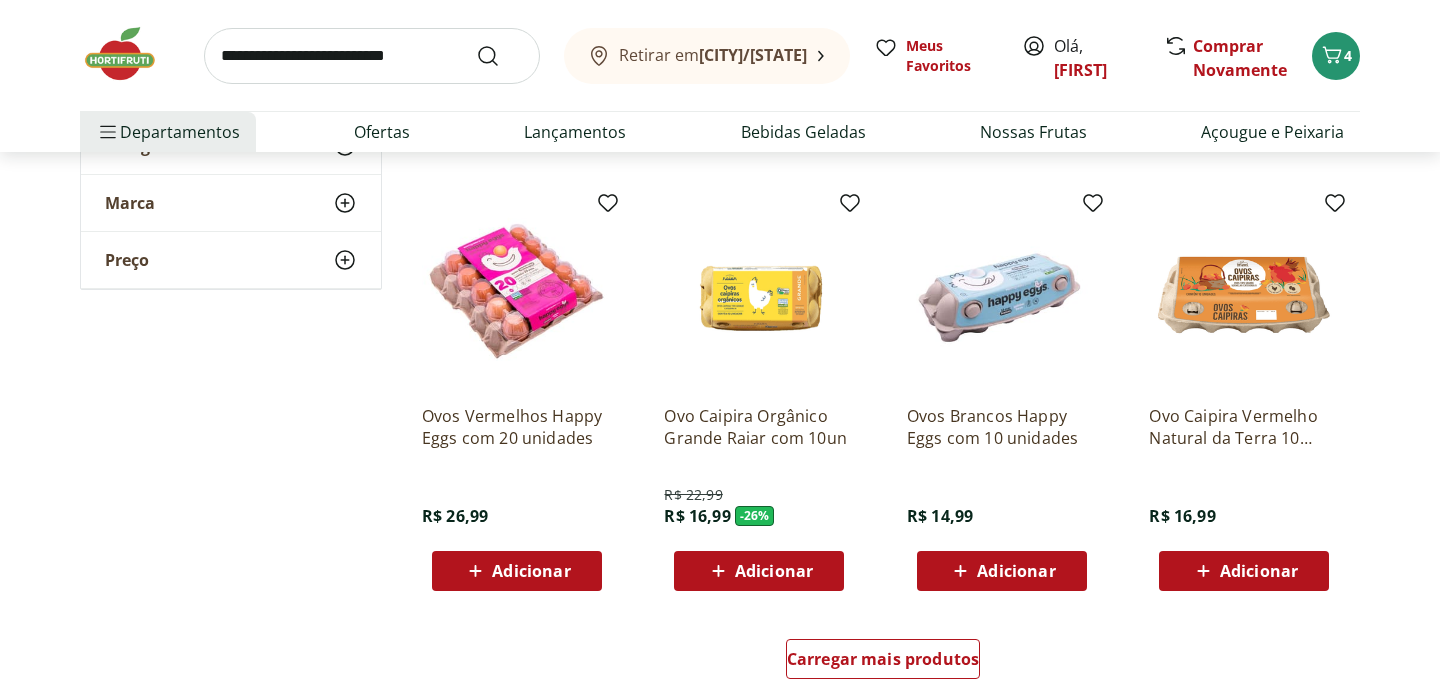 scroll, scrollTop: 1223, scrollLeft: 0, axis: vertical 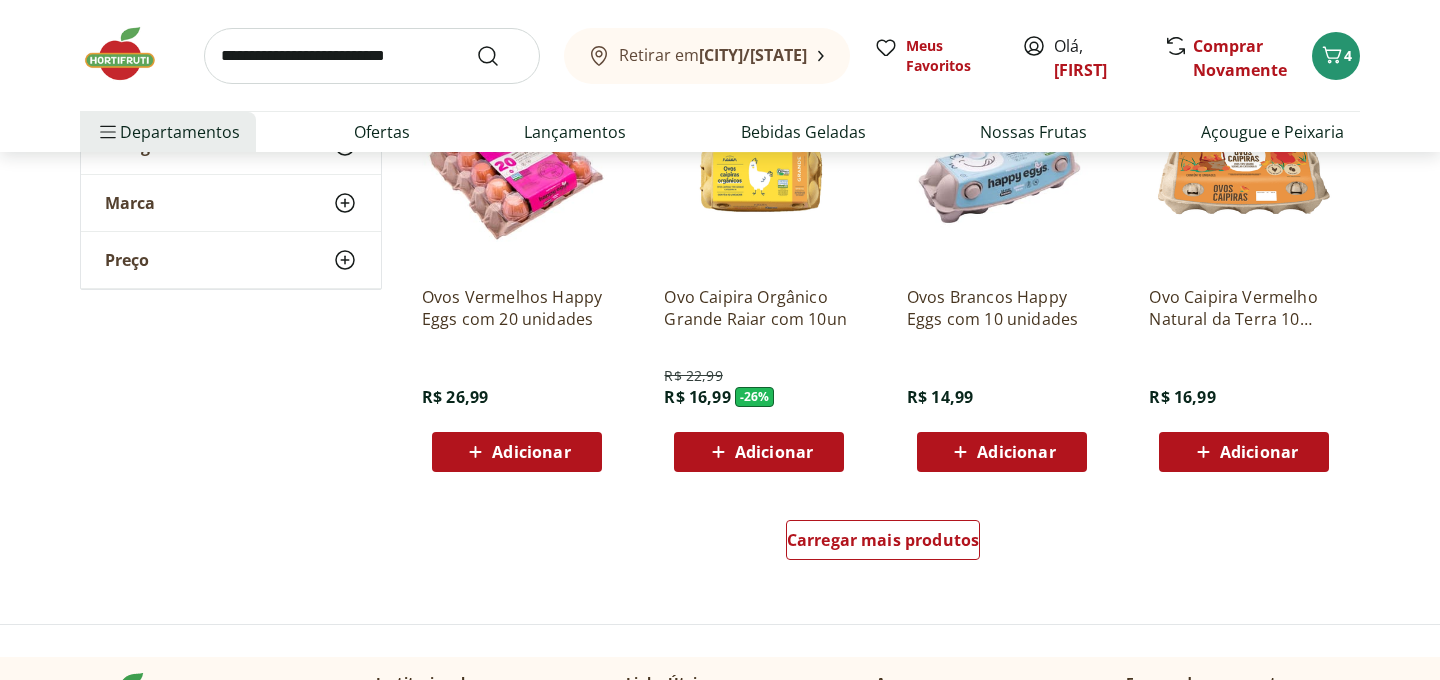click on "Adicionar" at bounding box center (531, 452) 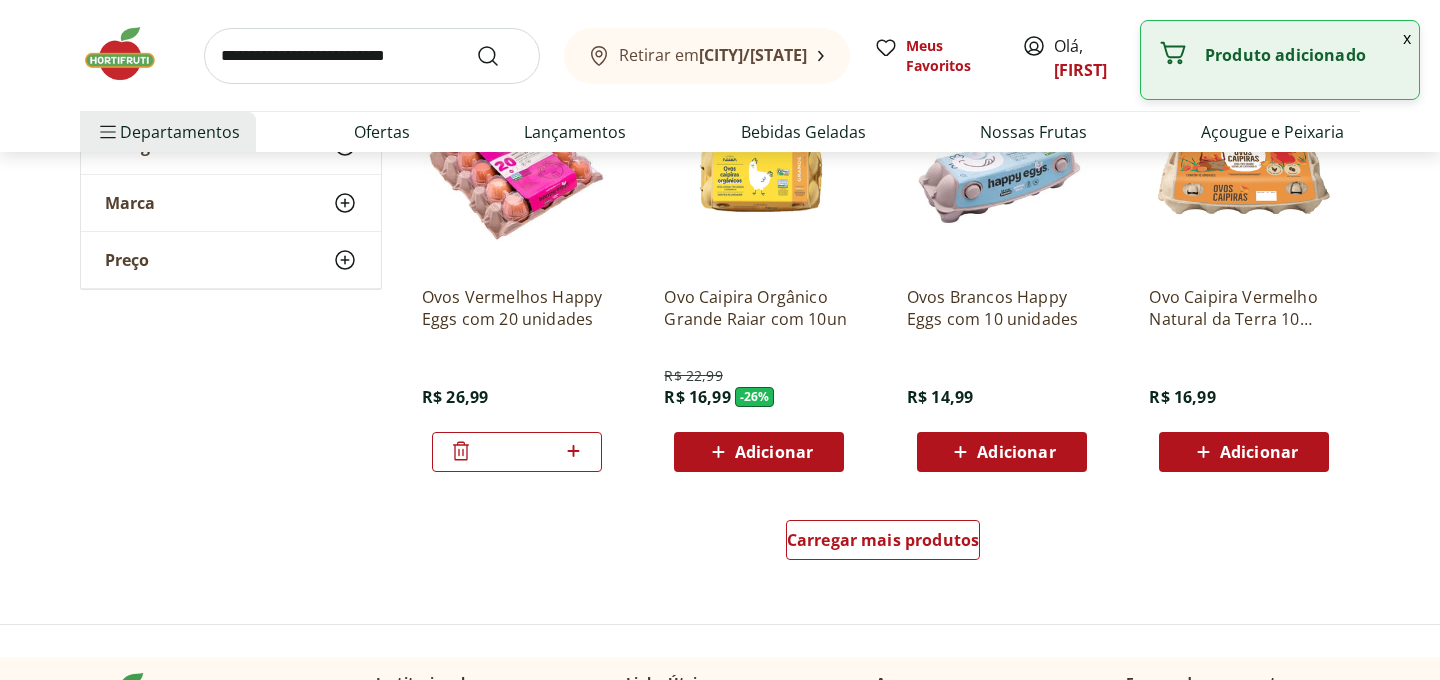 click 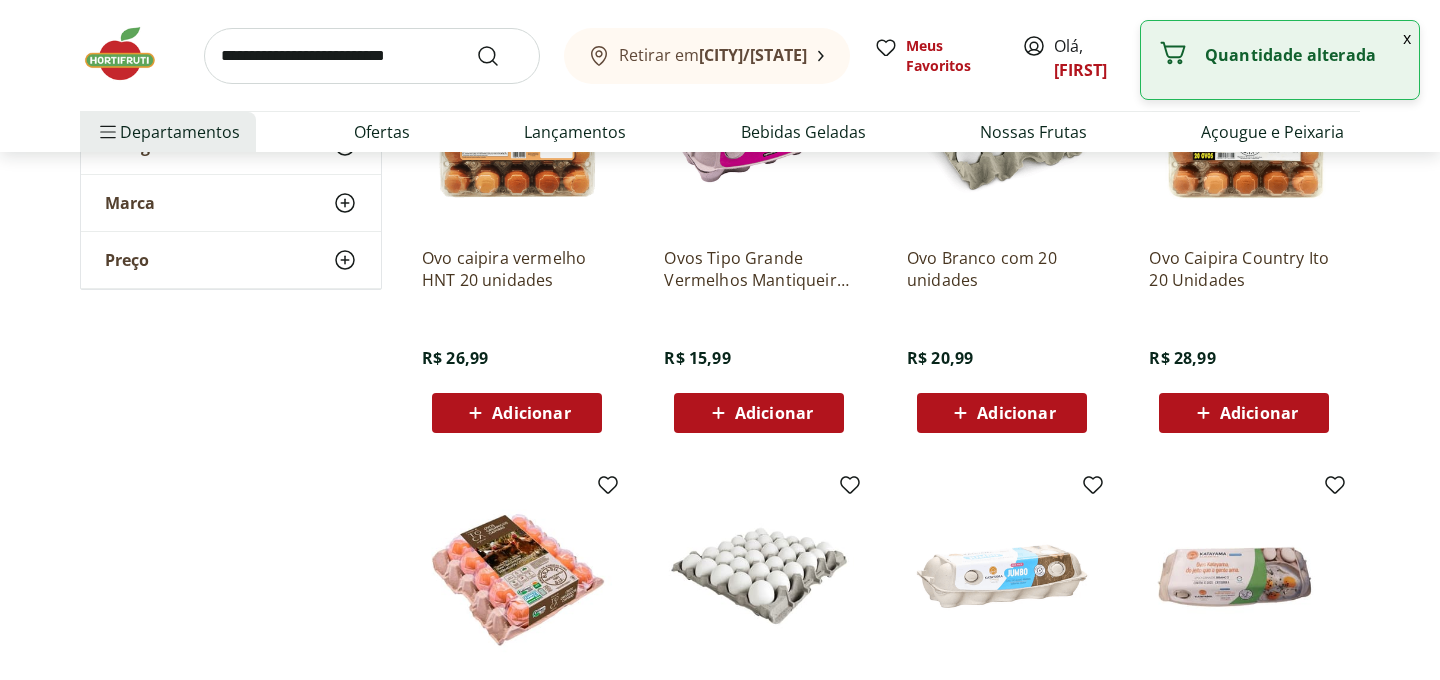 scroll, scrollTop: 0, scrollLeft: 0, axis: both 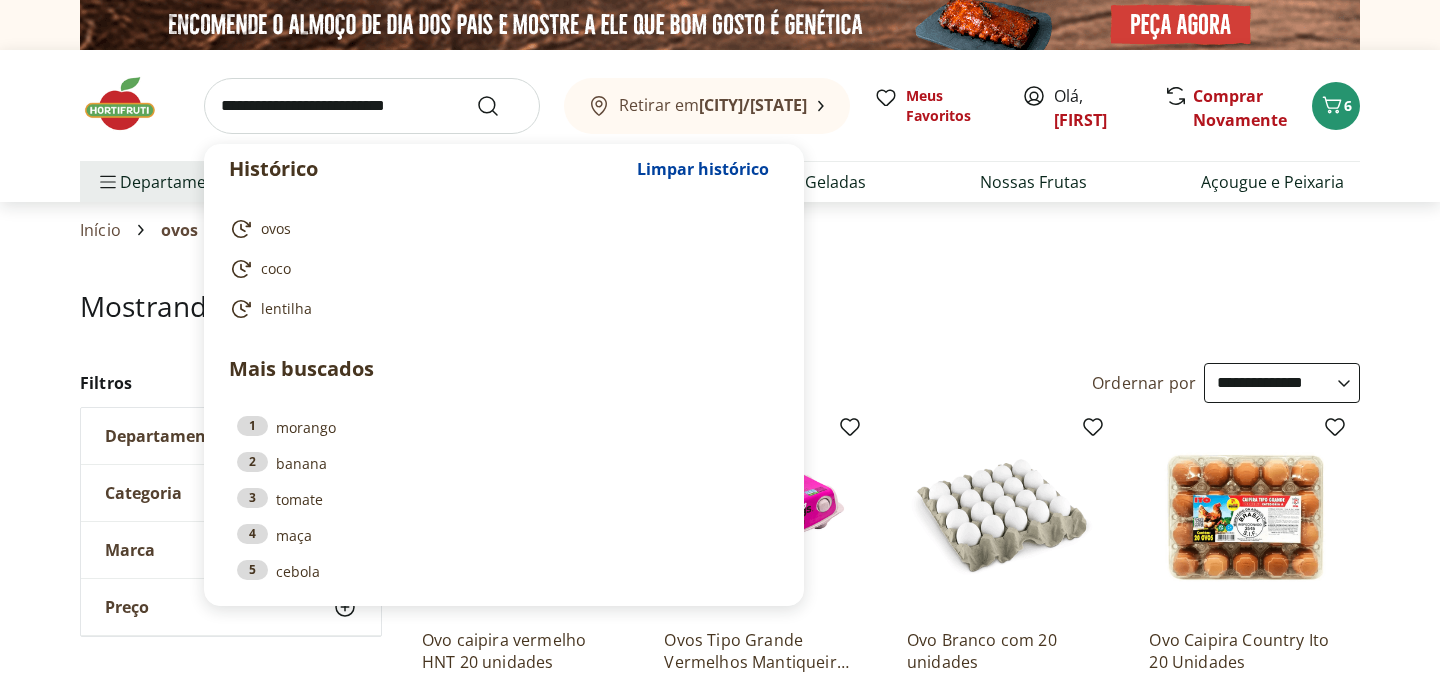 click at bounding box center [372, 106] 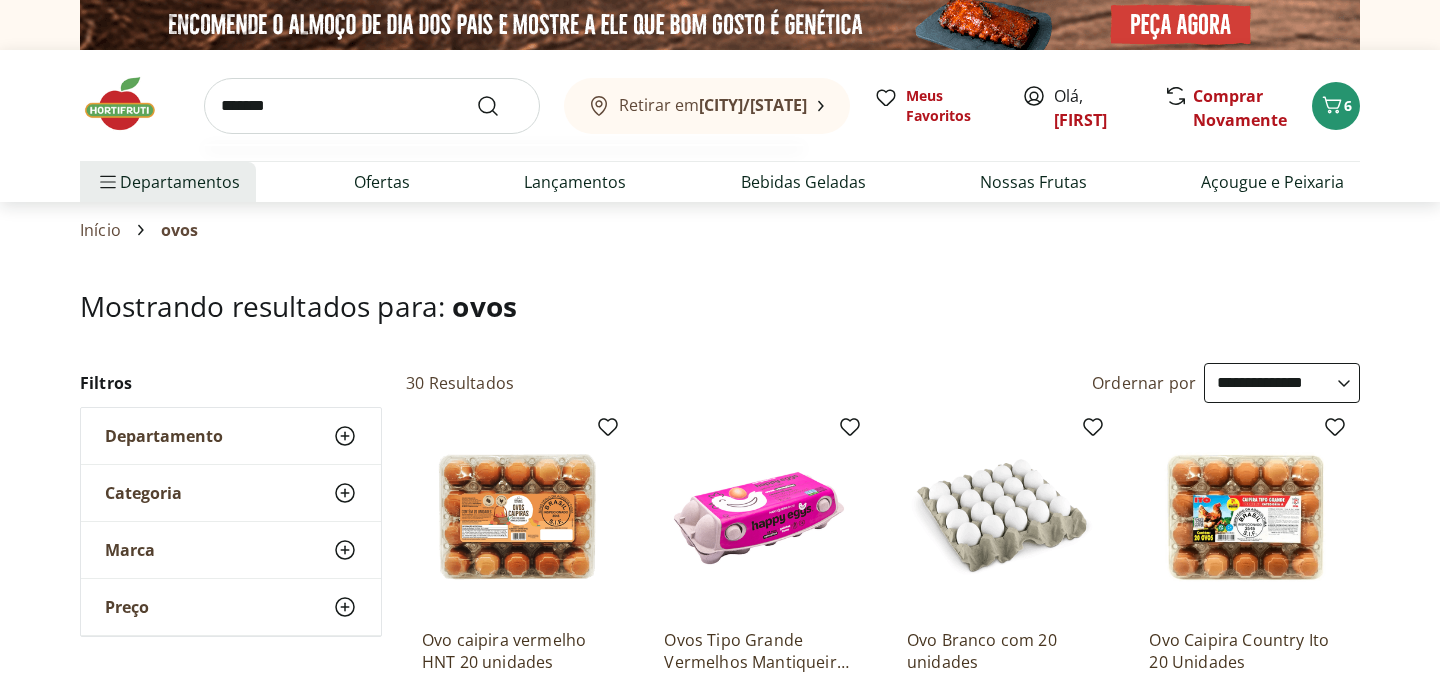 type on "*******" 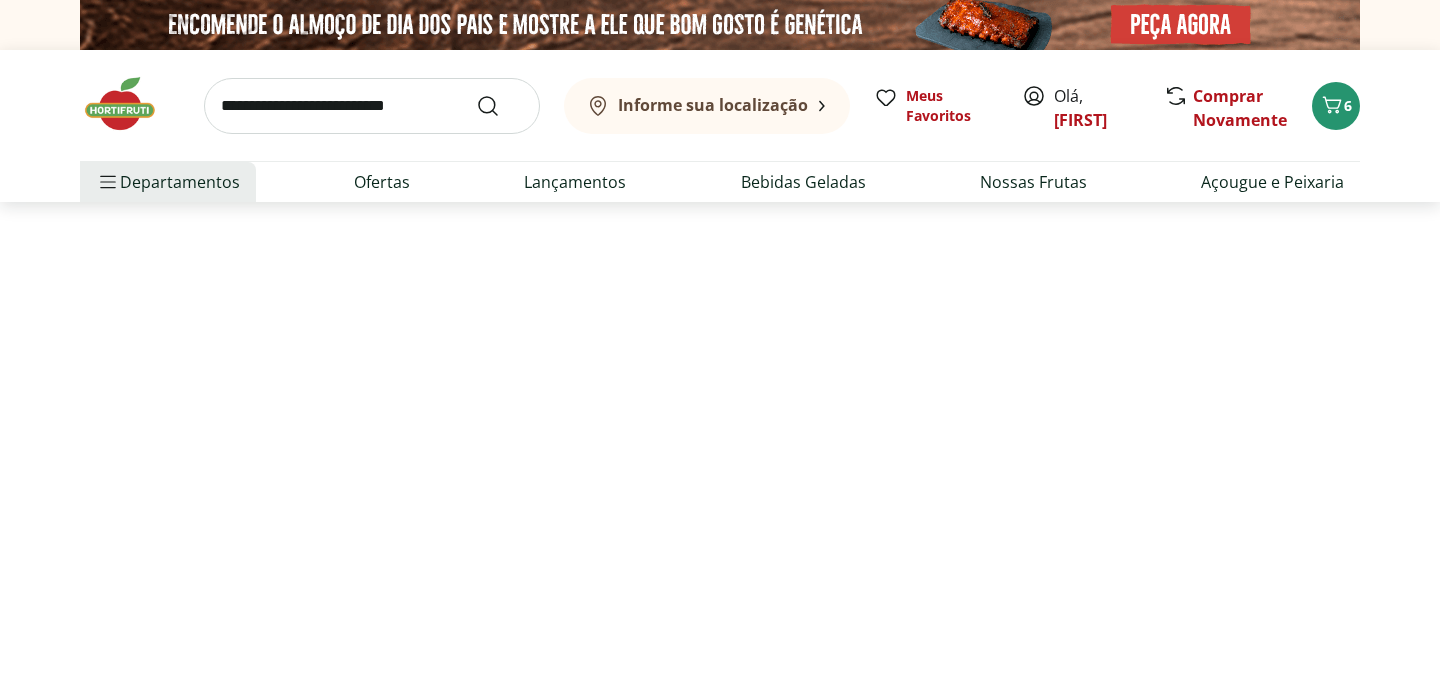 select on "**********" 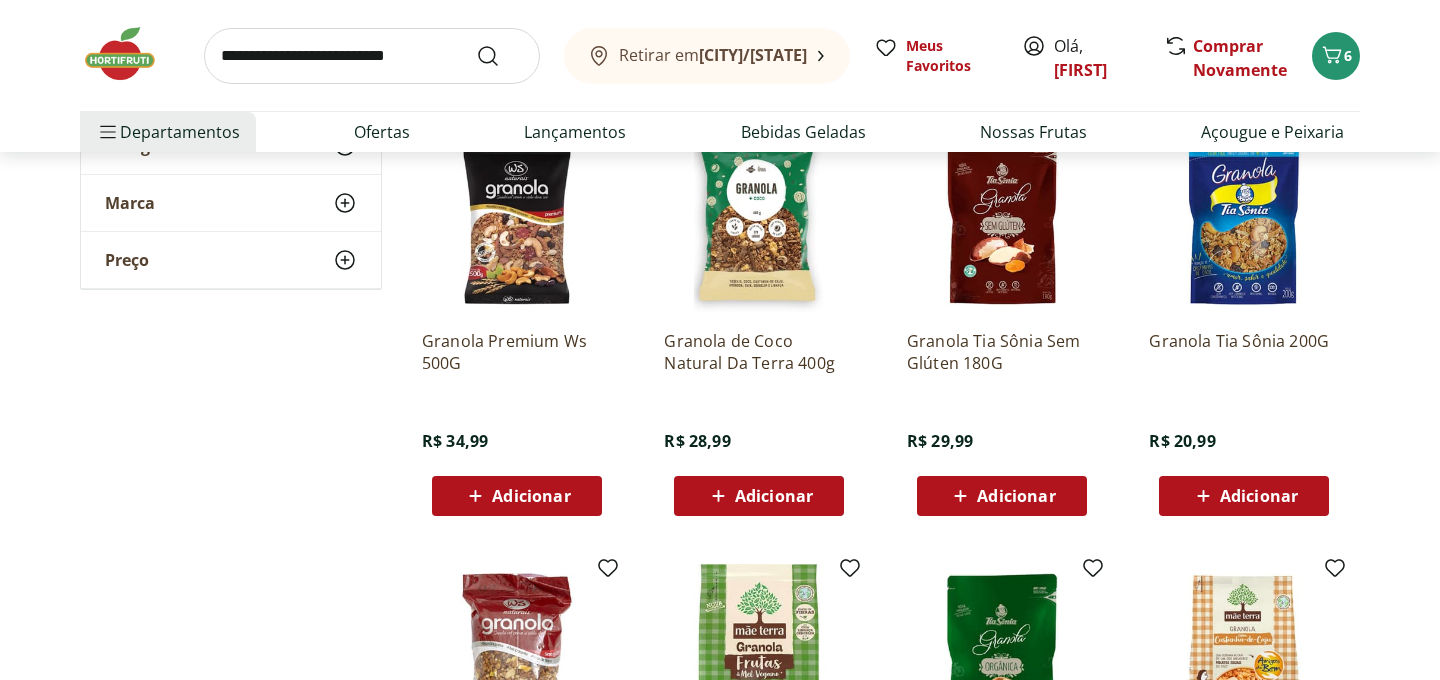 scroll, scrollTop: 746, scrollLeft: 0, axis: vertical 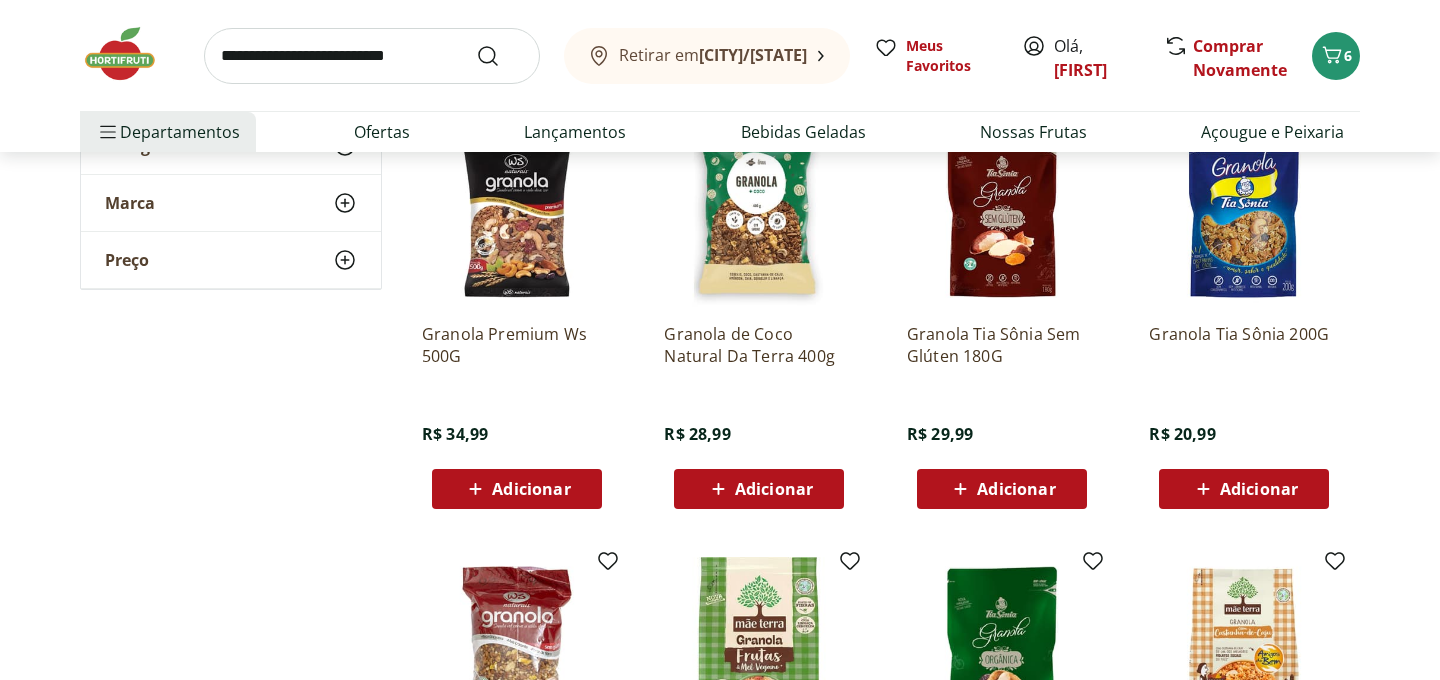 click on "Adicionar" at bounding box center (531, 489) 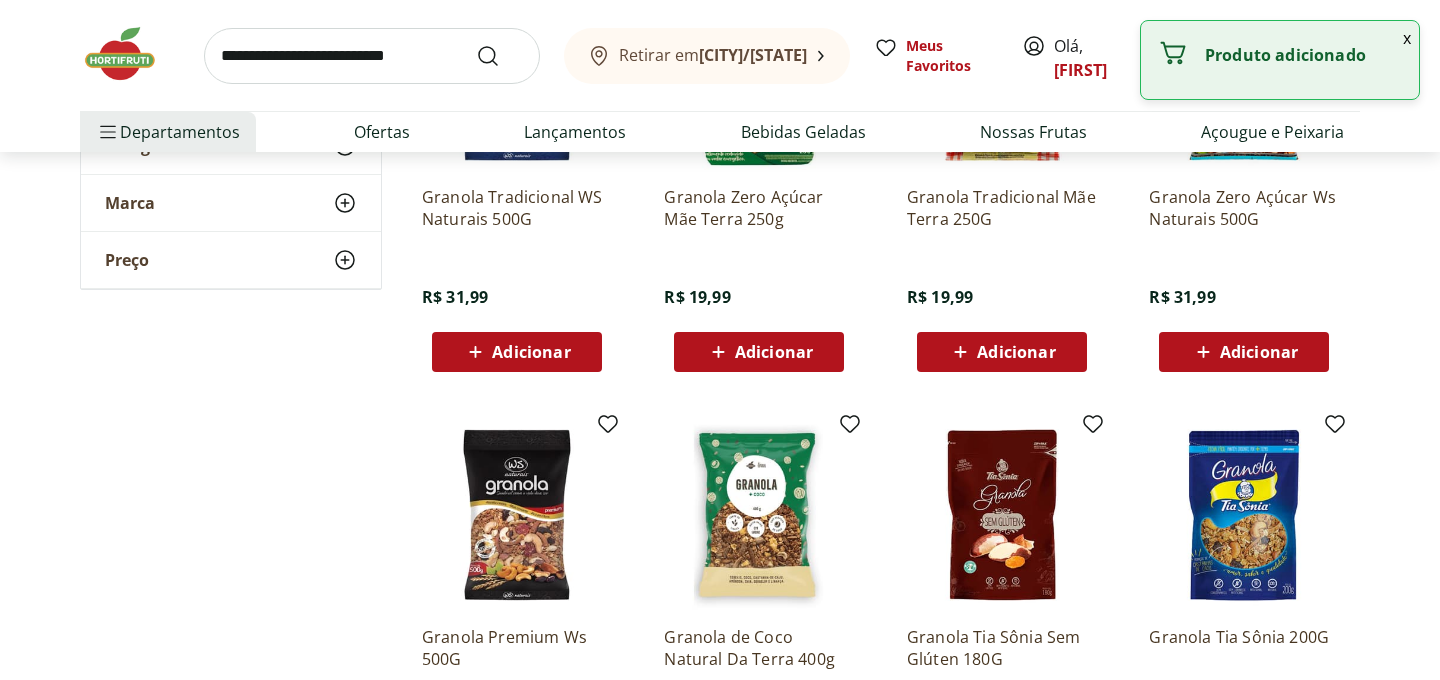 scroll, scrollTop: 0, scrollLeft: 0, axis: both 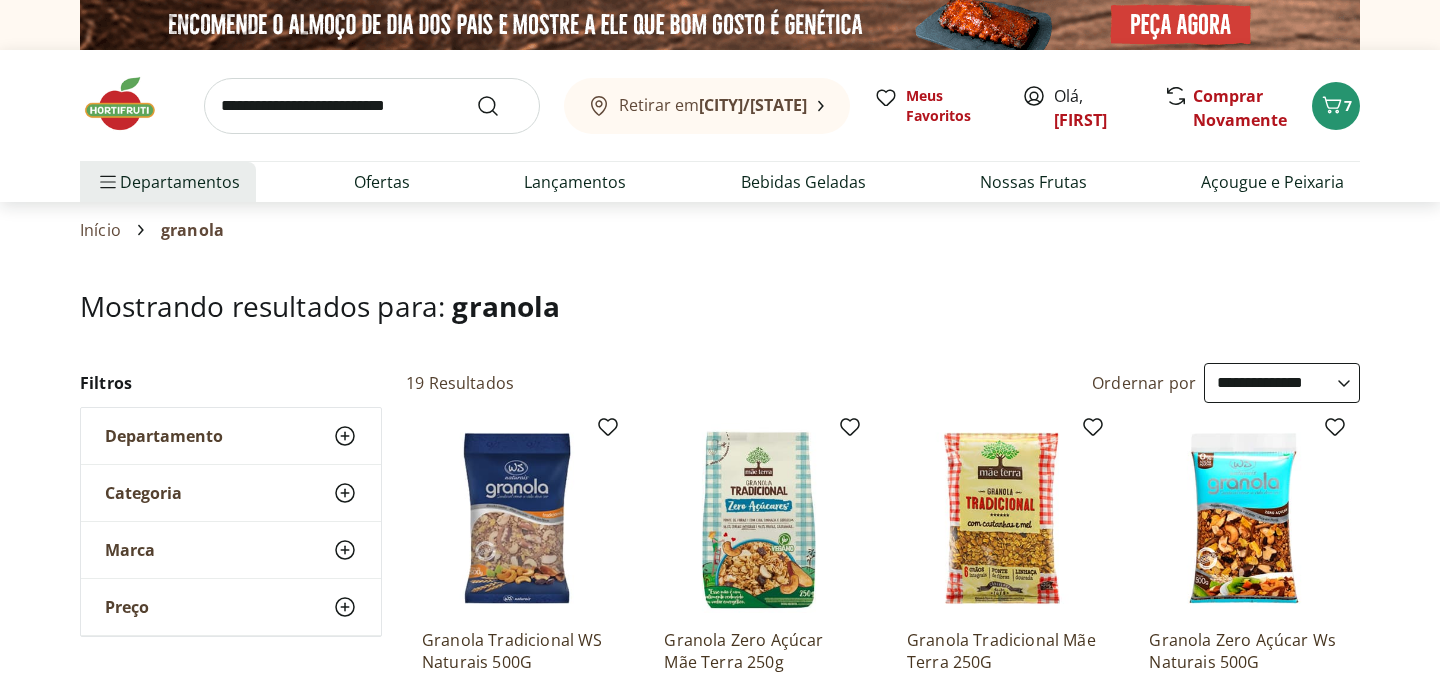 click at bounding box center (372, 106) 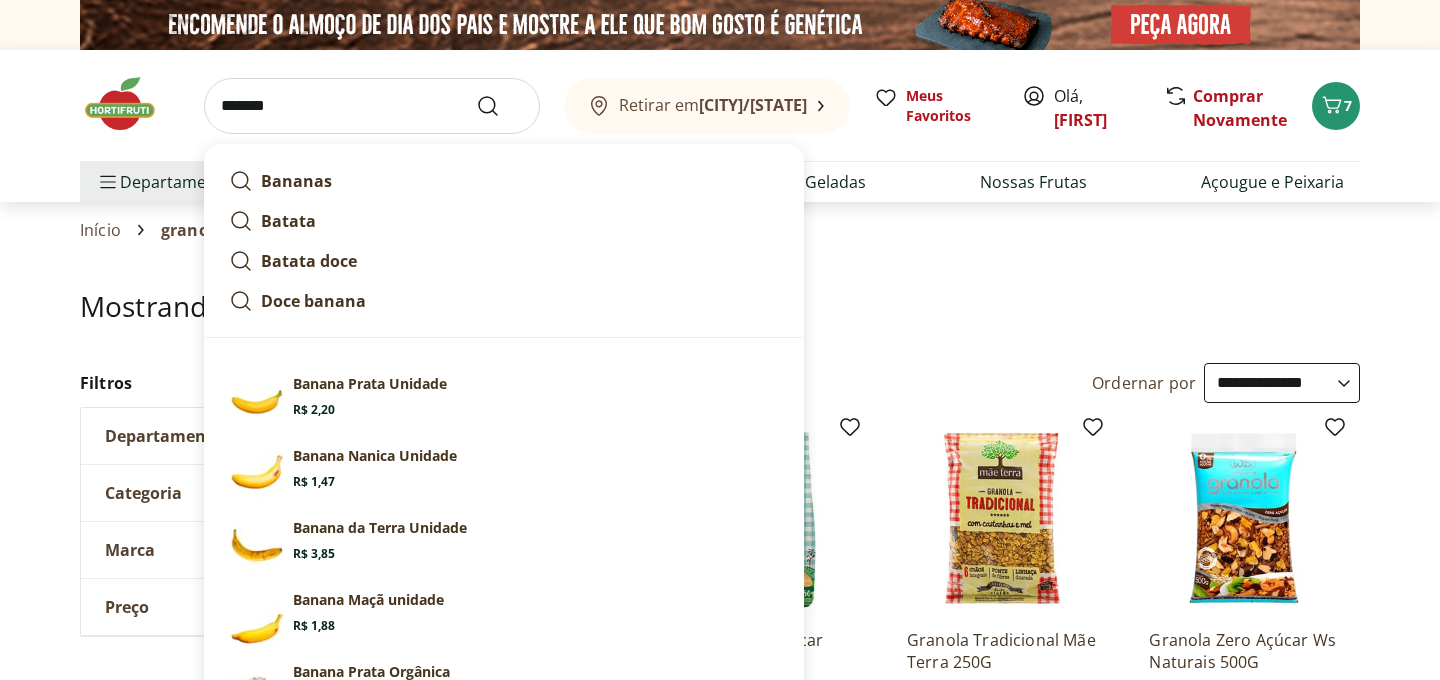 type on "******" 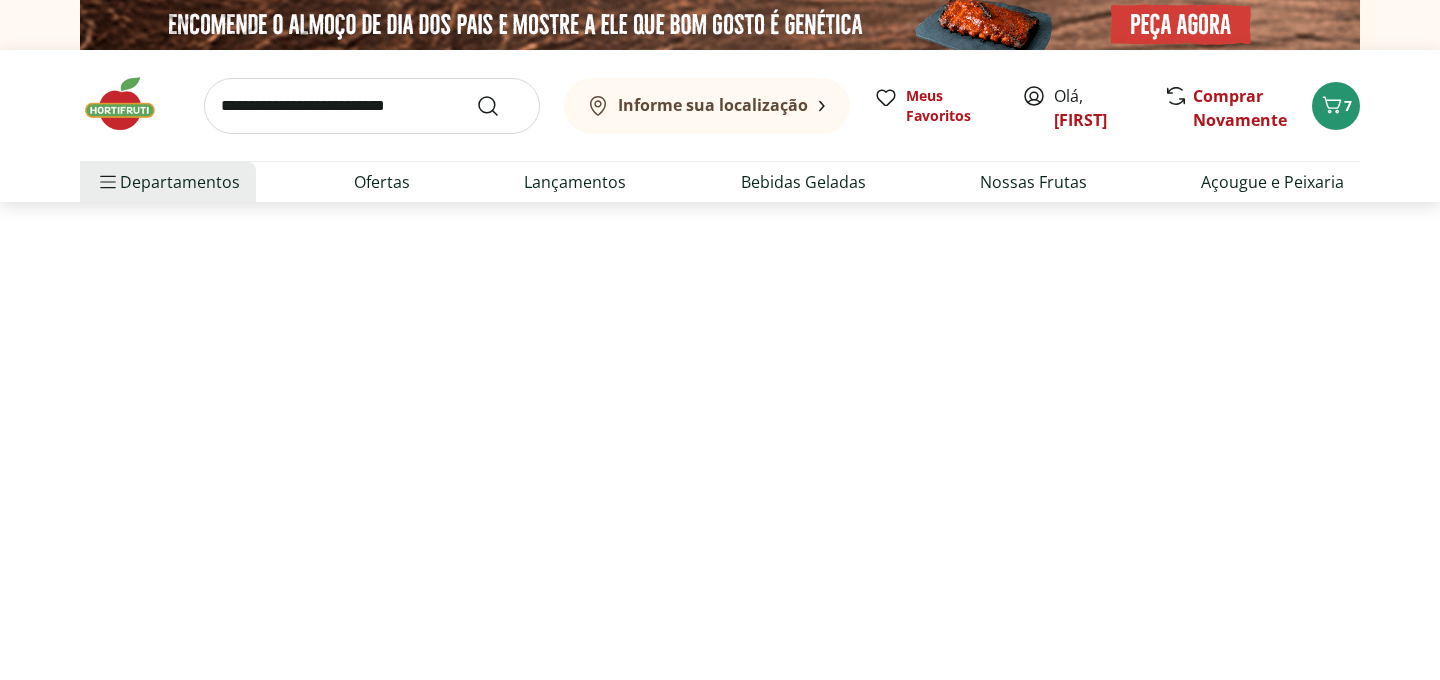 select on "**********" 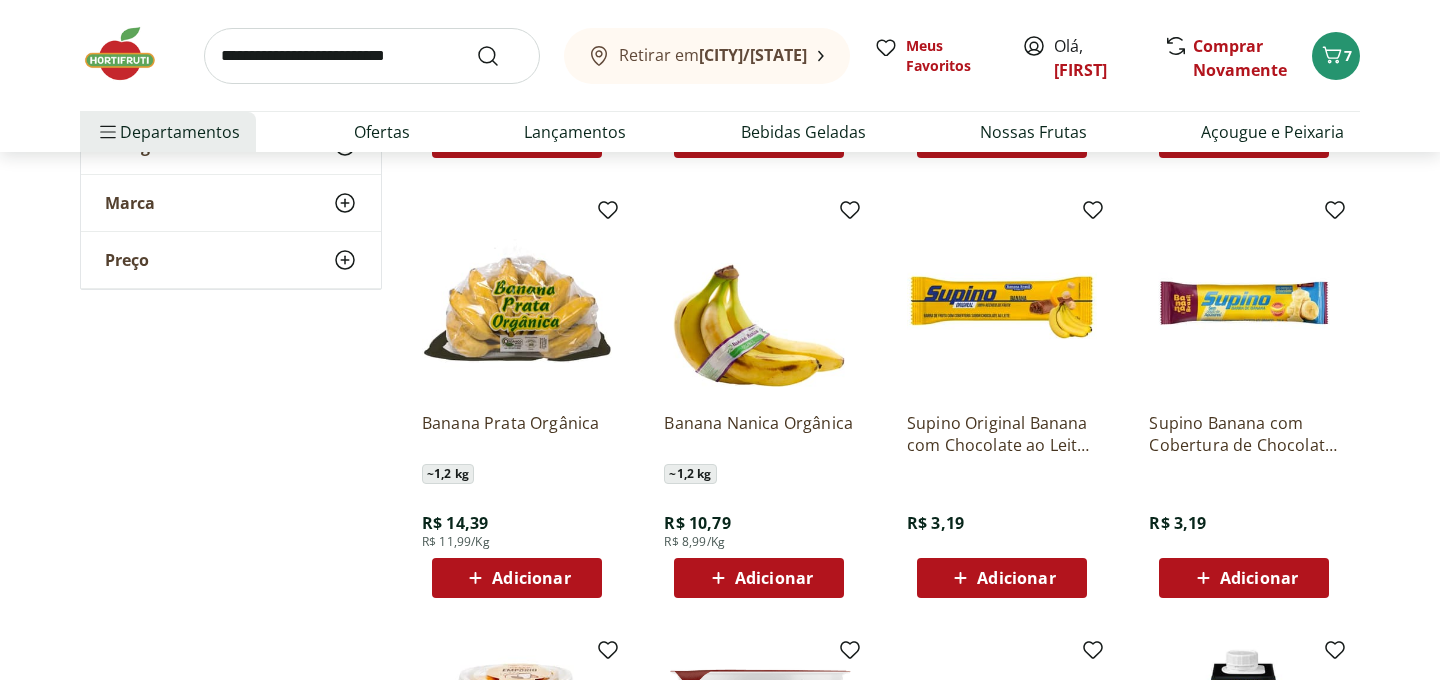 scroll, scrollTop: 687, scrollLeft: 0, axis: vertical 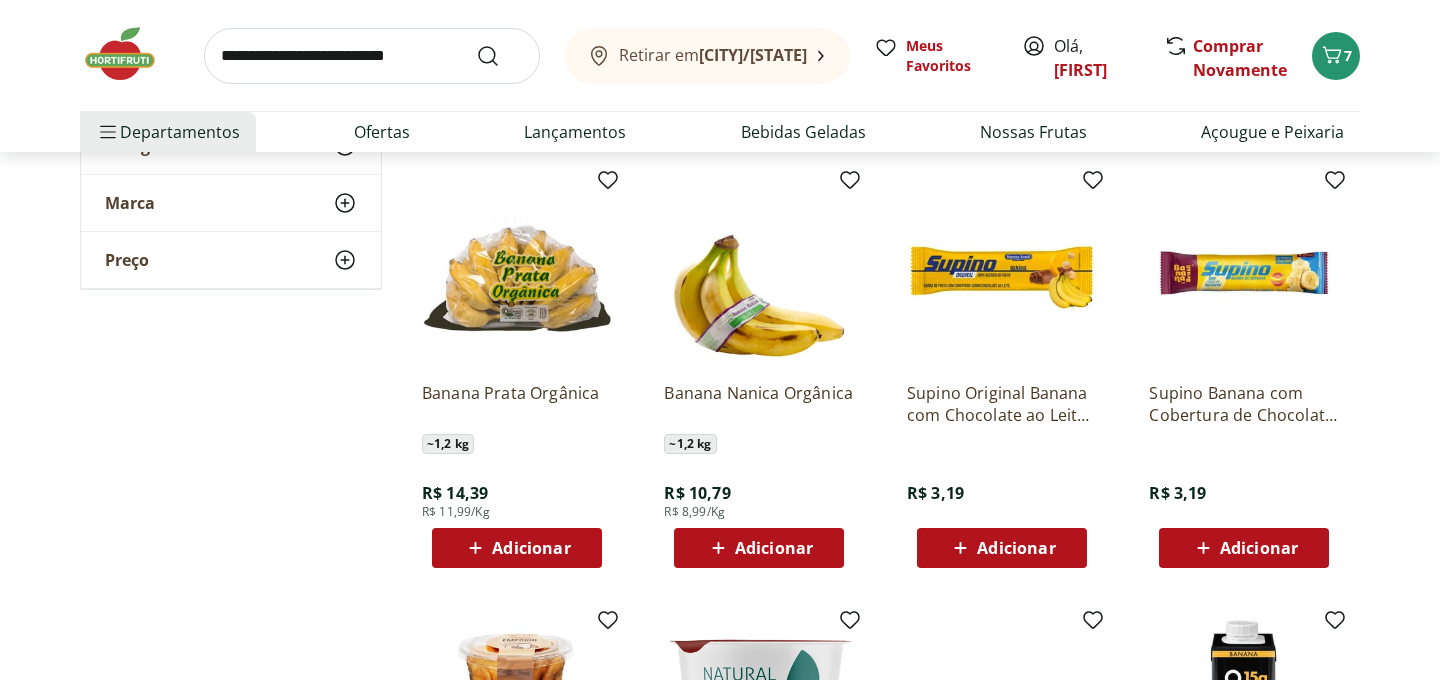 click on "Adicionar" at bounding box center [516, 548] 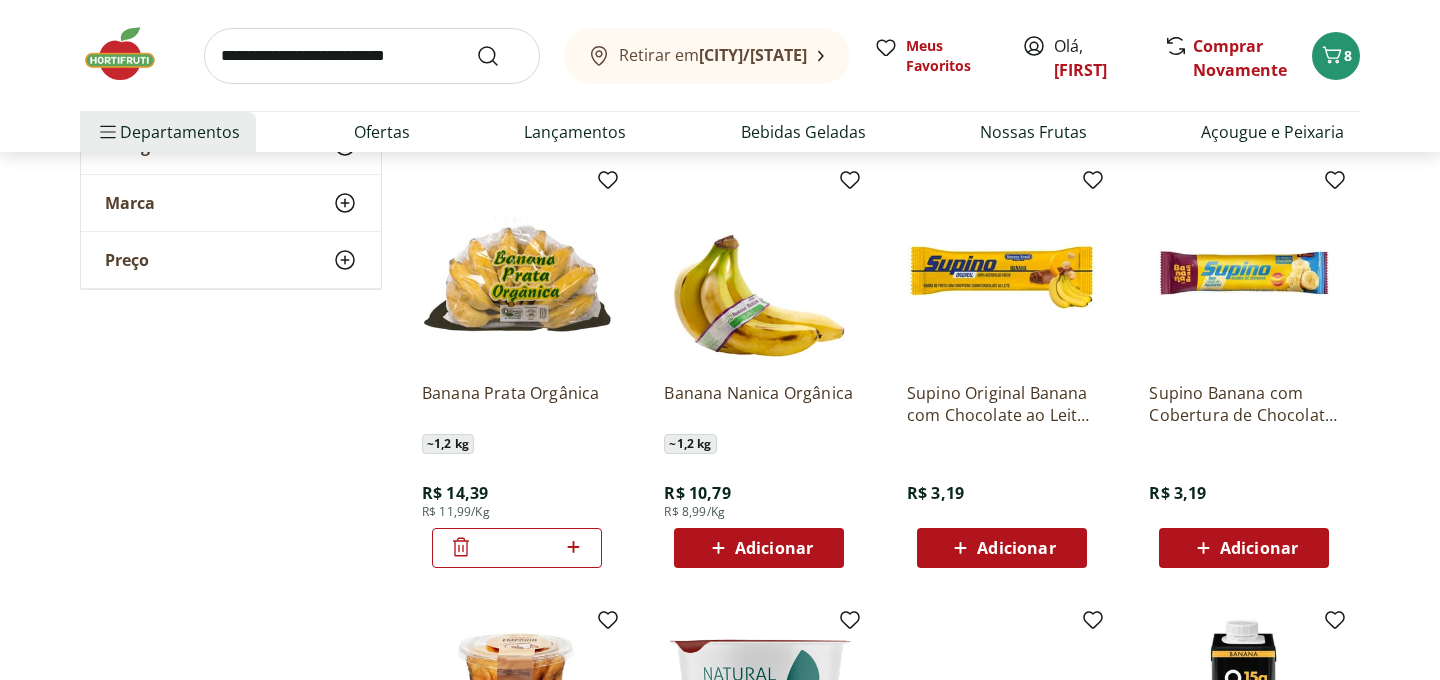 click at bounding box center [372, 56] 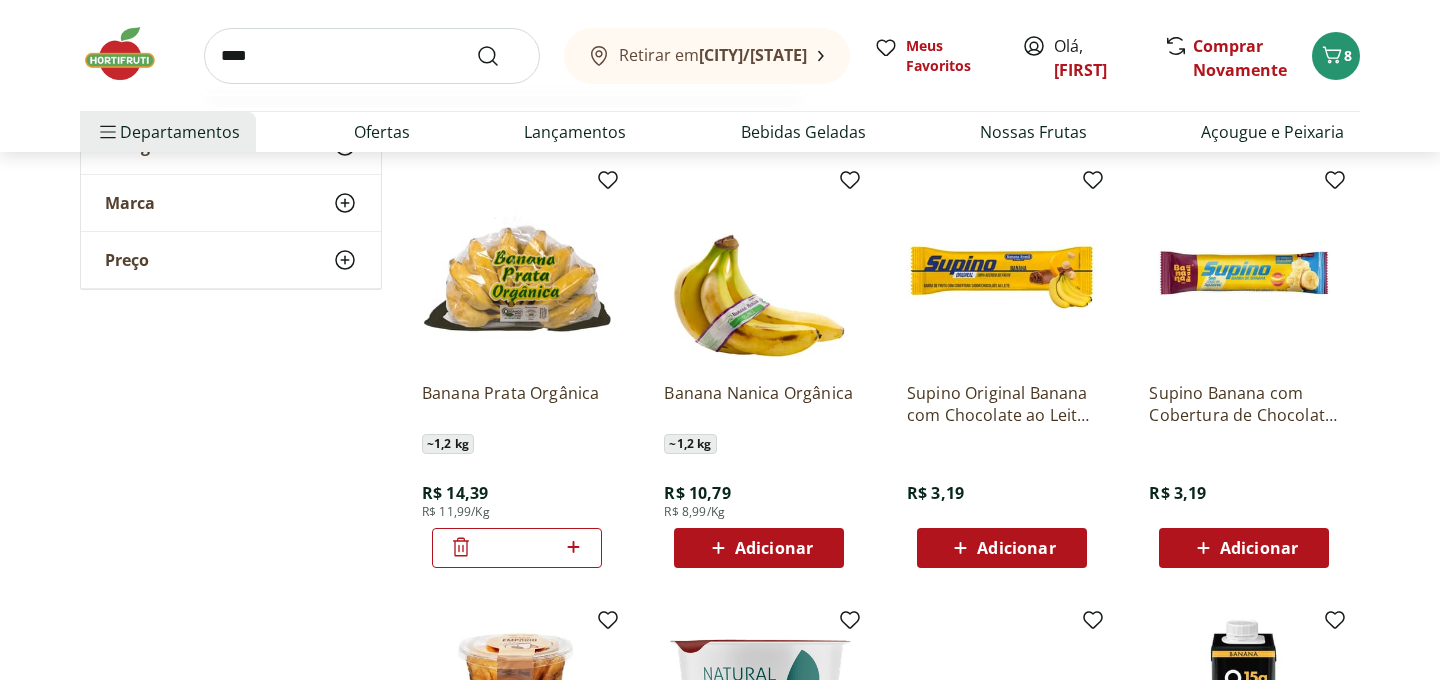 type on "****" 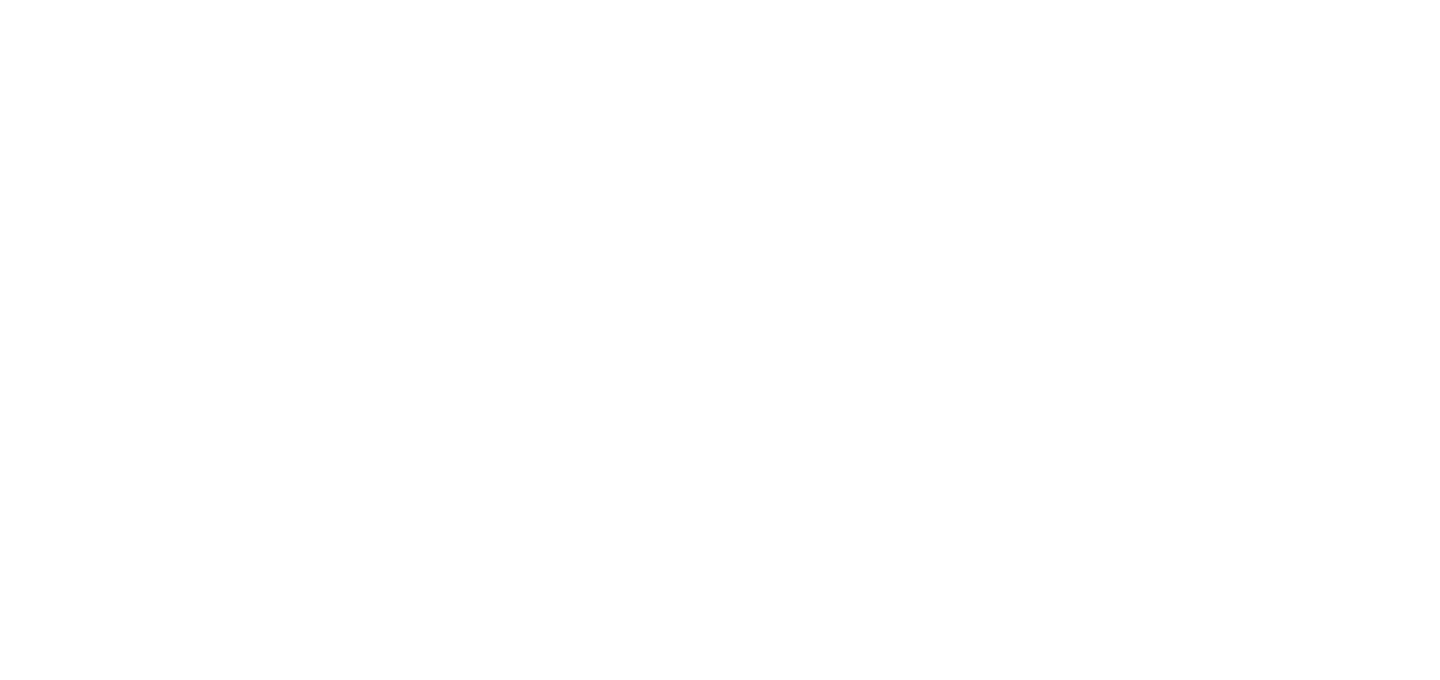 scroll, scrollTop: 0, scrollLeft: 0, axis: both 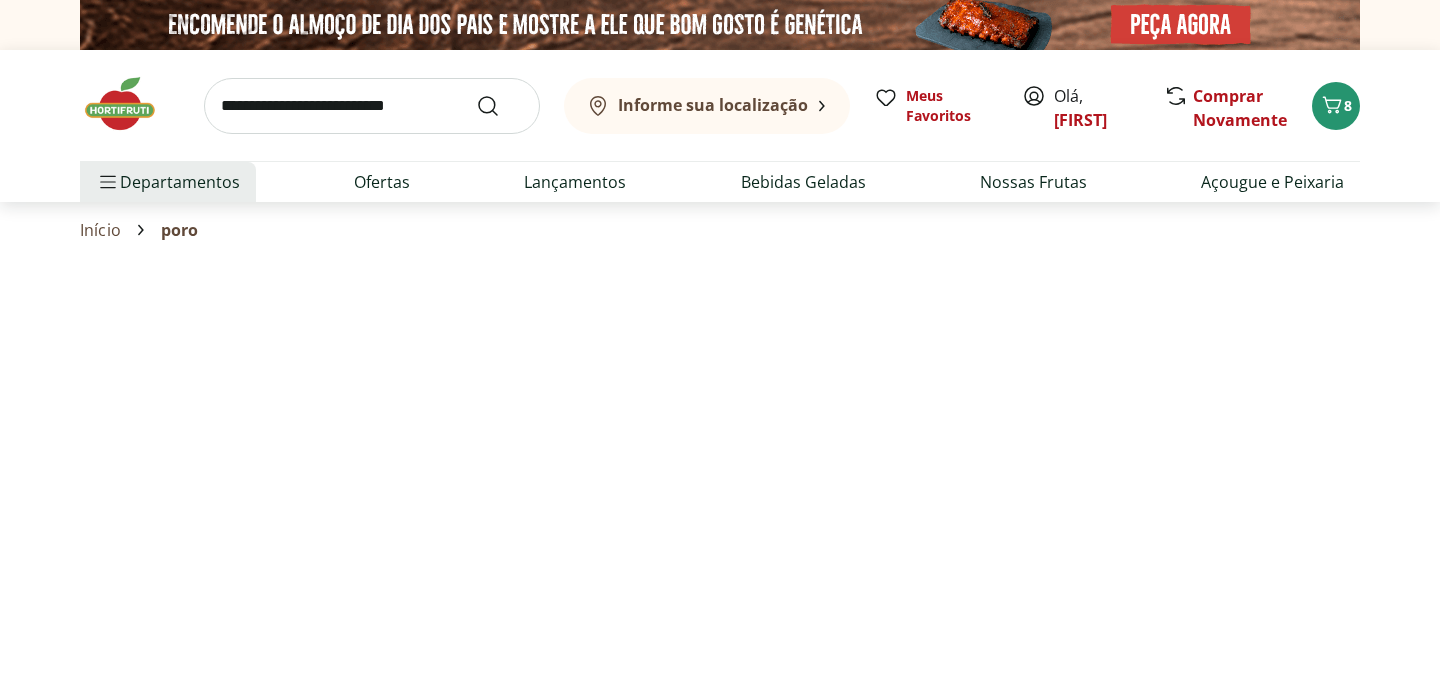 select on "**********" 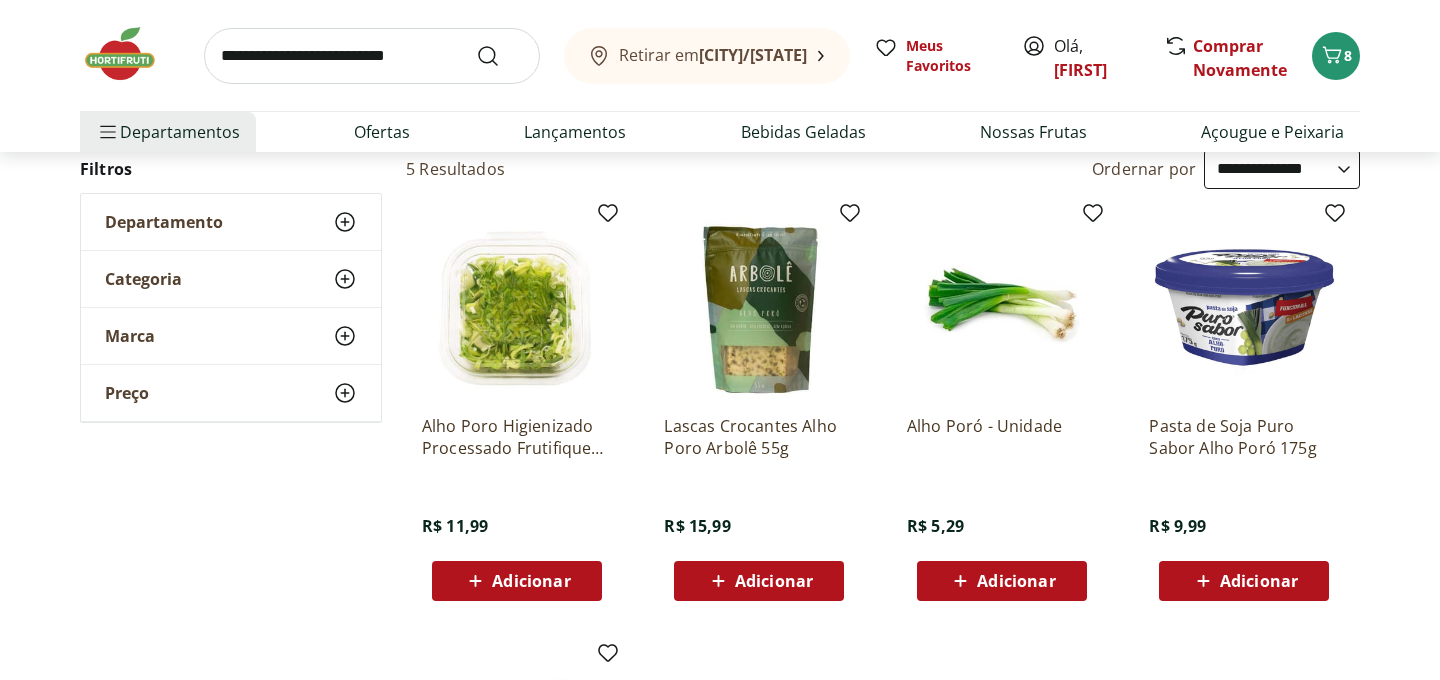 scroll, scrollTop: 226, scrollLeft: 0, axis: vertical 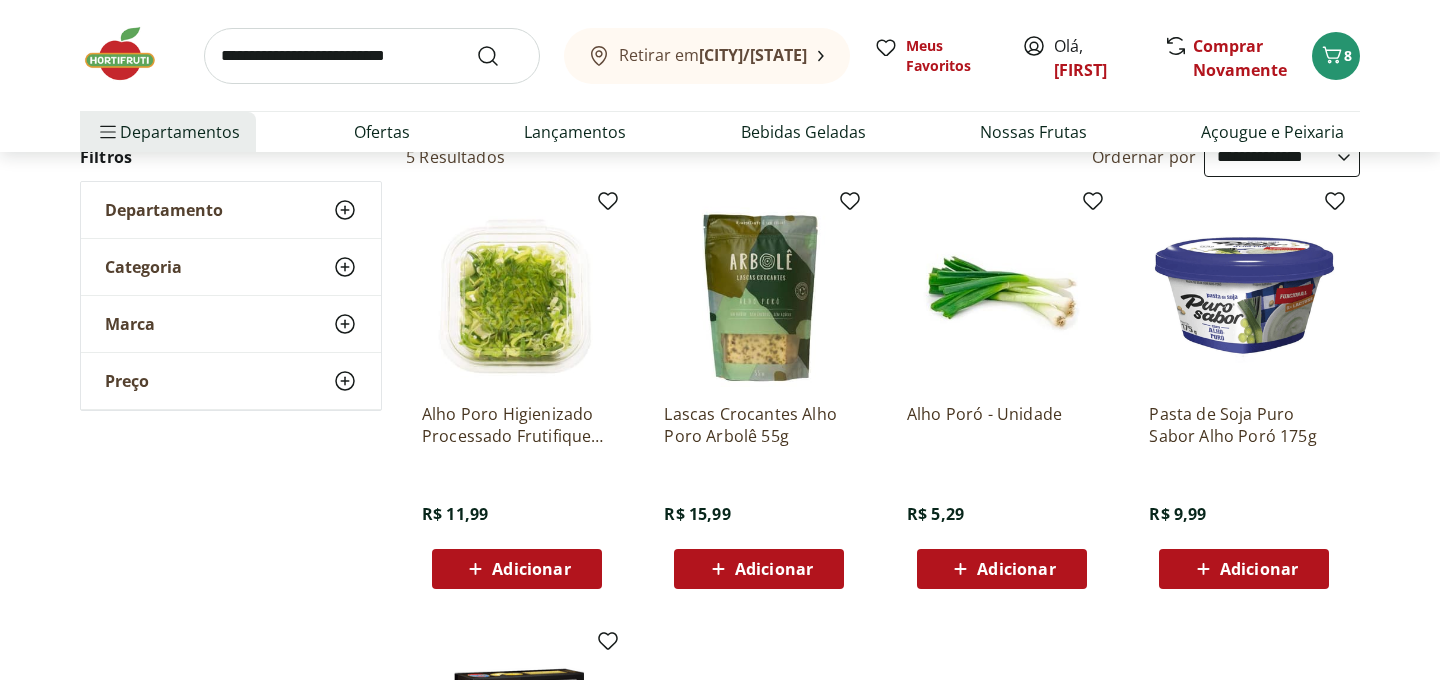 click on "Adicionar" at bounding box center [1016, 569] 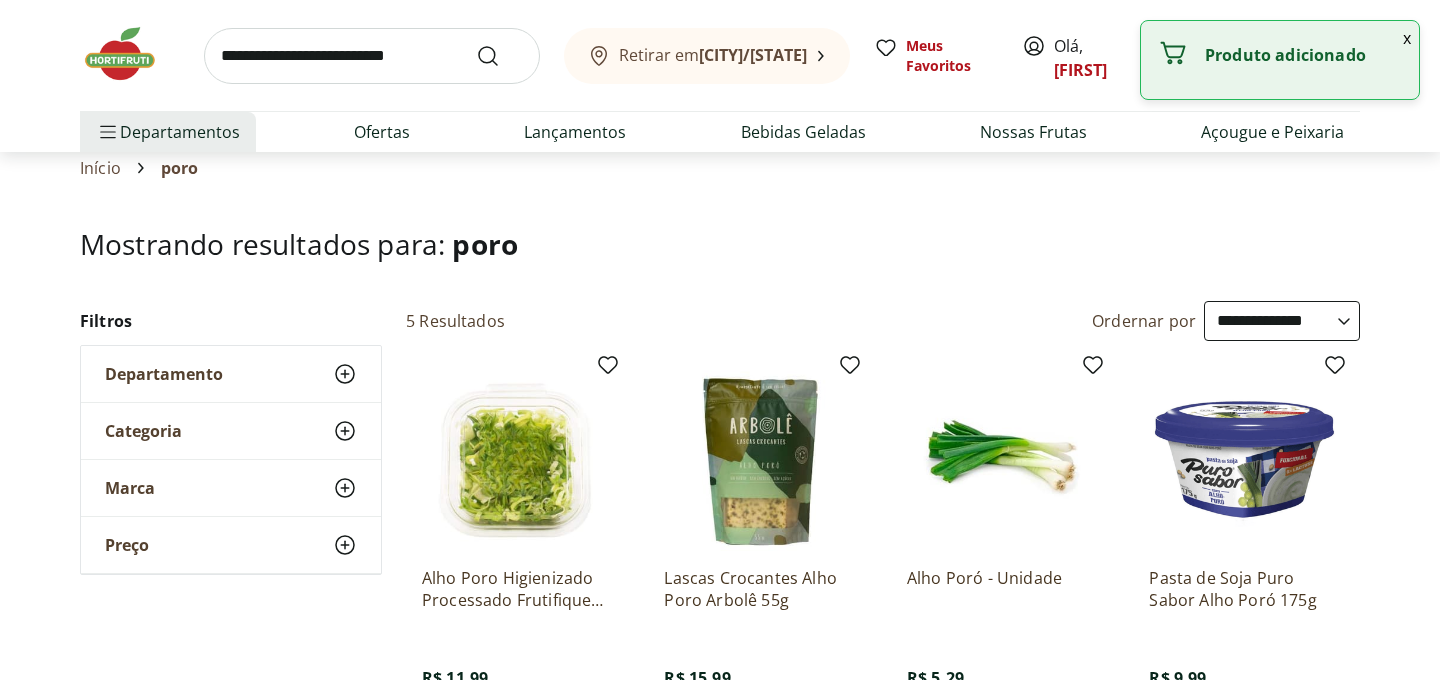 scroll, scrollTop: 0, scrollLeft: 0, axis: both 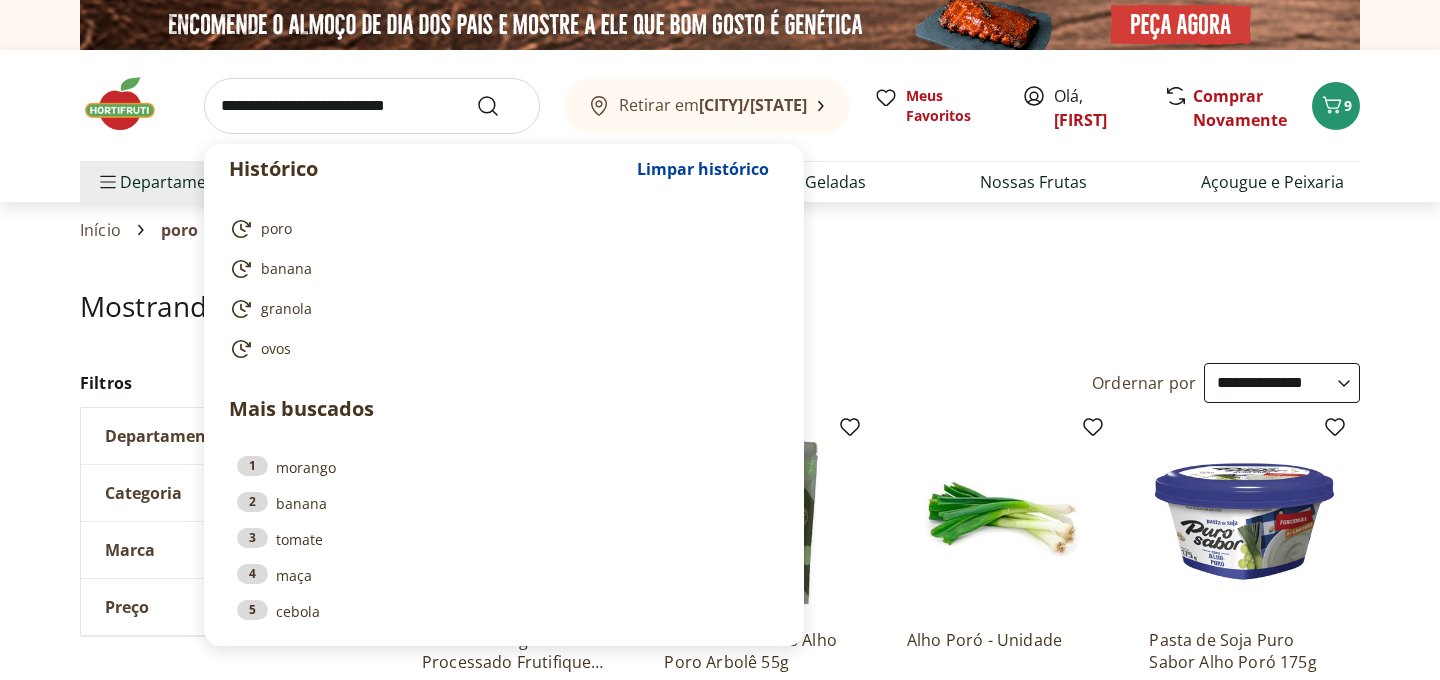 click at bounding box center [372, 106] 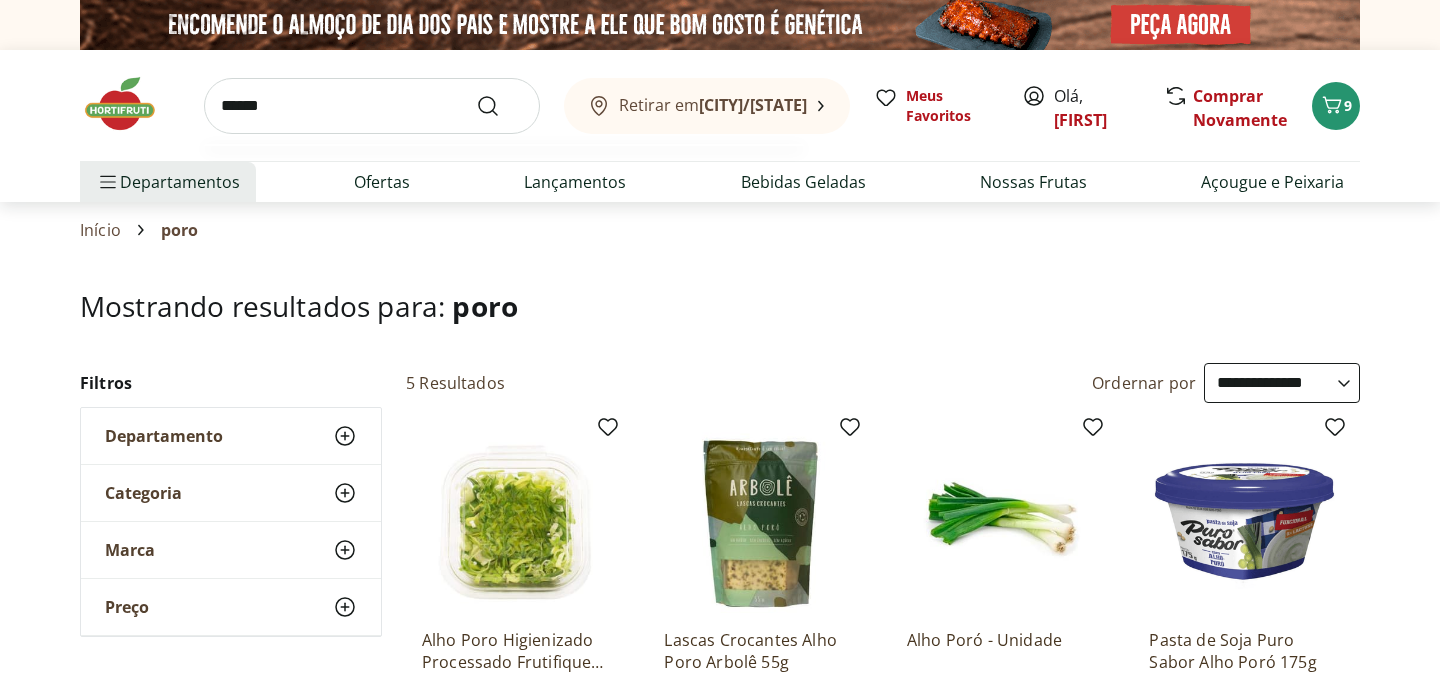 type on "******" 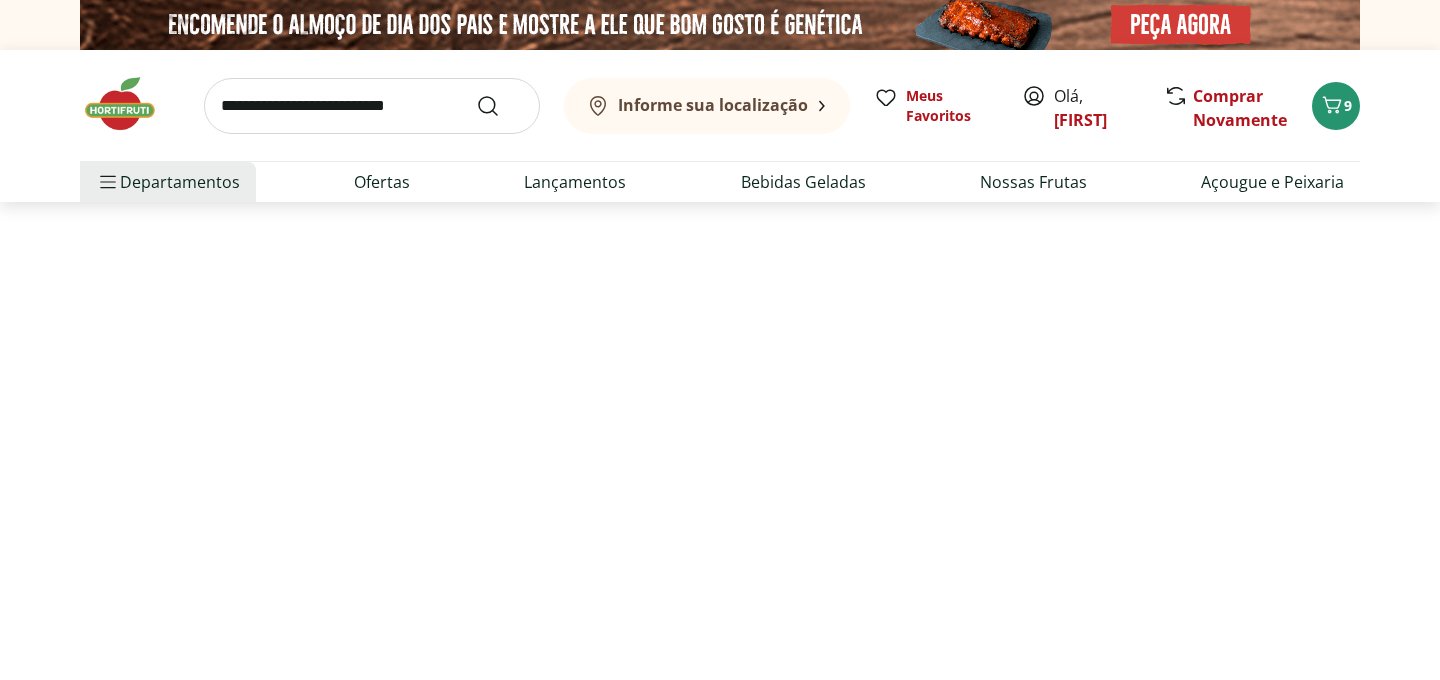 select on "**********" 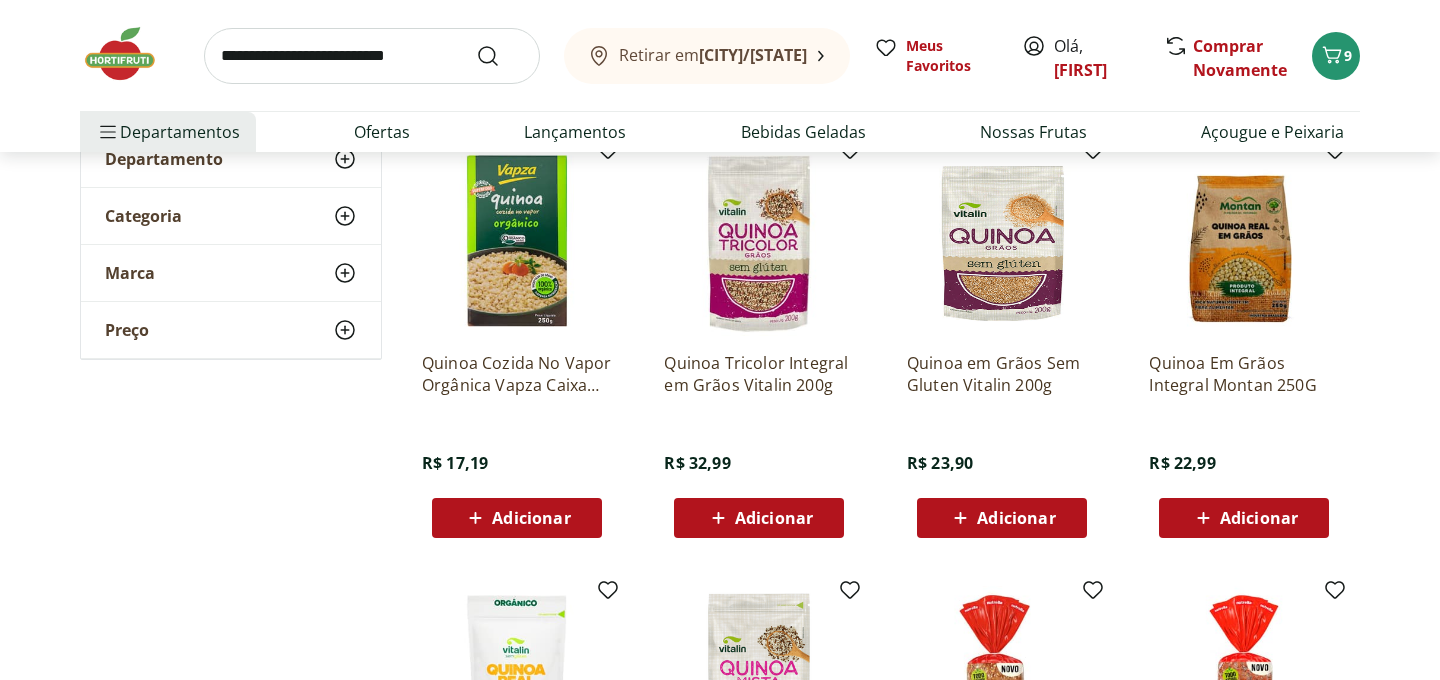 scroll, scrollTop: 272, scrollLeft: 0, axis: vertical 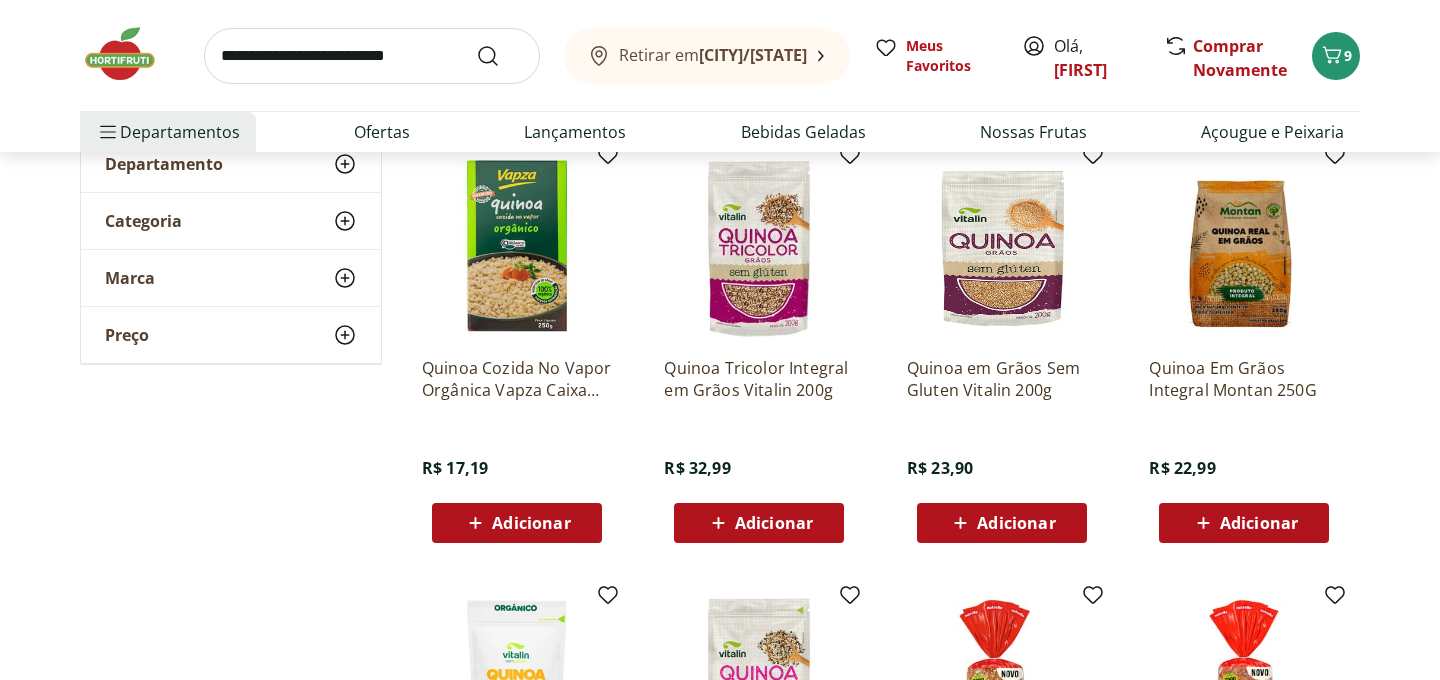 click on "Adicionar" at bounding box center (774, 523) 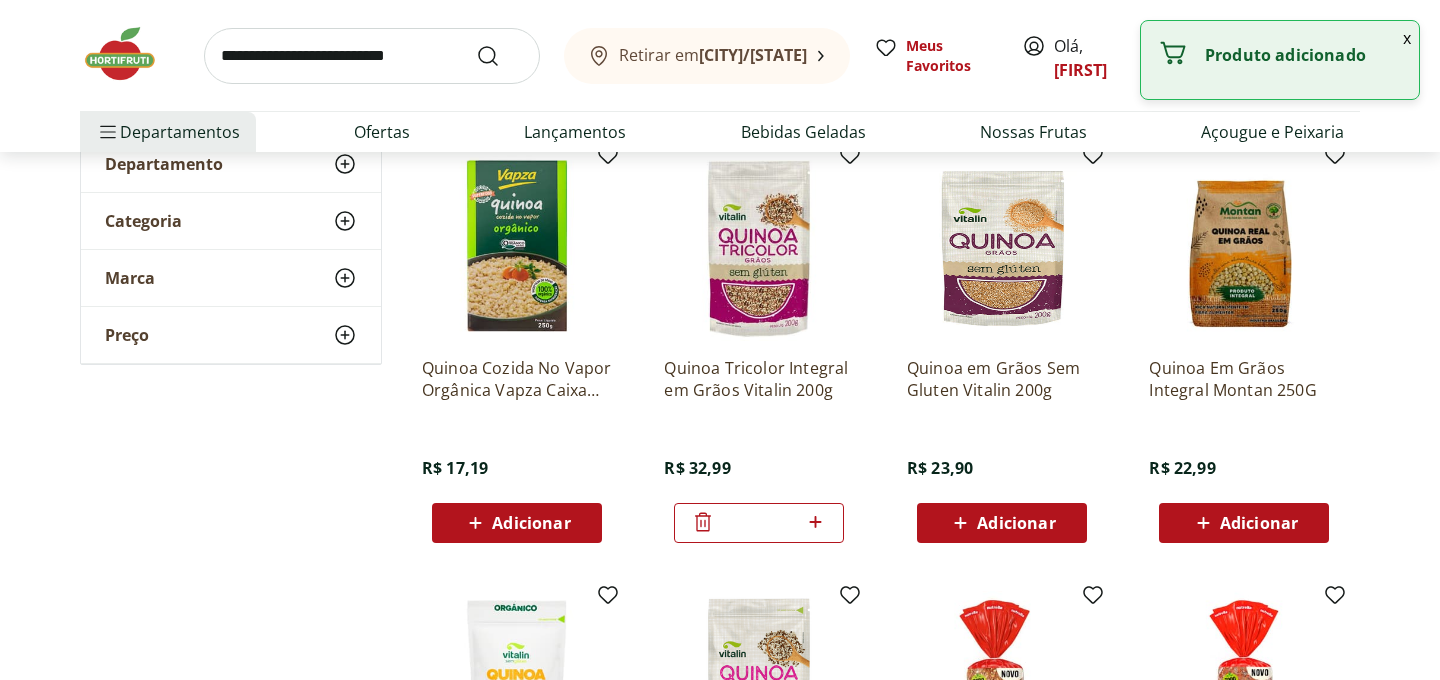 scroll, scrollTop: 0, scrollLeft: 0, axis: both 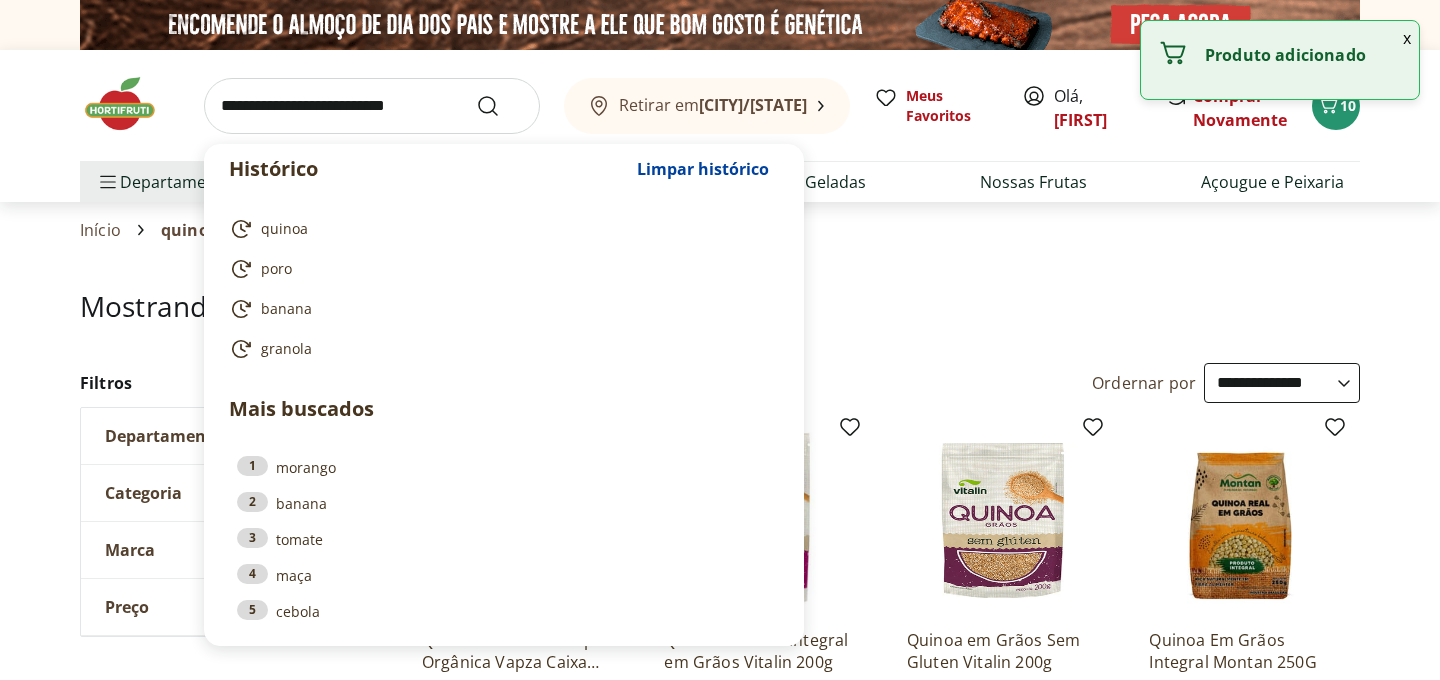 click at bounding box center [372, 106] 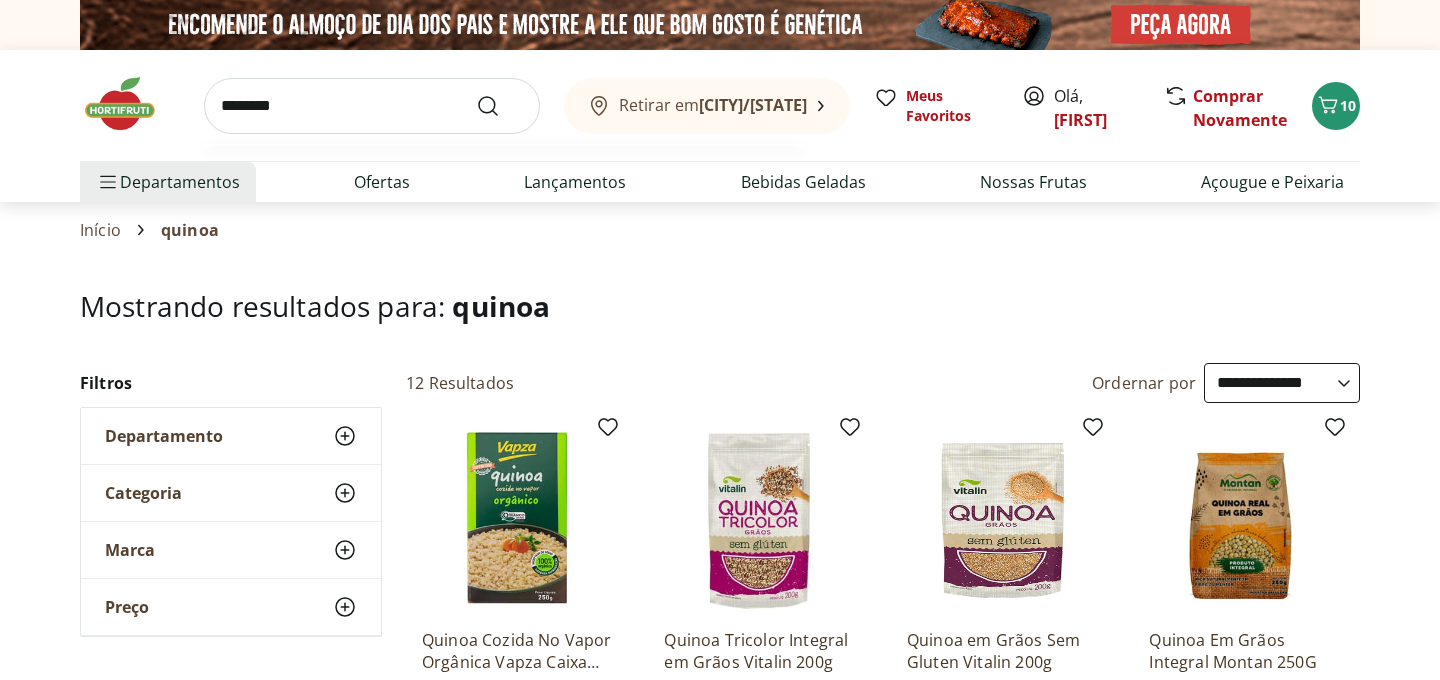 type on "********" 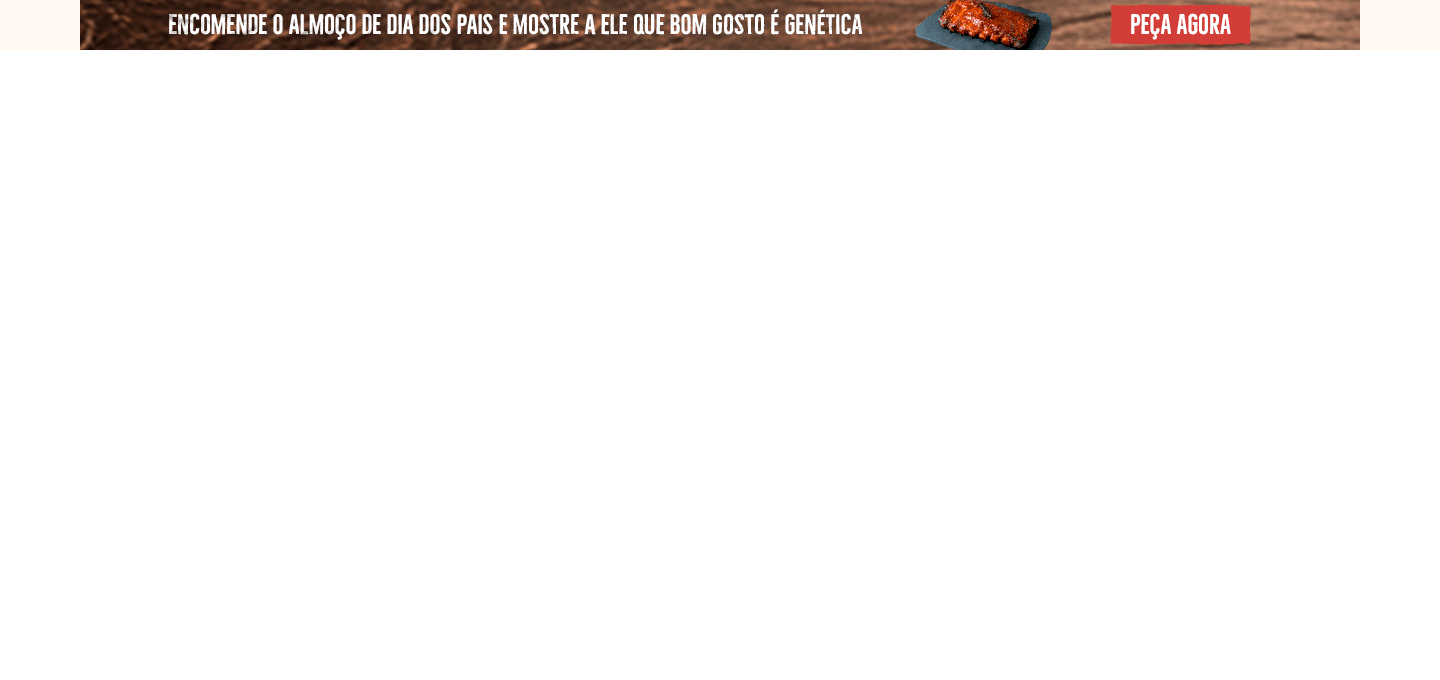 select on "**********" 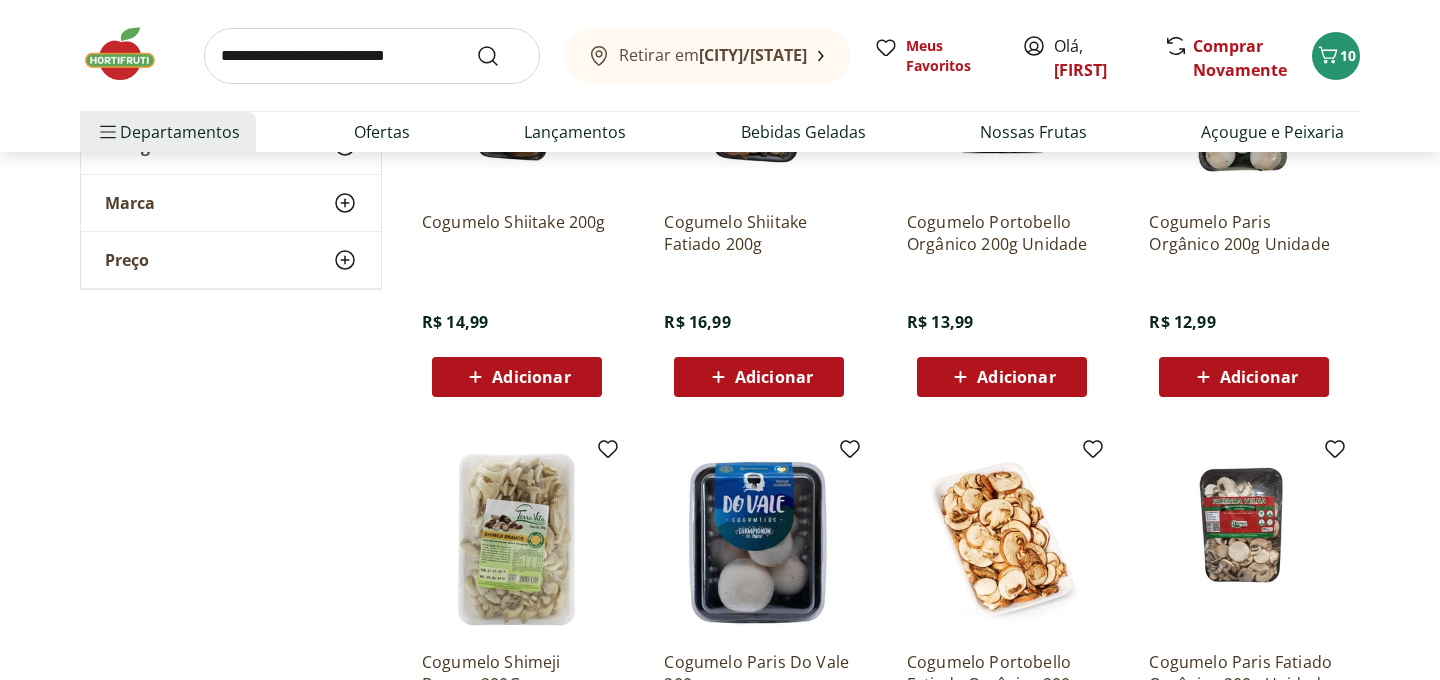 scroll, scrollTop: 421, scrollLeft: 0, axis: vertical 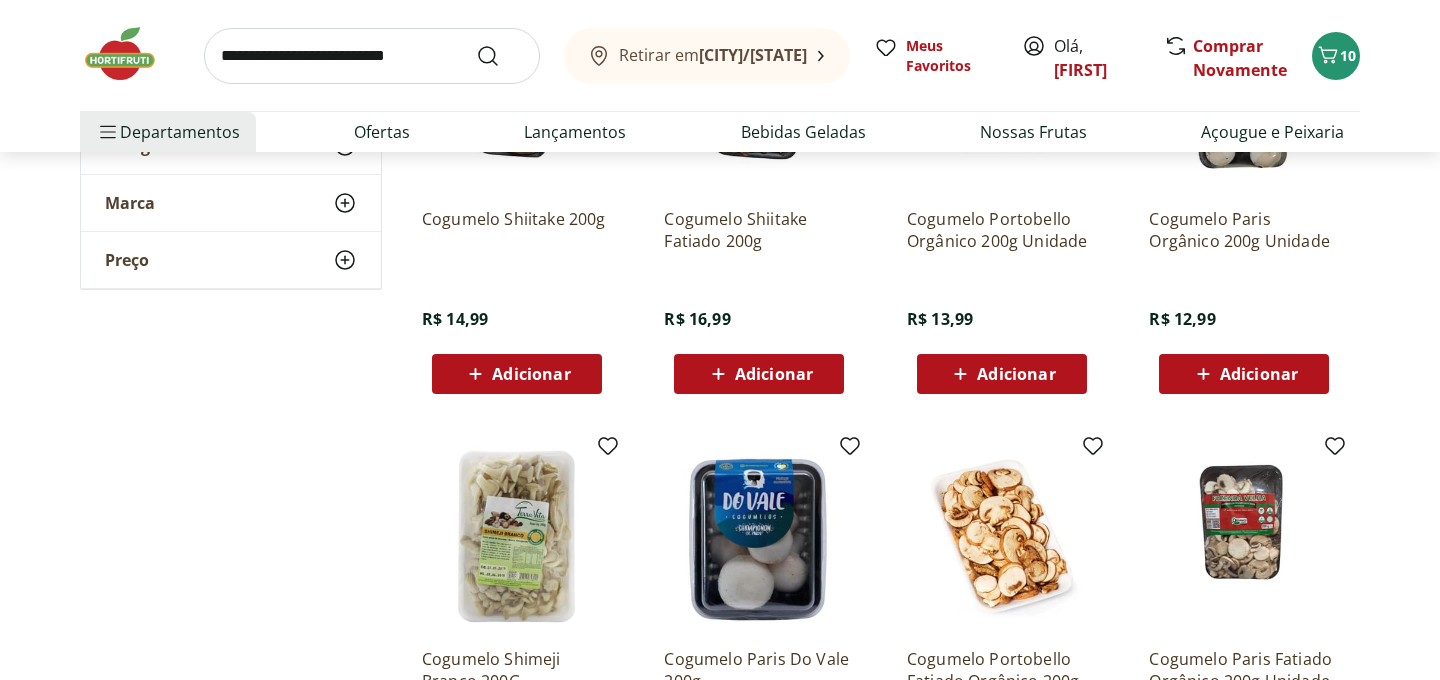 click on "Adicionar" at bounding box center (1259, 374) 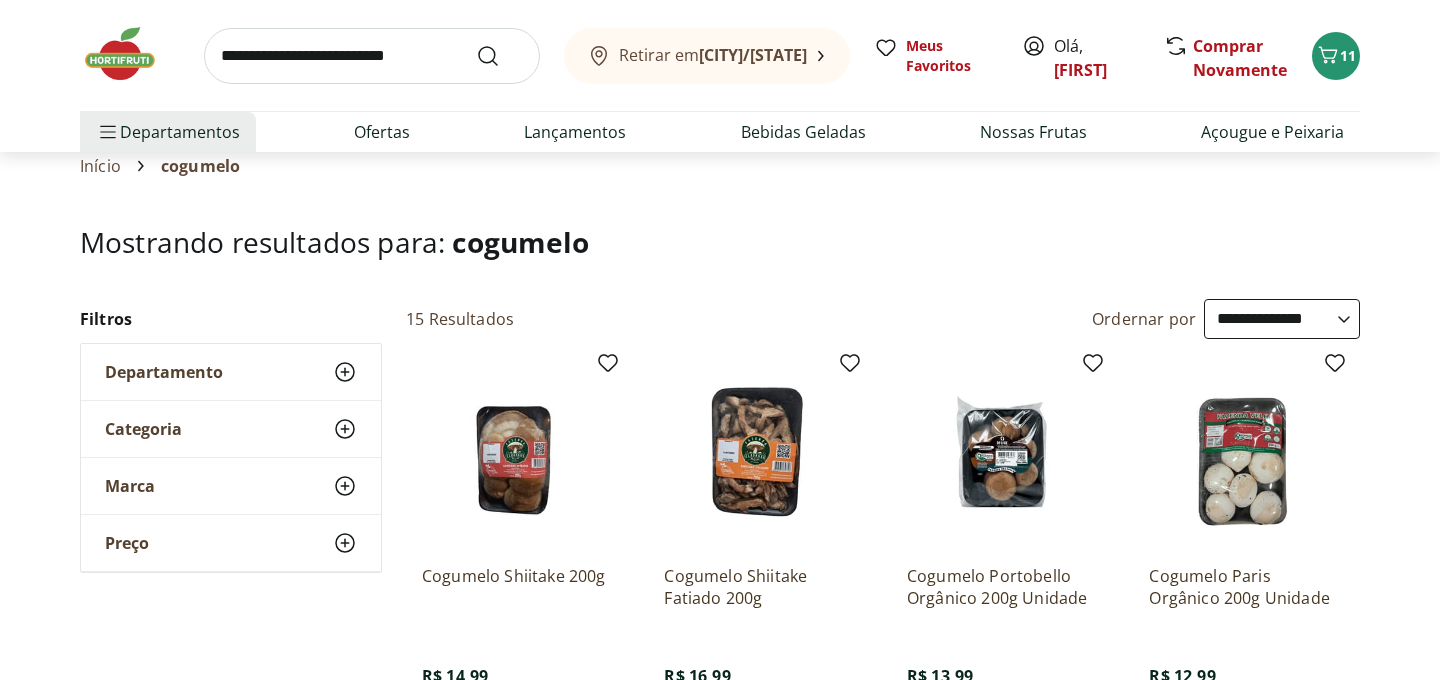 scroll, scrollTop: 0, scrollLeft: 0, axis: both 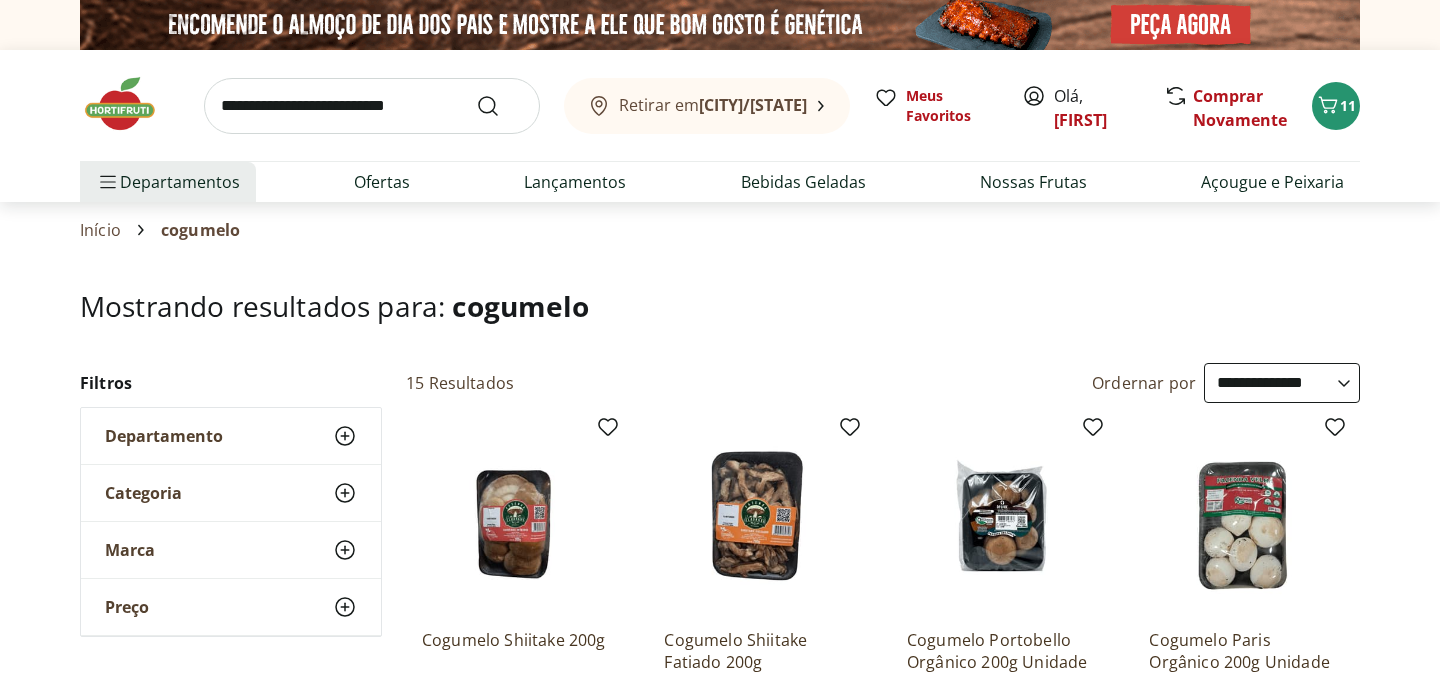 click at bounding box center [372, 106] 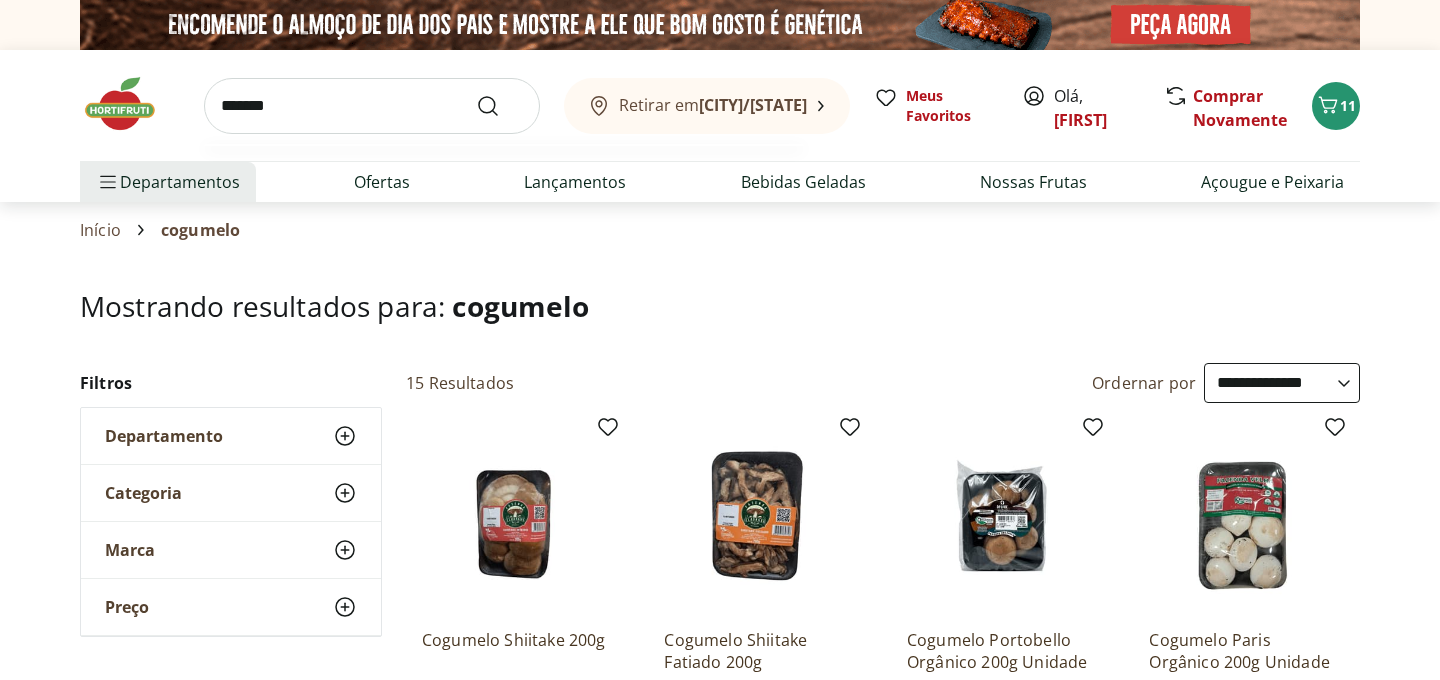type on "*******" 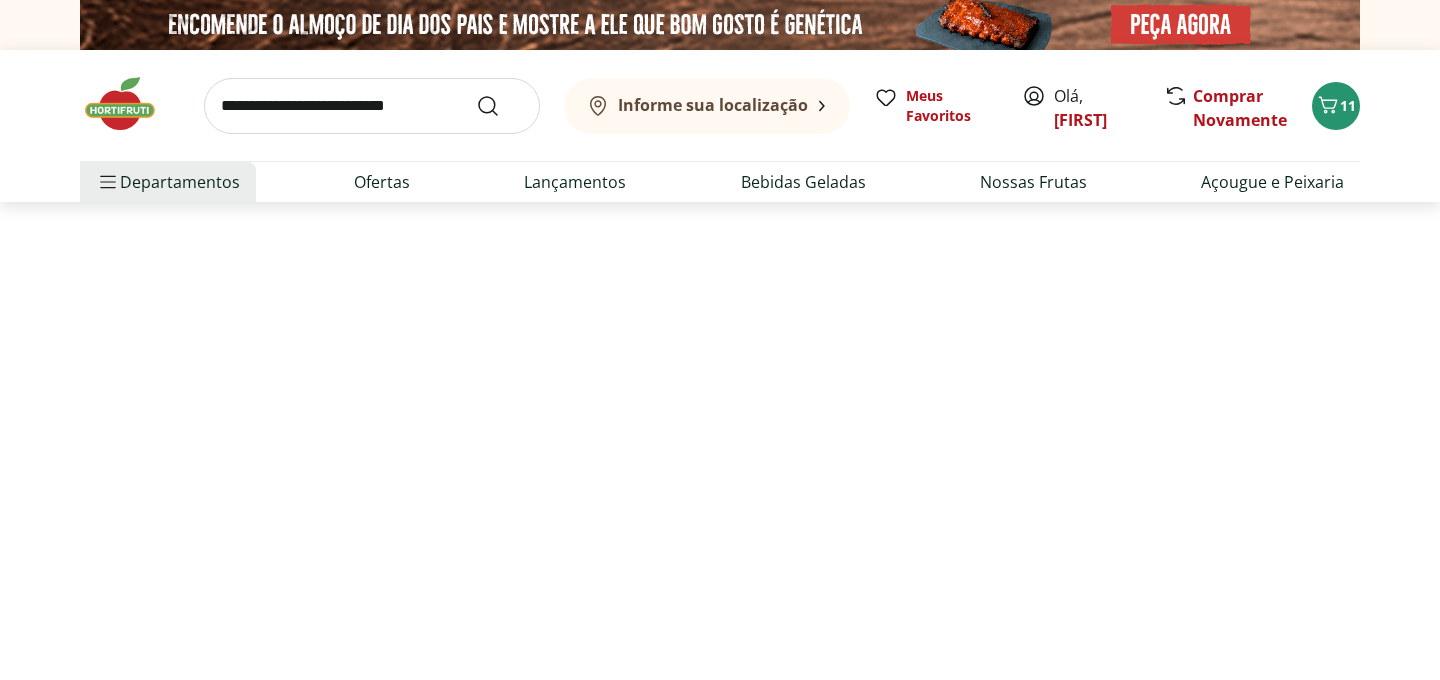 select on "**********" 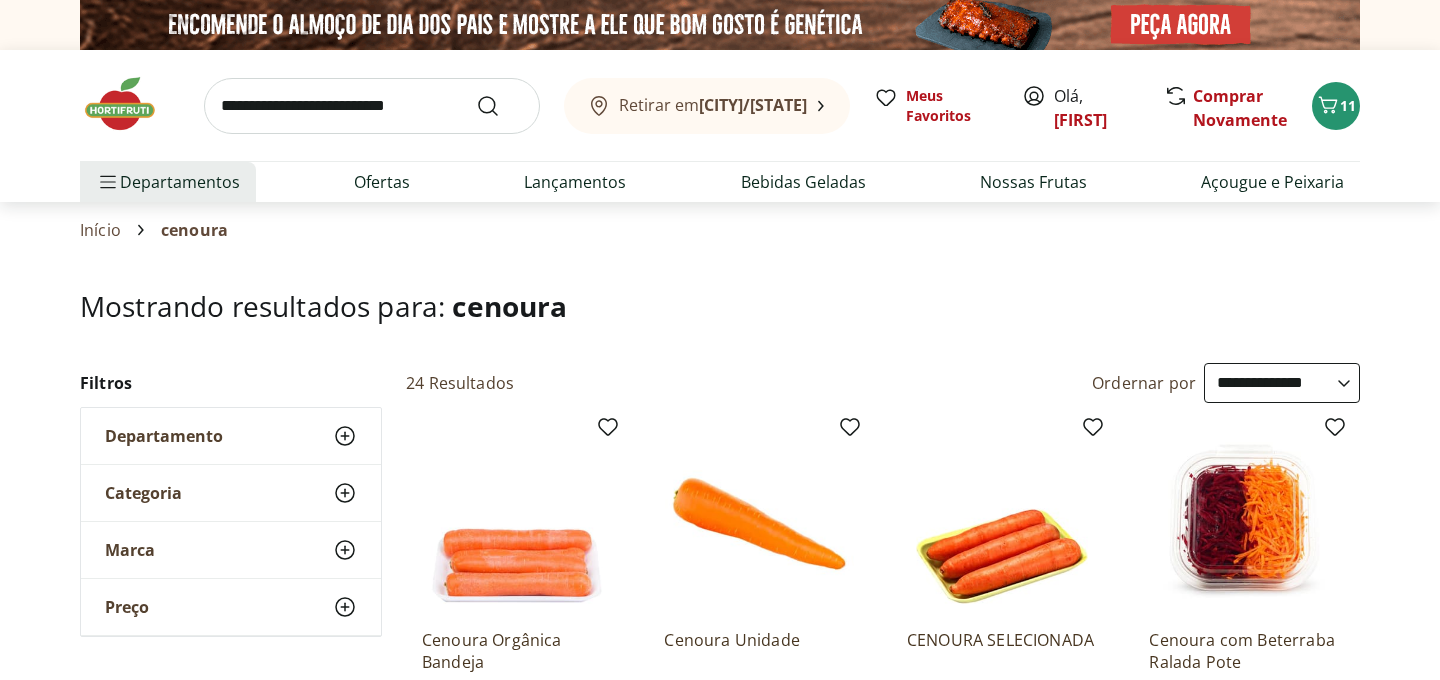 scroll, scrollTop: 45, scrollLeft: 0, axis: vertical 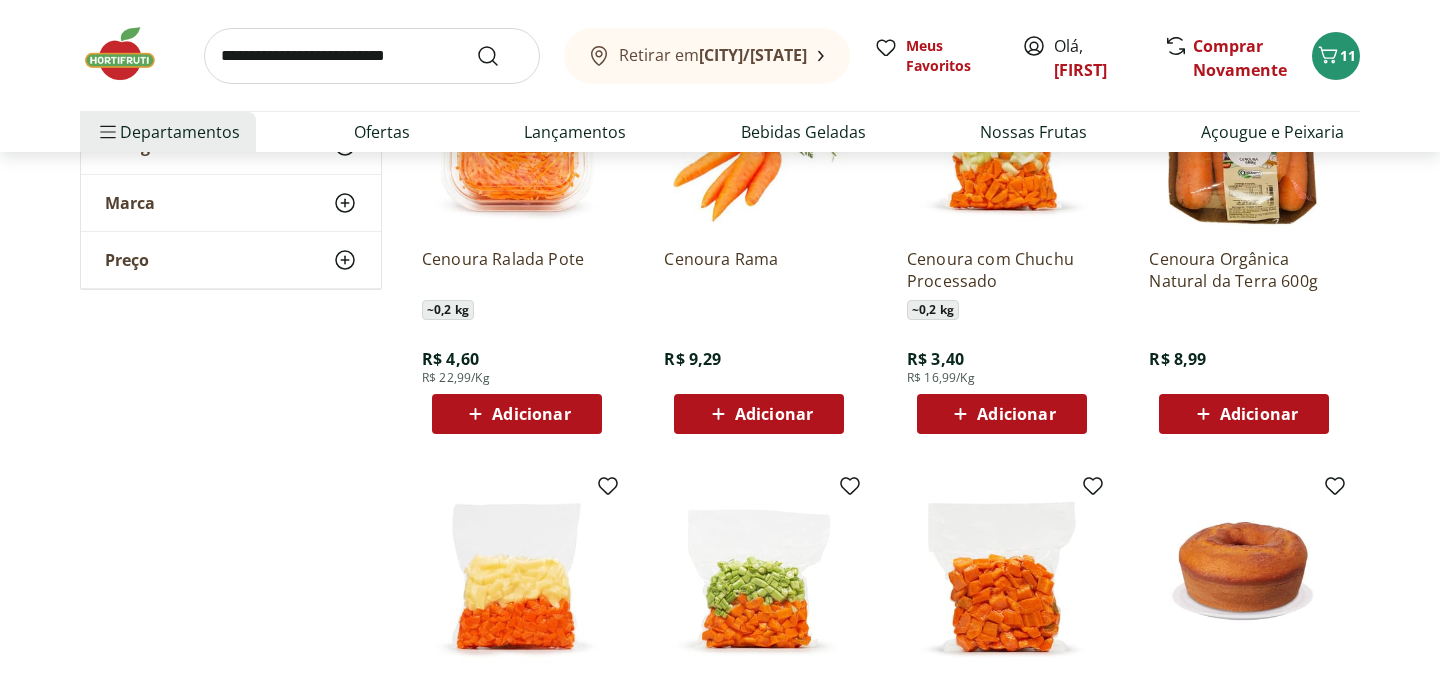 click on "Adicionar" at bounding box center [1259, 414] 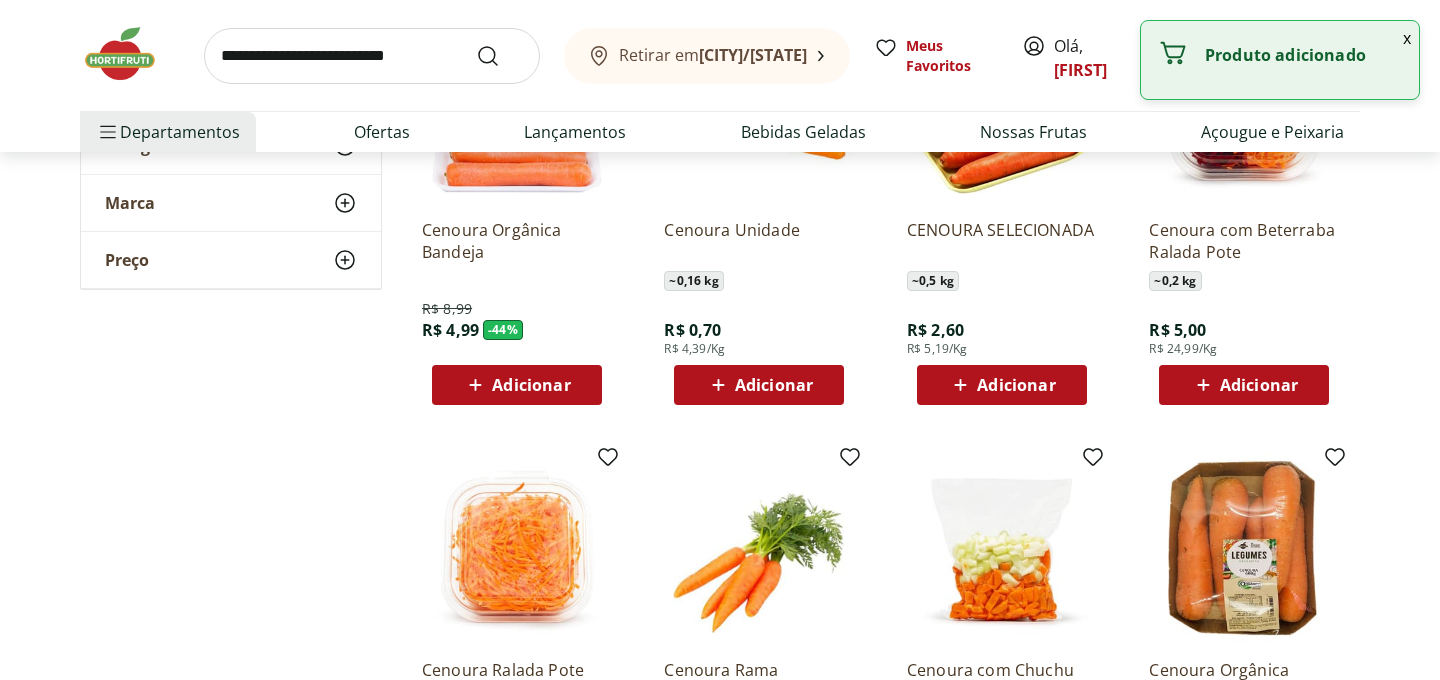 scroll, scrollTop: 0, scrollLeft: 0, axis: both 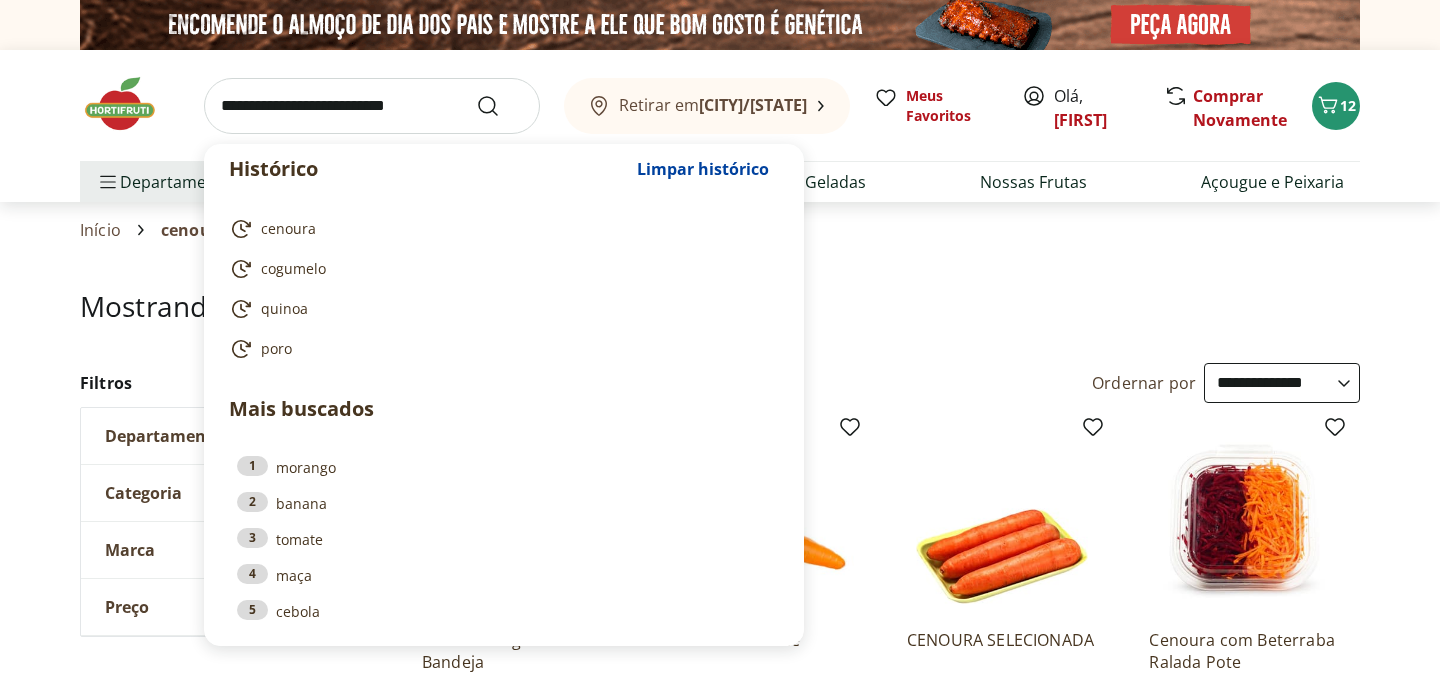 click at bounding box center (372, 106) 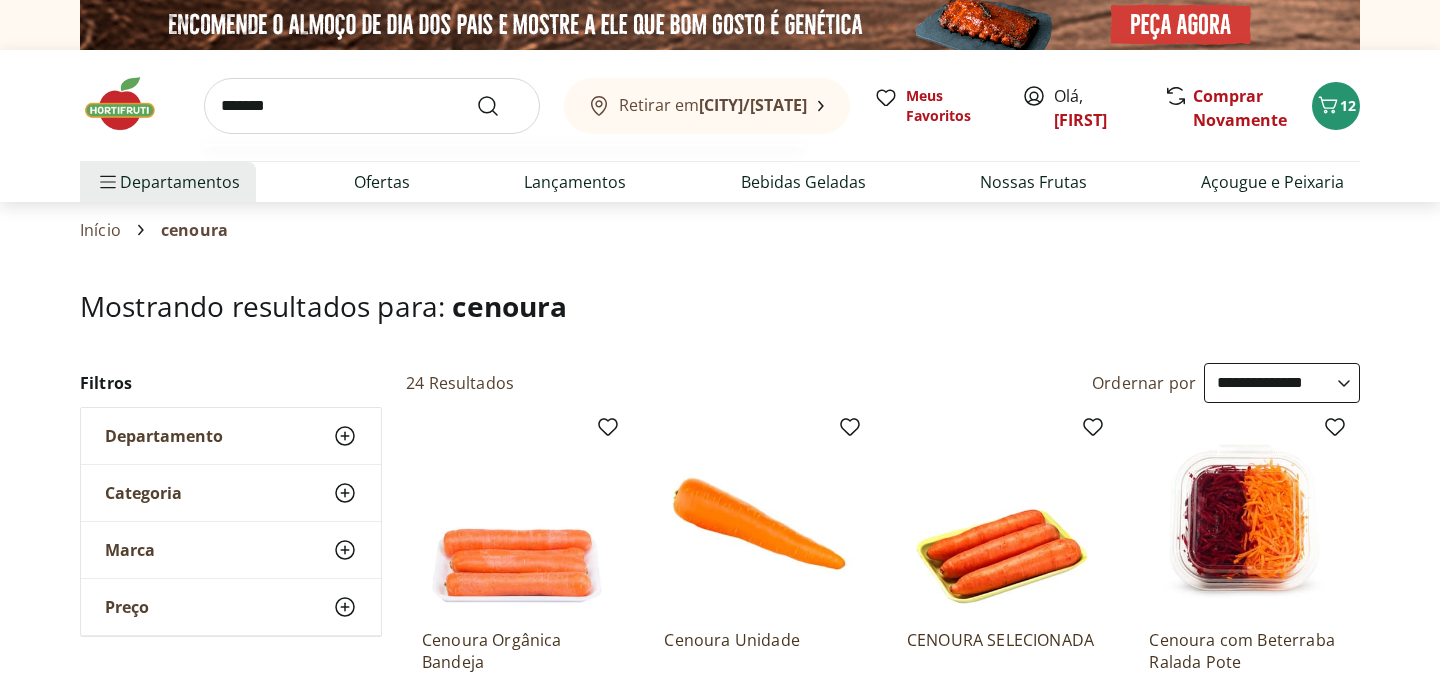 type on "*******" 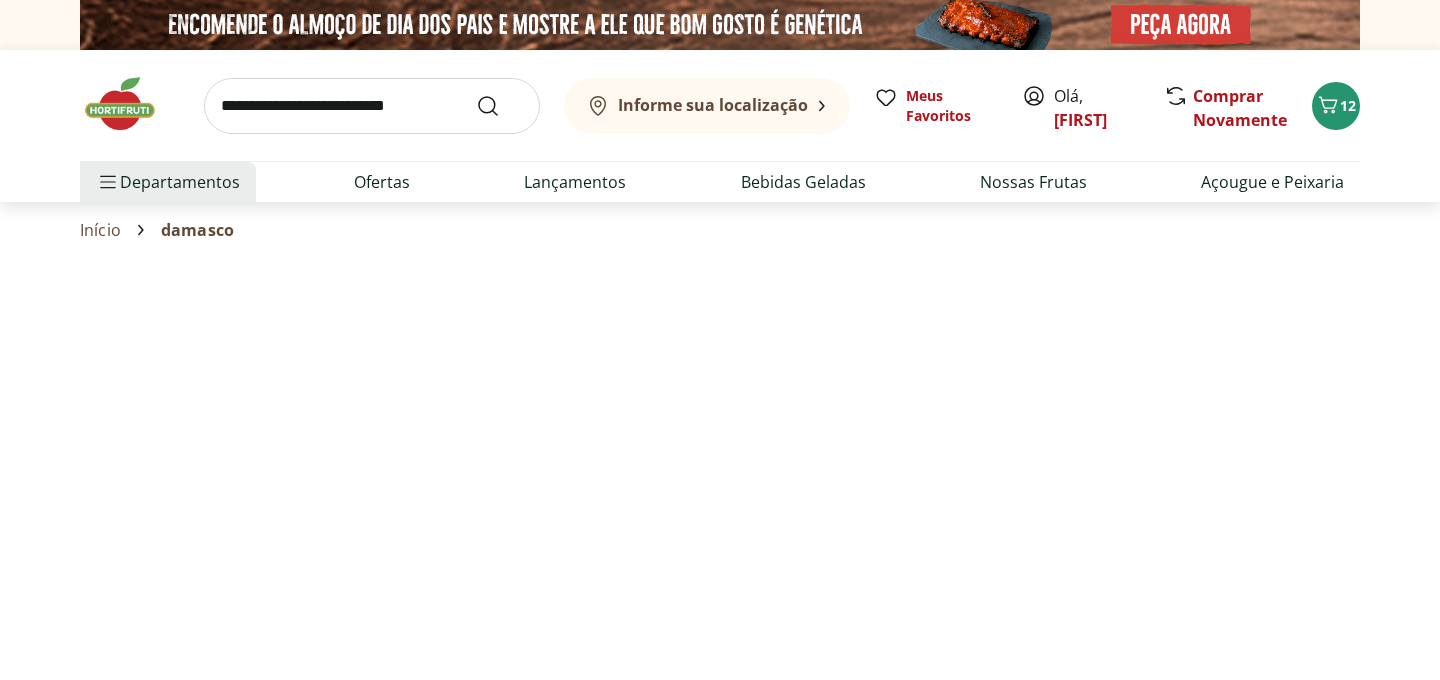 select on "**********" 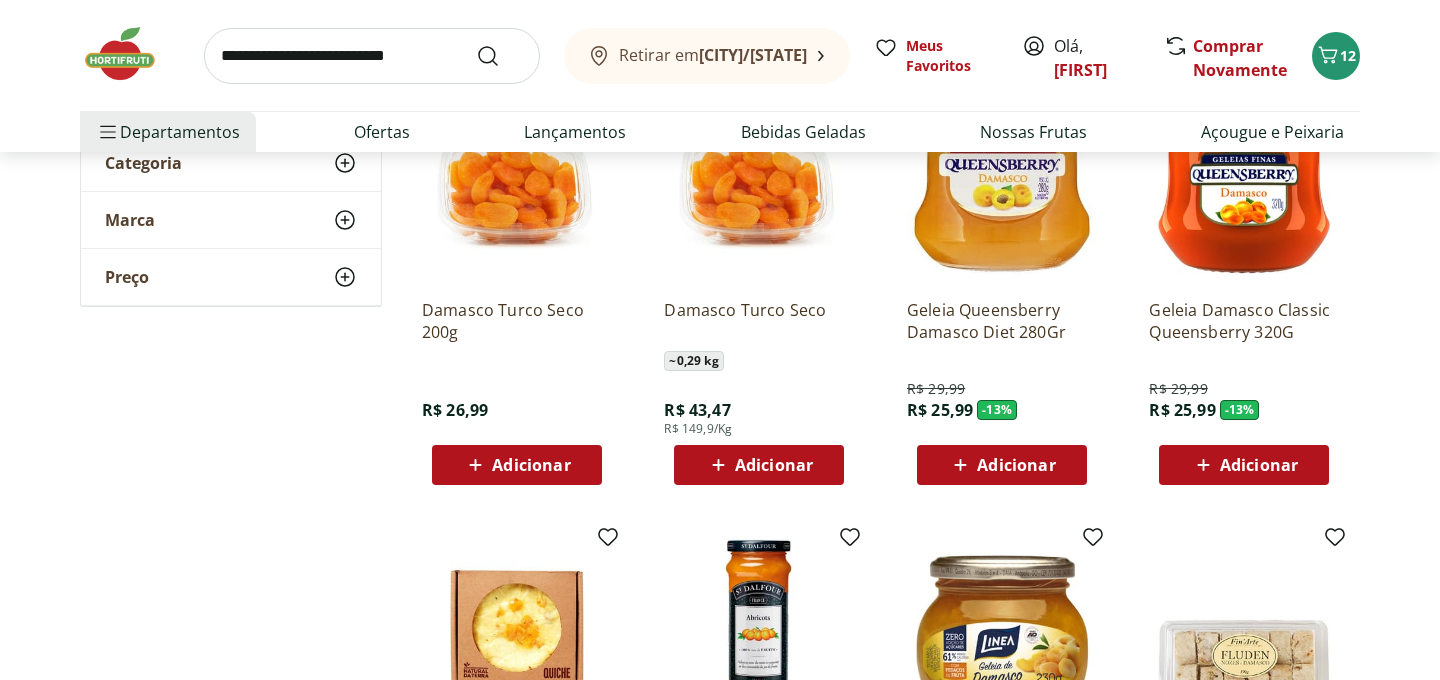 scroll, scrollTop: 332, scrollLeft: 0, axis: vertical 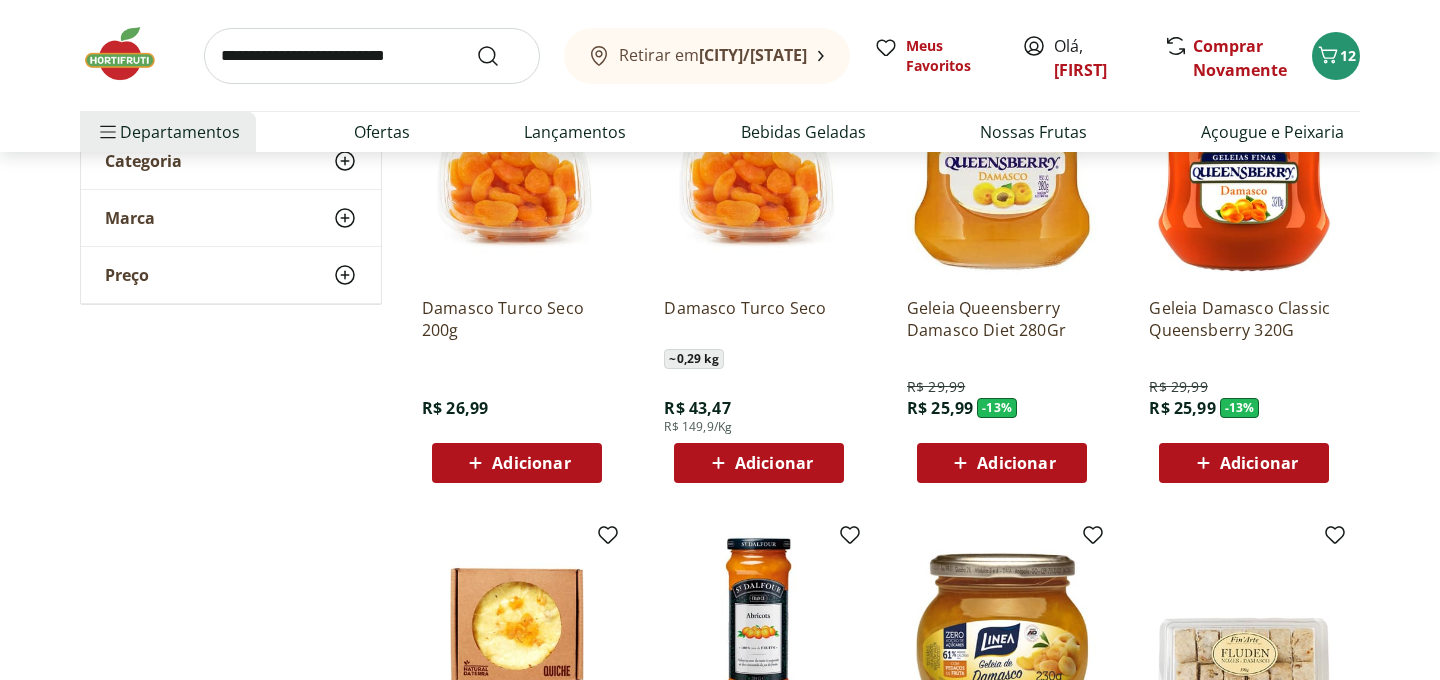 click 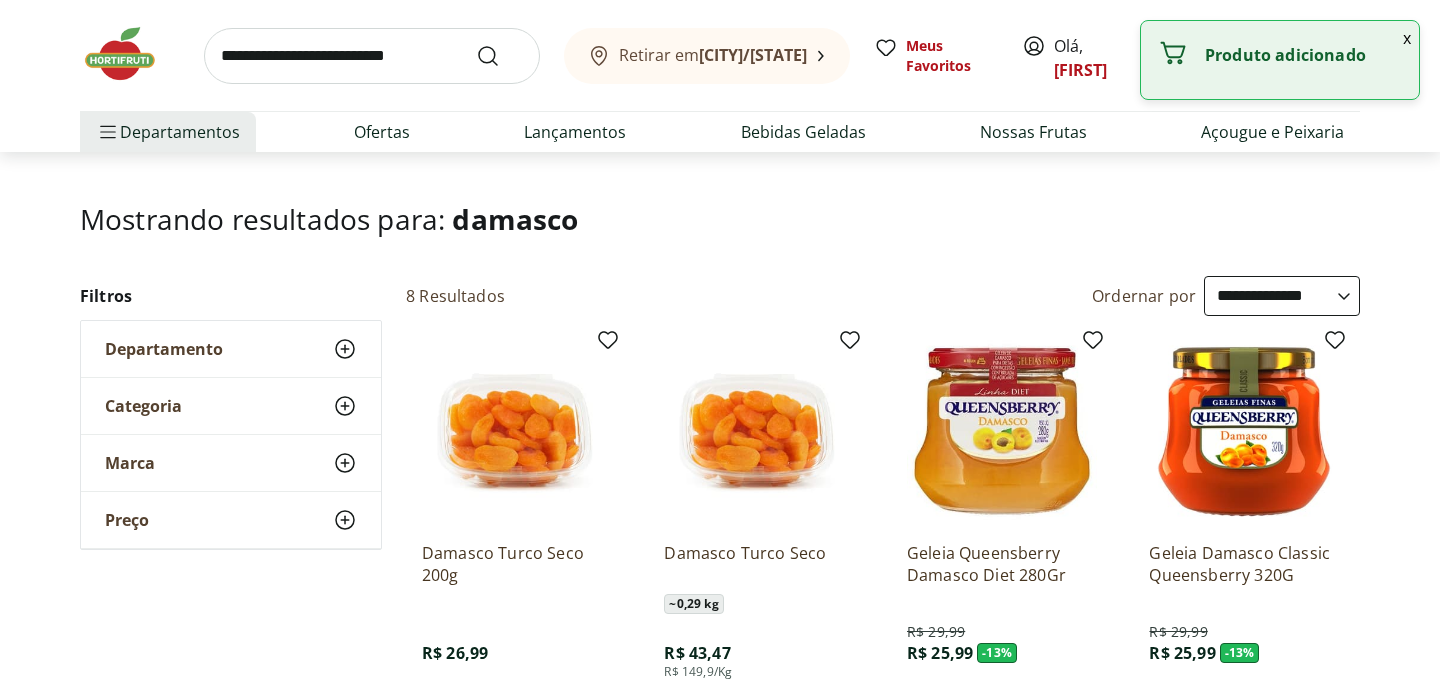 scroll, scrollTop: 0, scrollLeft: 0, axis: both 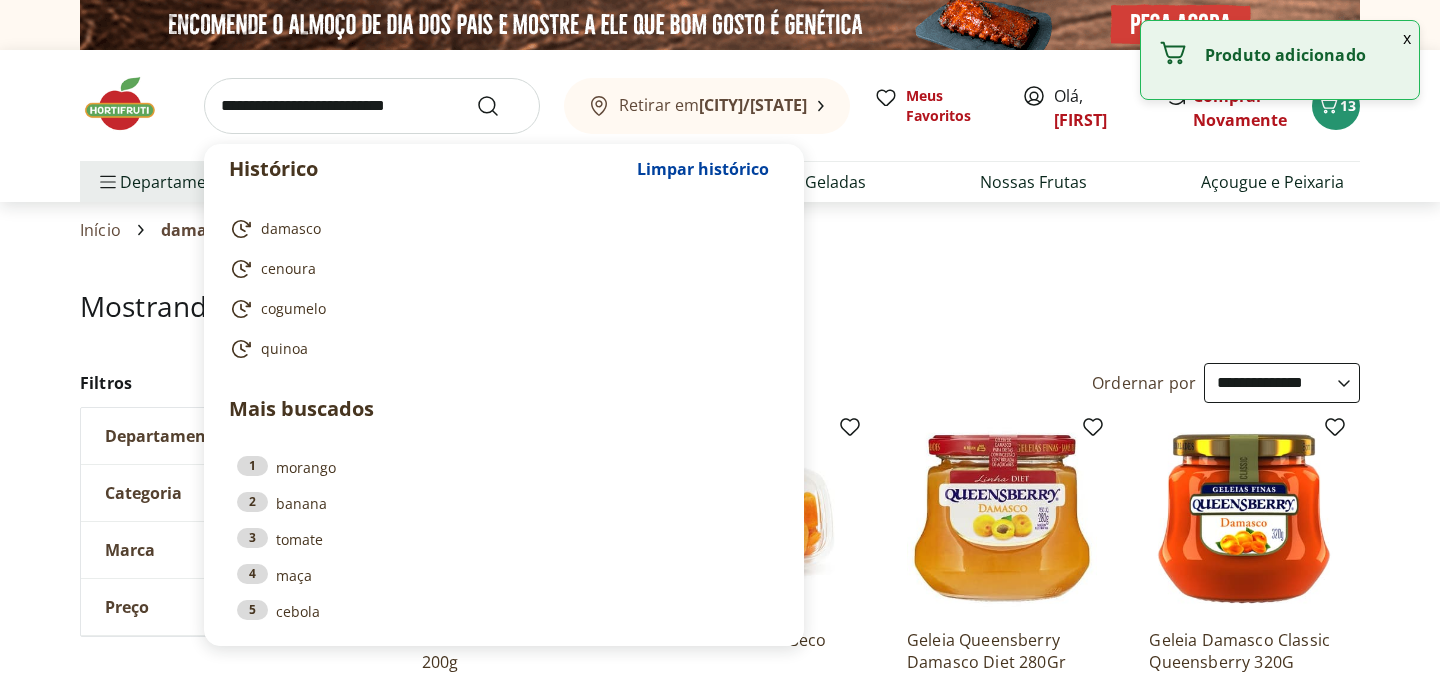 click at bounding box center (372, 106) 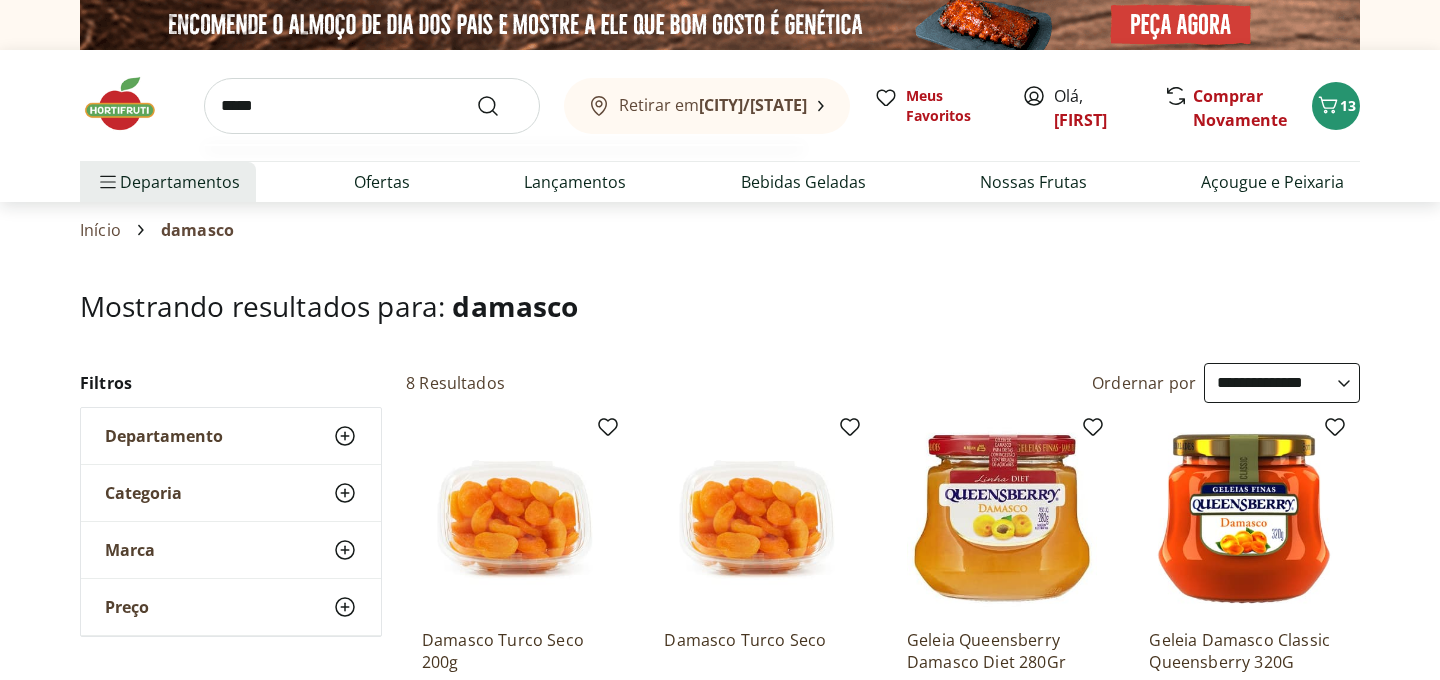 type on "*****" 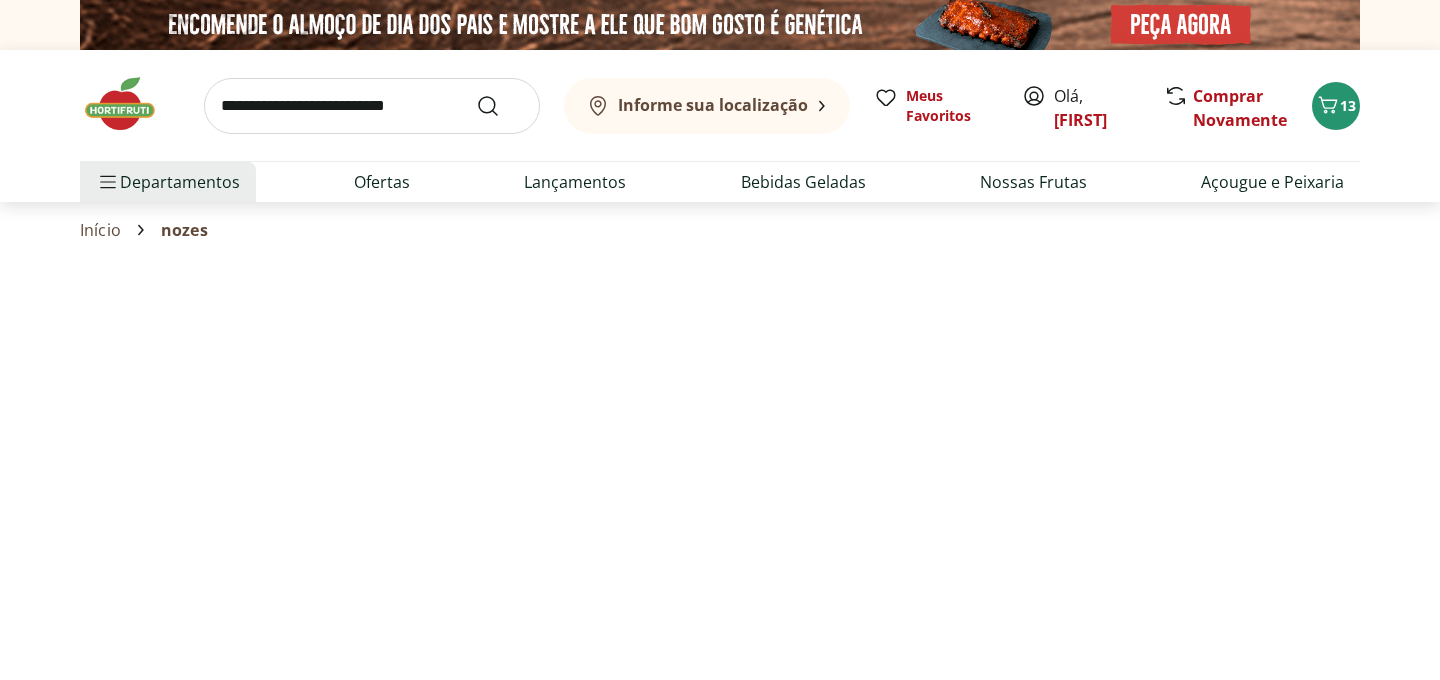 select on "**********" 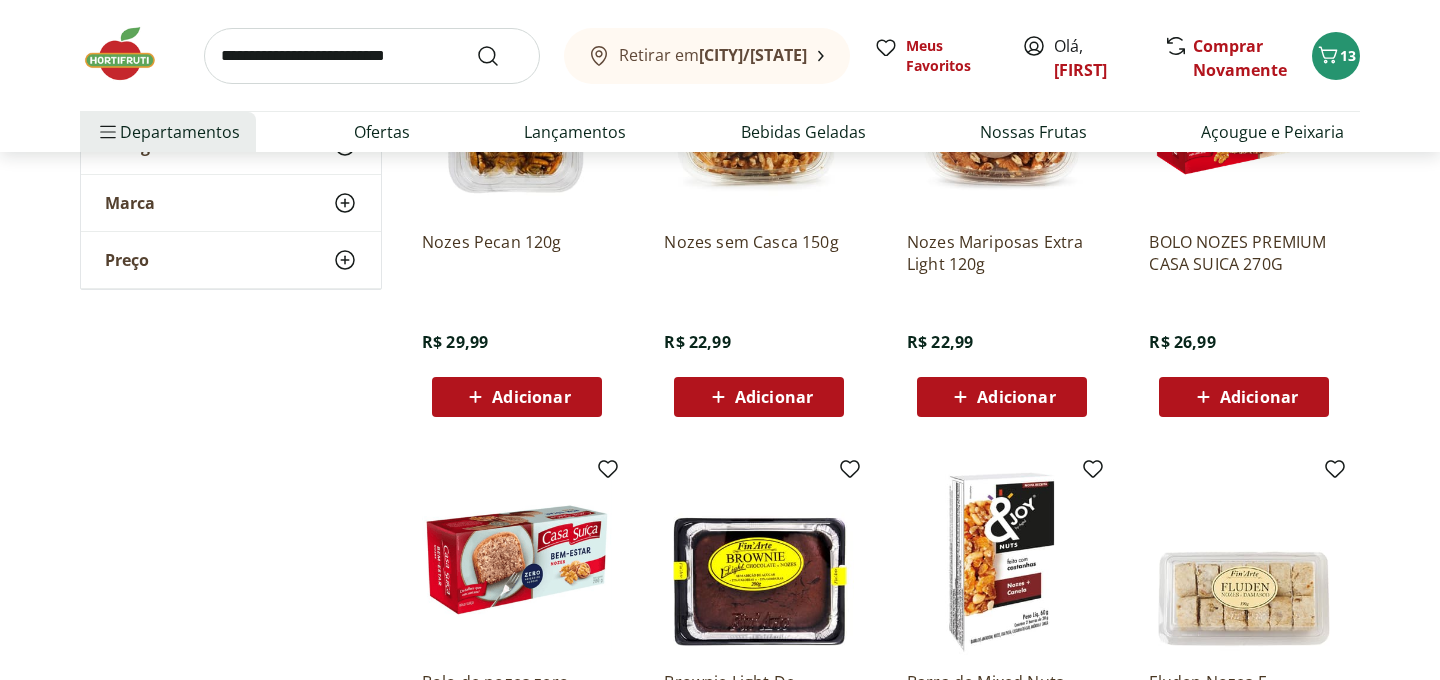 scroll, scrollTop: 208, scrollLeft: 0, axis: vertical 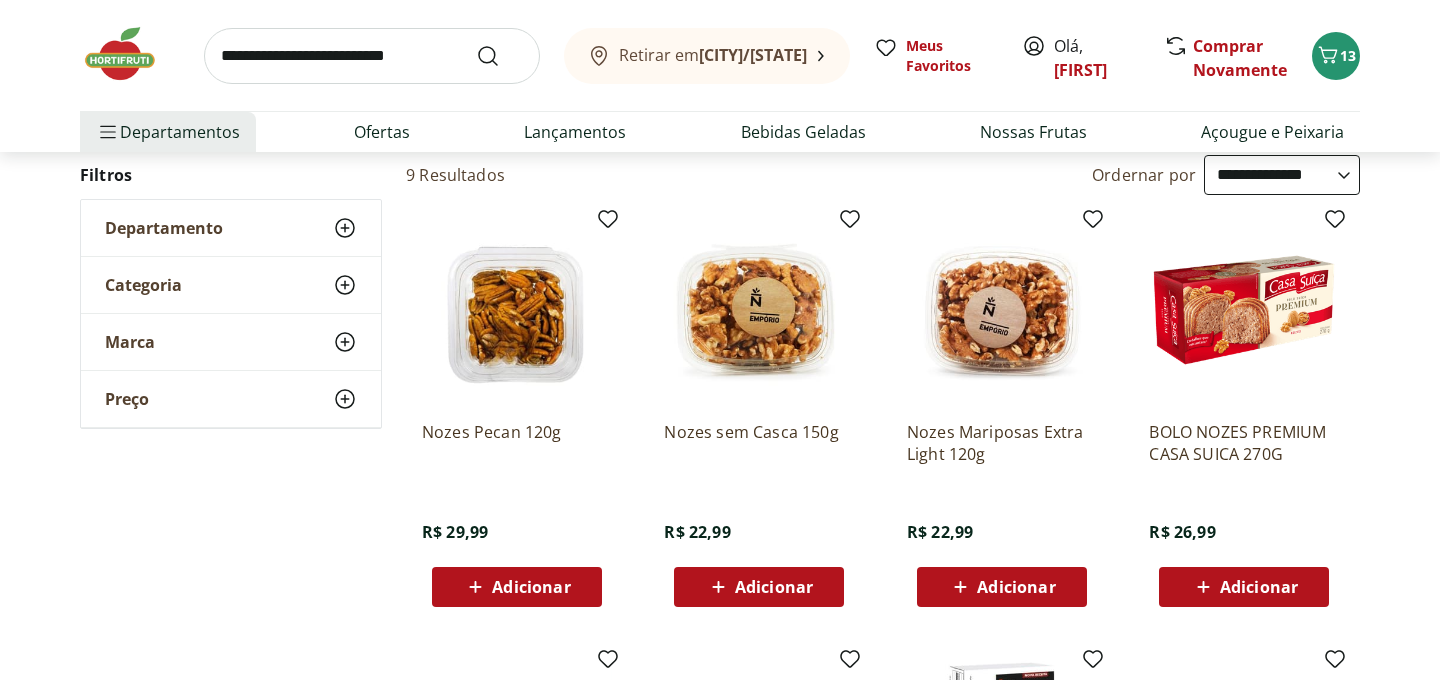 click on "Adicionar" at bounding box center [774, 587] 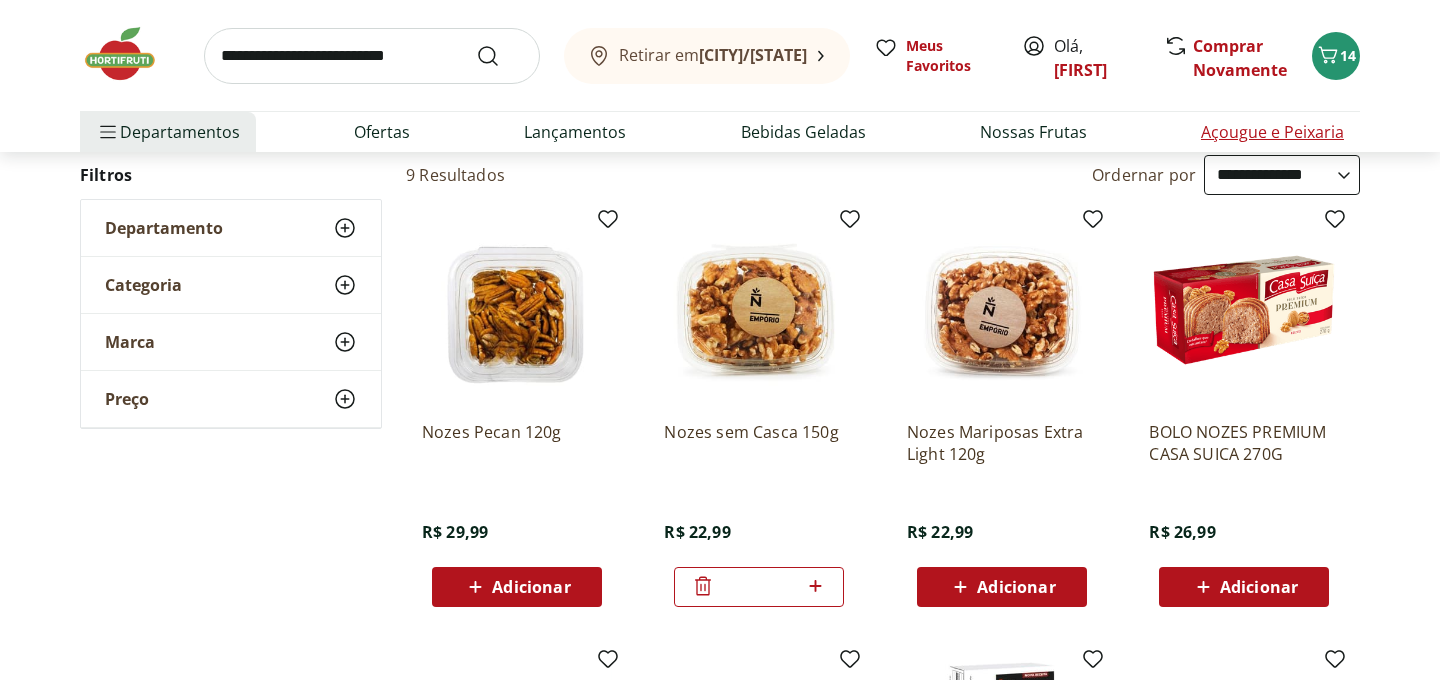 click on "Açougue e Peixaria" at bounding box center (1272, 132) 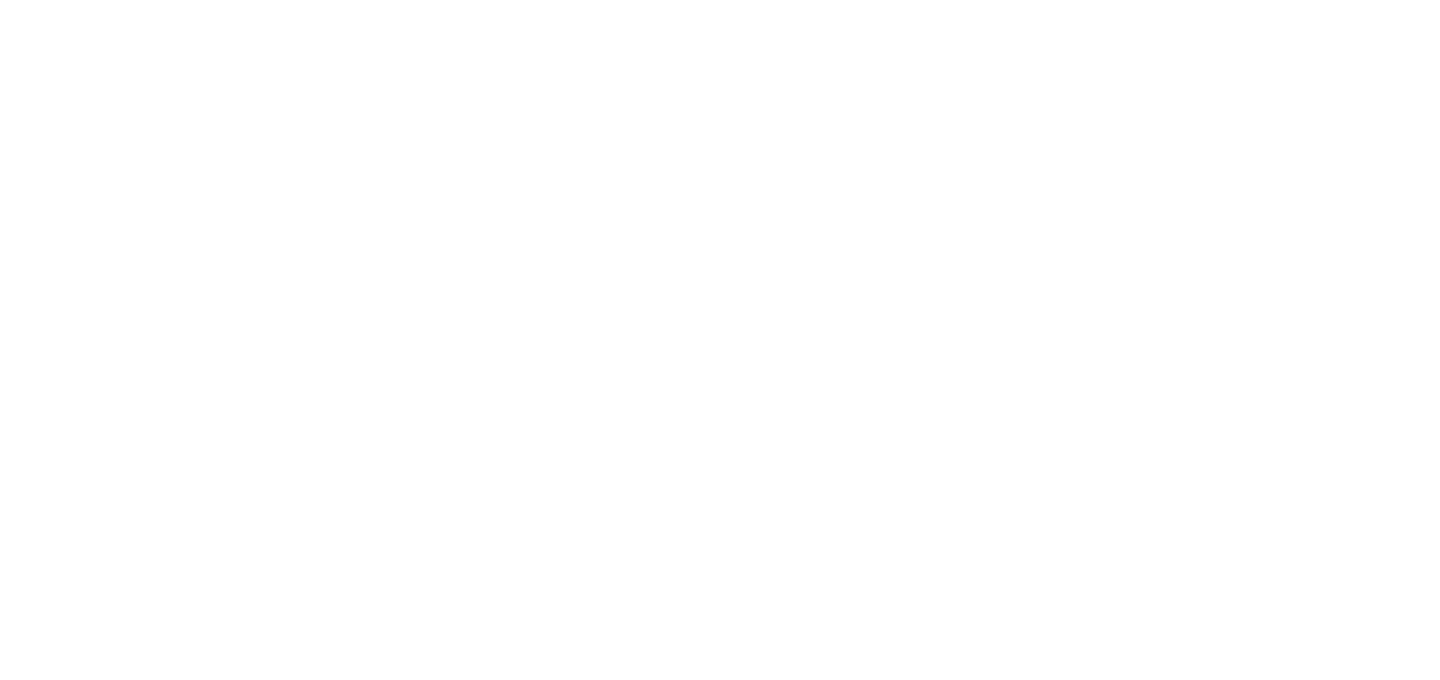 scroll, scrollTop: 0, scrollLeft: 0, axis: both 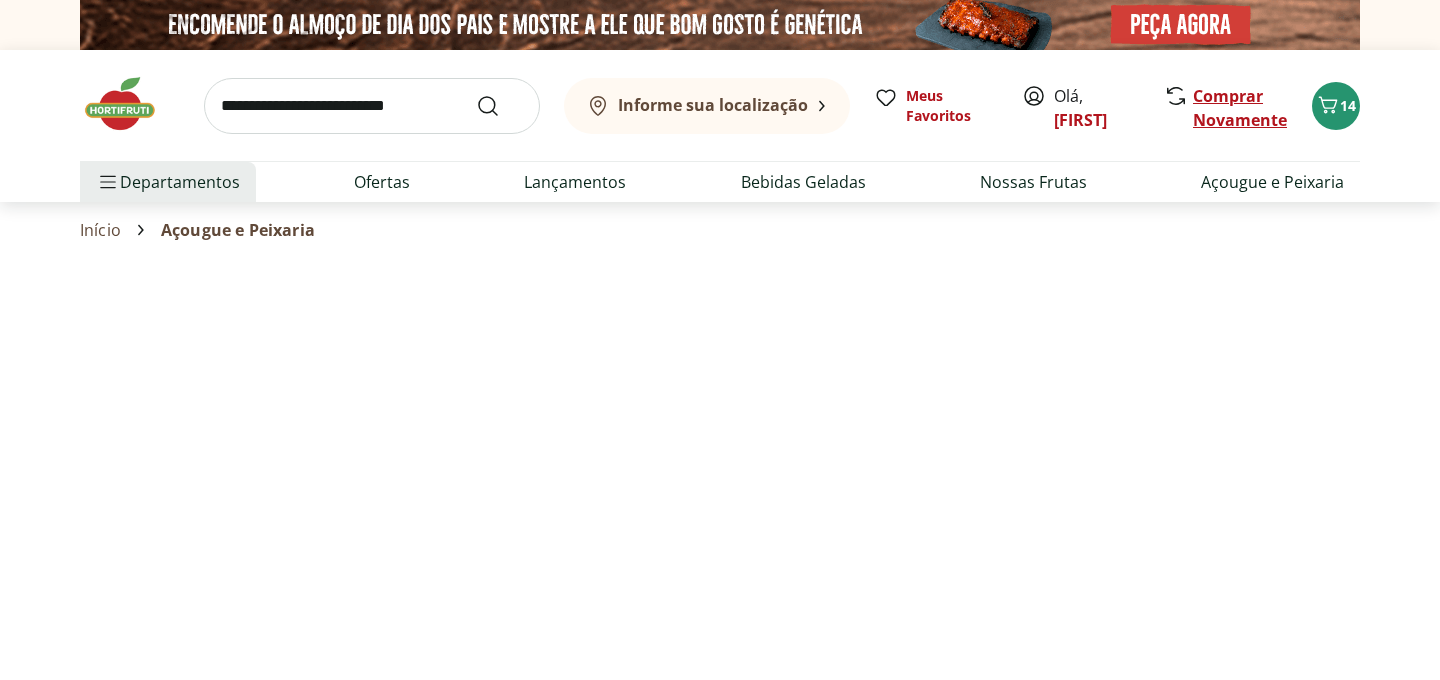 select on "**********" 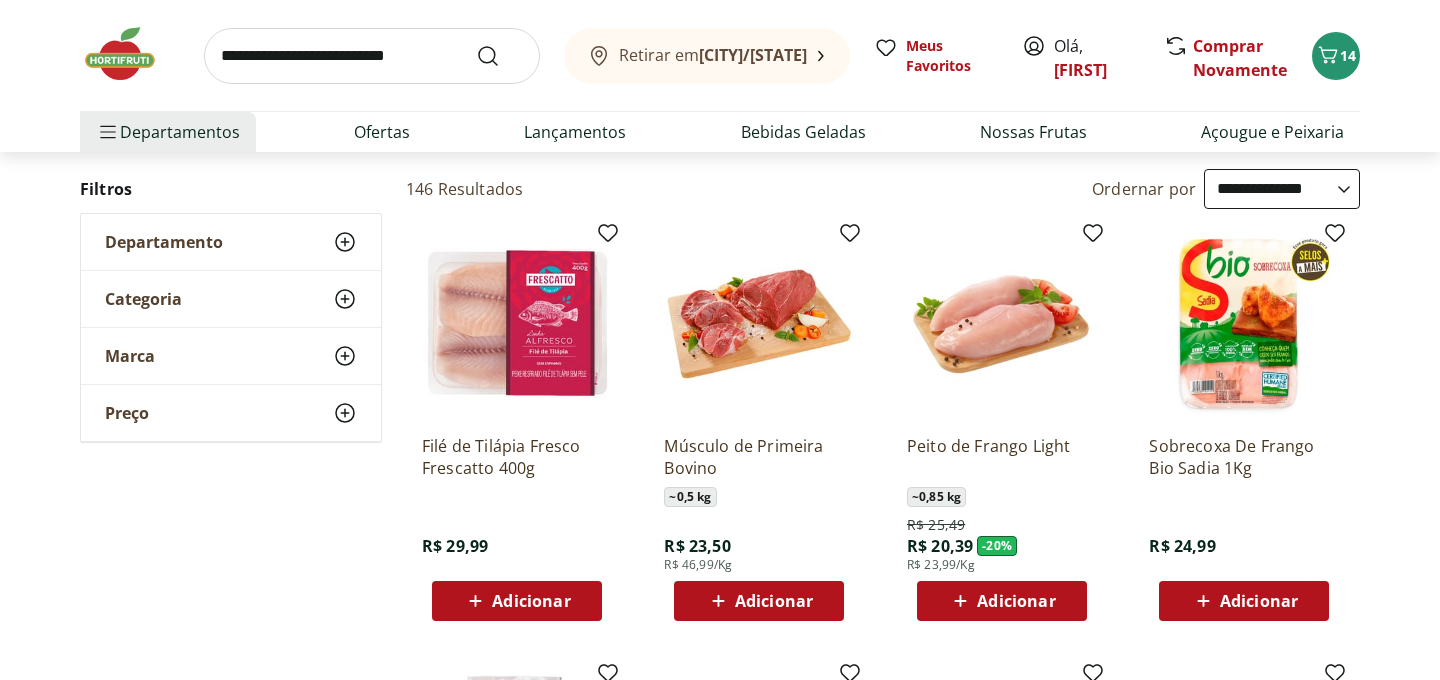 scroll, scrollTop: 124, scrollLeft: 0, axis: vertical 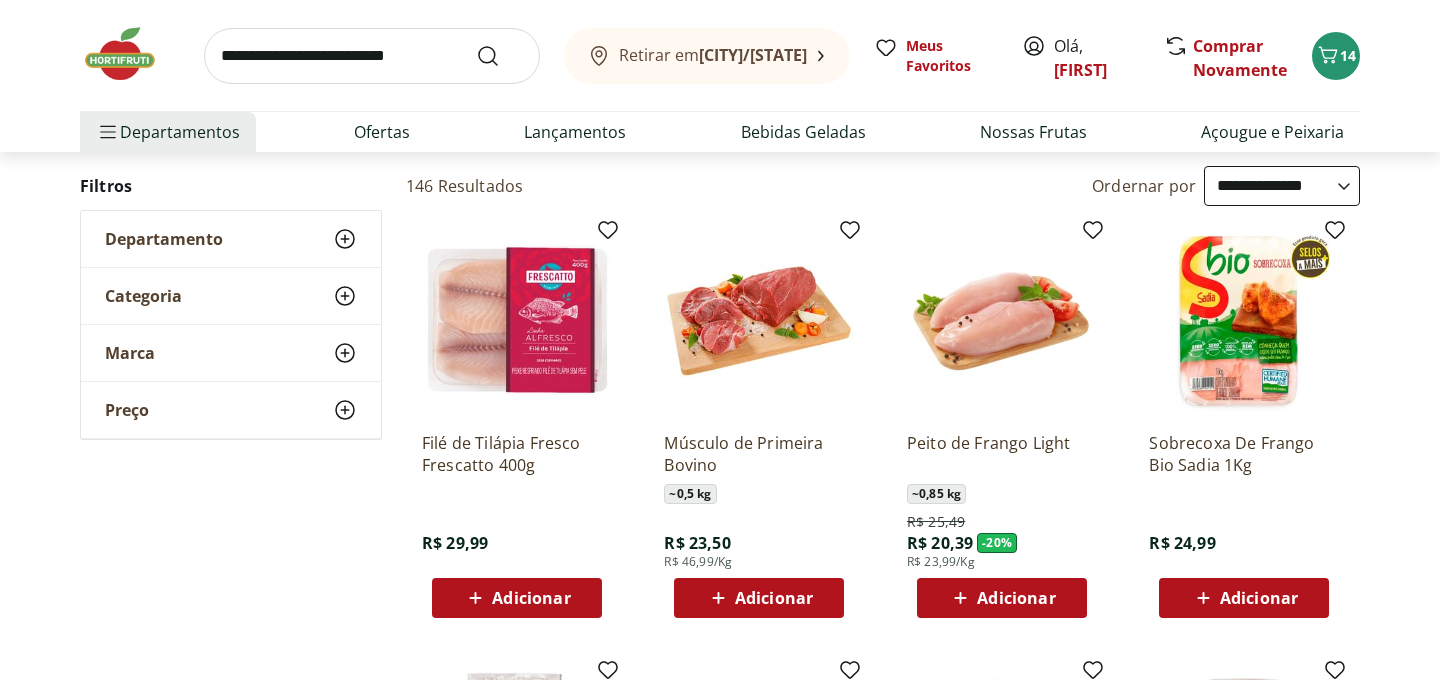 click 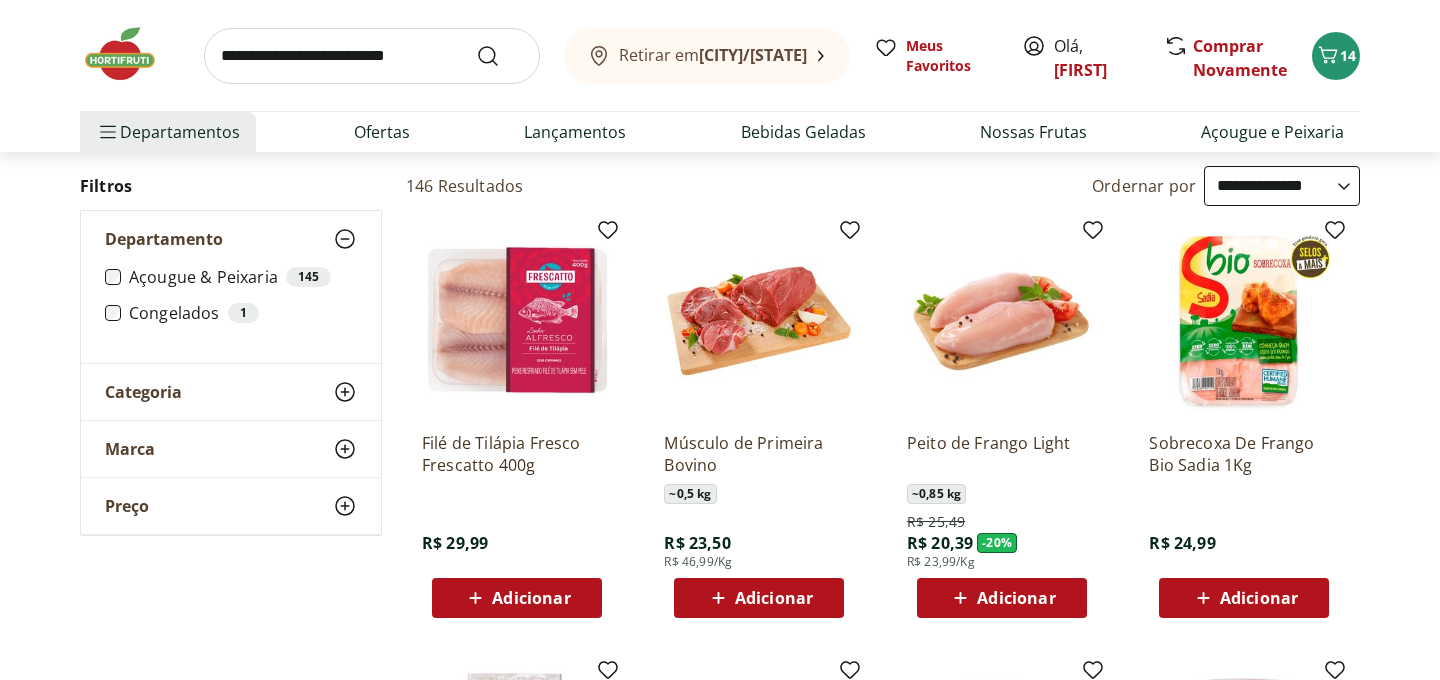 click 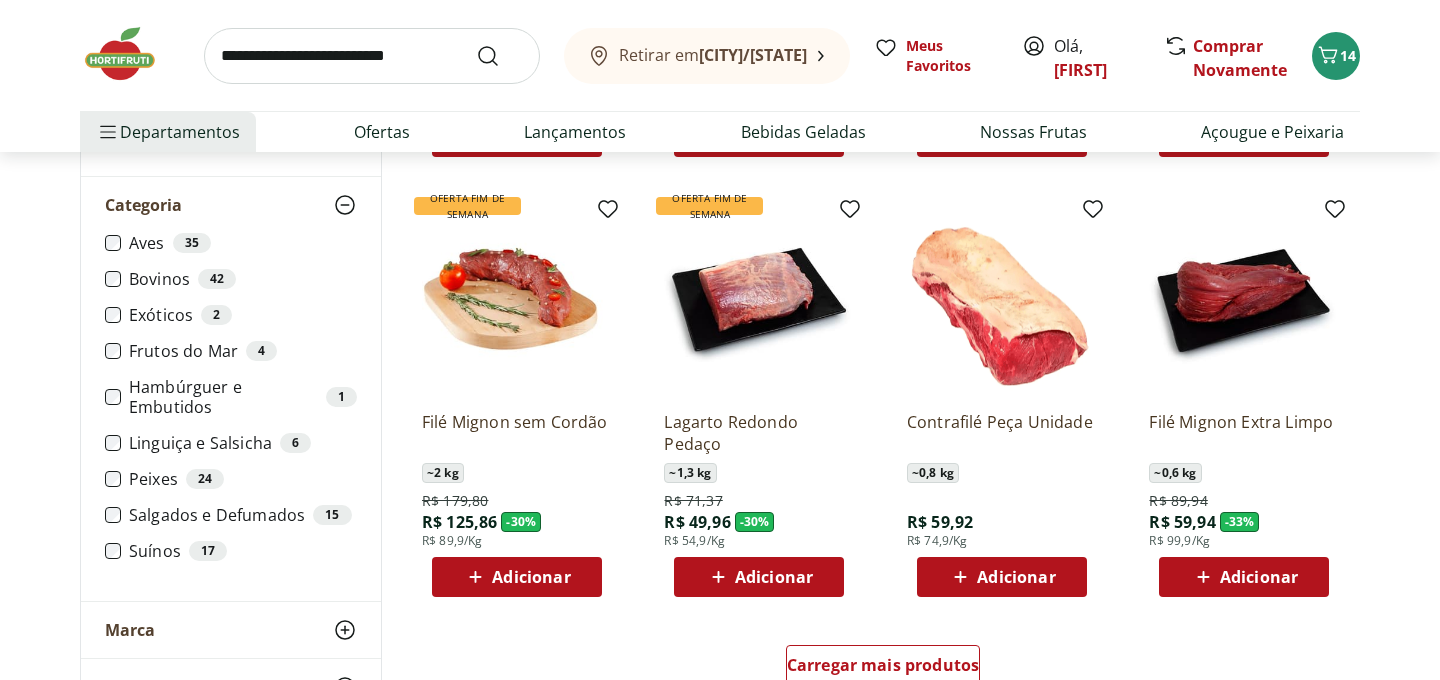 scroll, scrollTop: 1035, scrollLeft: 0, axis: vertical 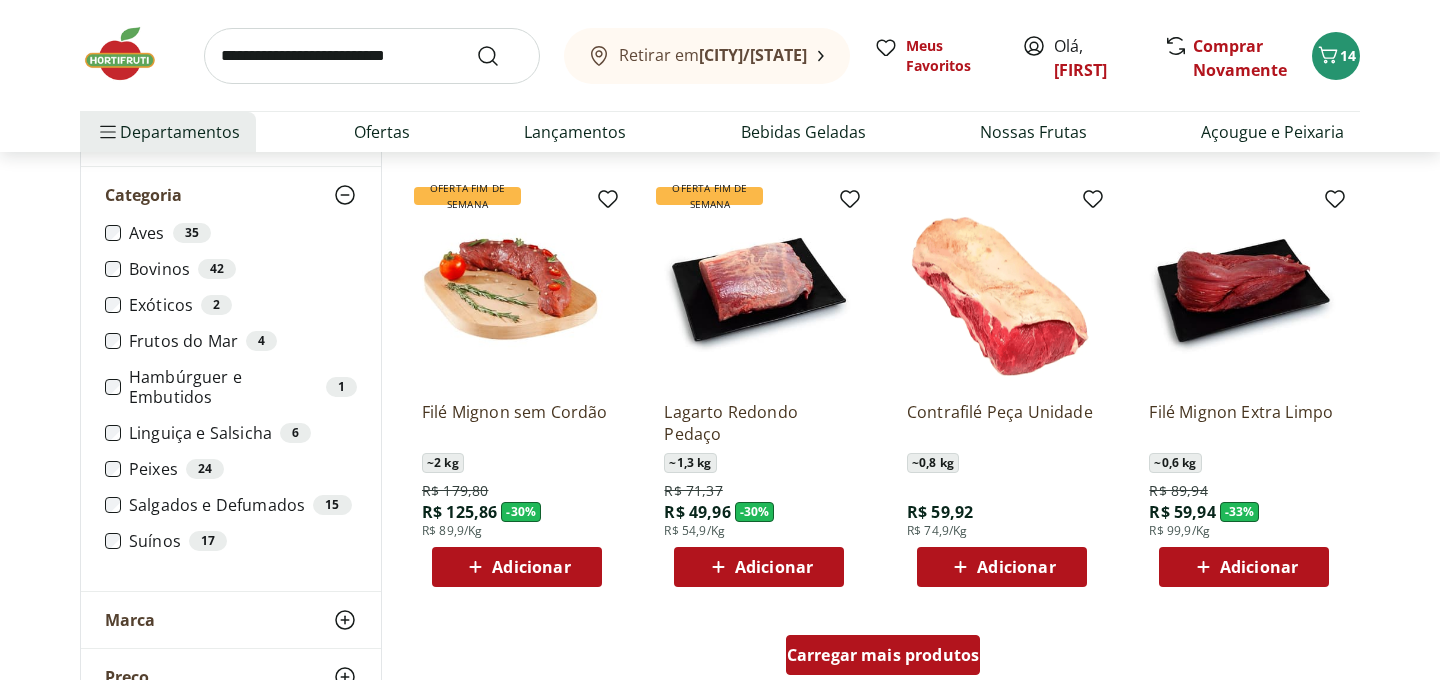 click on "Carregar mais produtos" at bounding box center (883, 655) 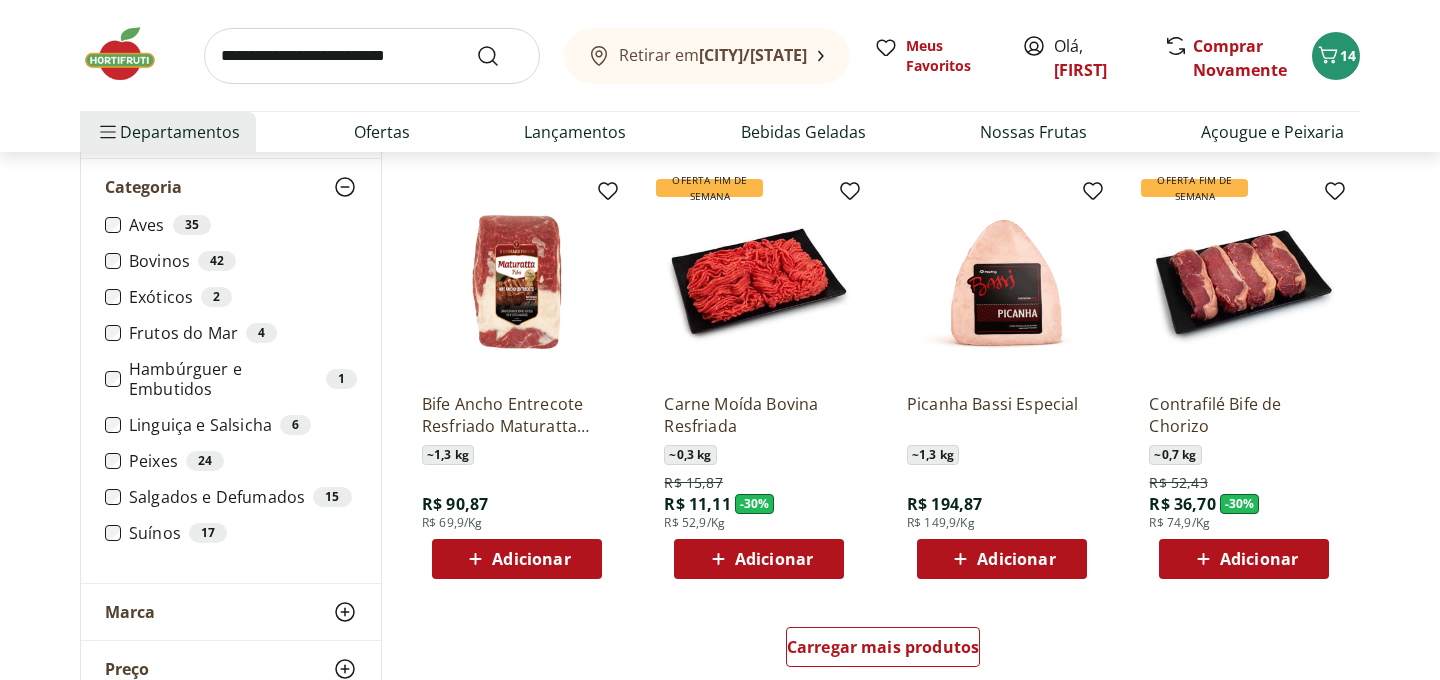 scroll, scrollTop: 2480, scrollLeft: 0, axis: vertical 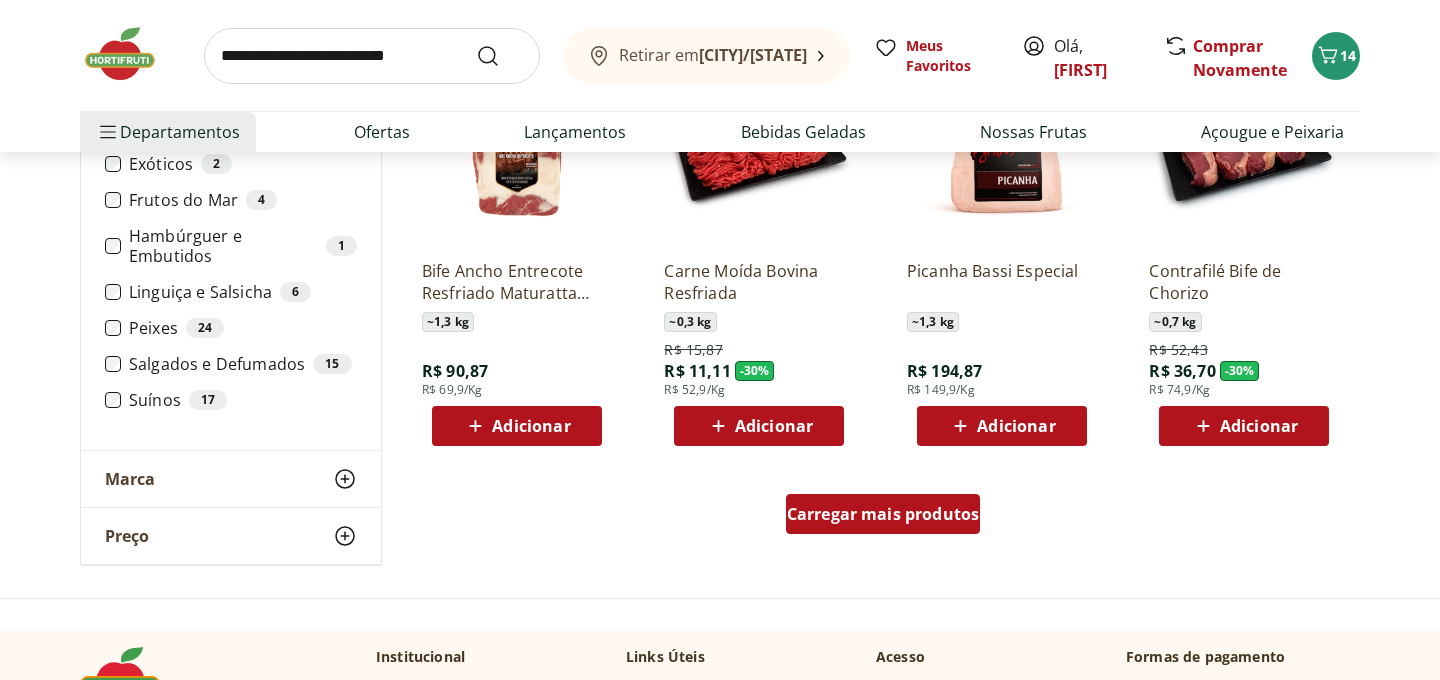 click on "Carregar mais produtos" at bounding box center (883, 514) 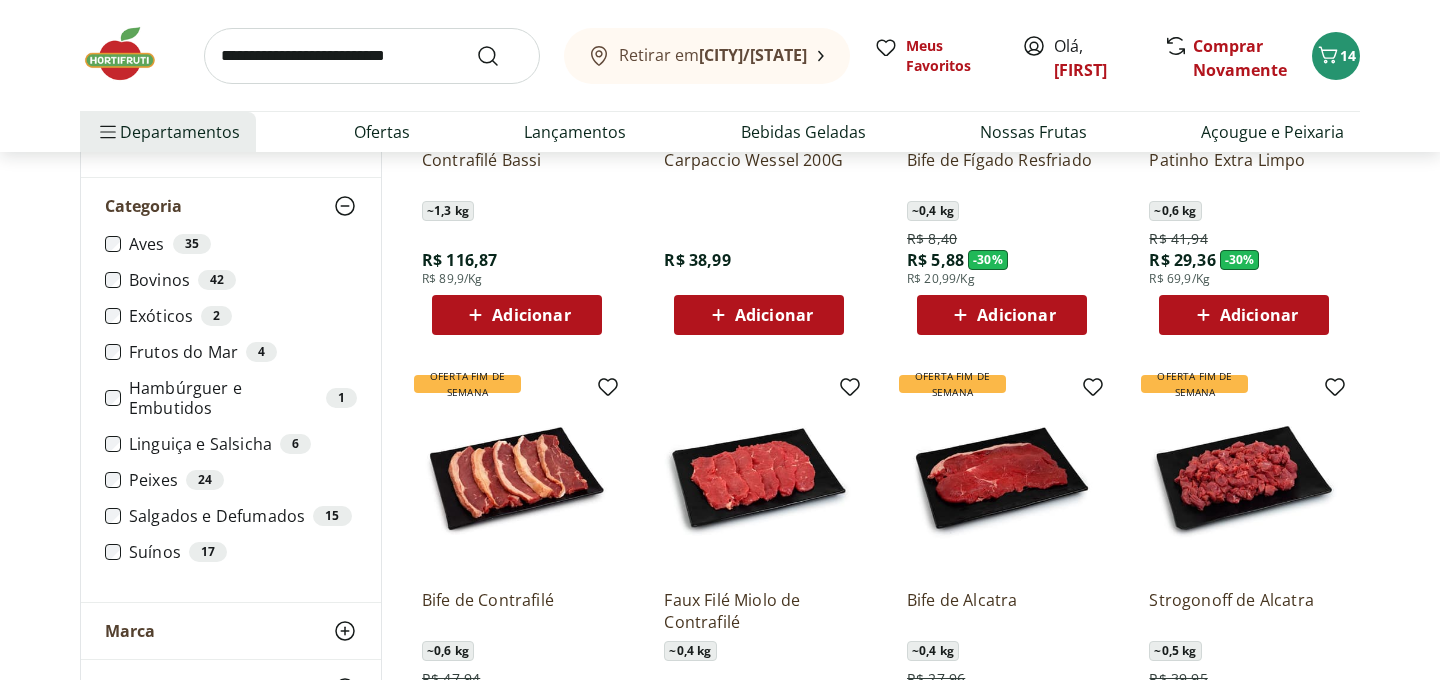 scroll, scrollTop: 3027, scrollLeft: 0, axis: vertical 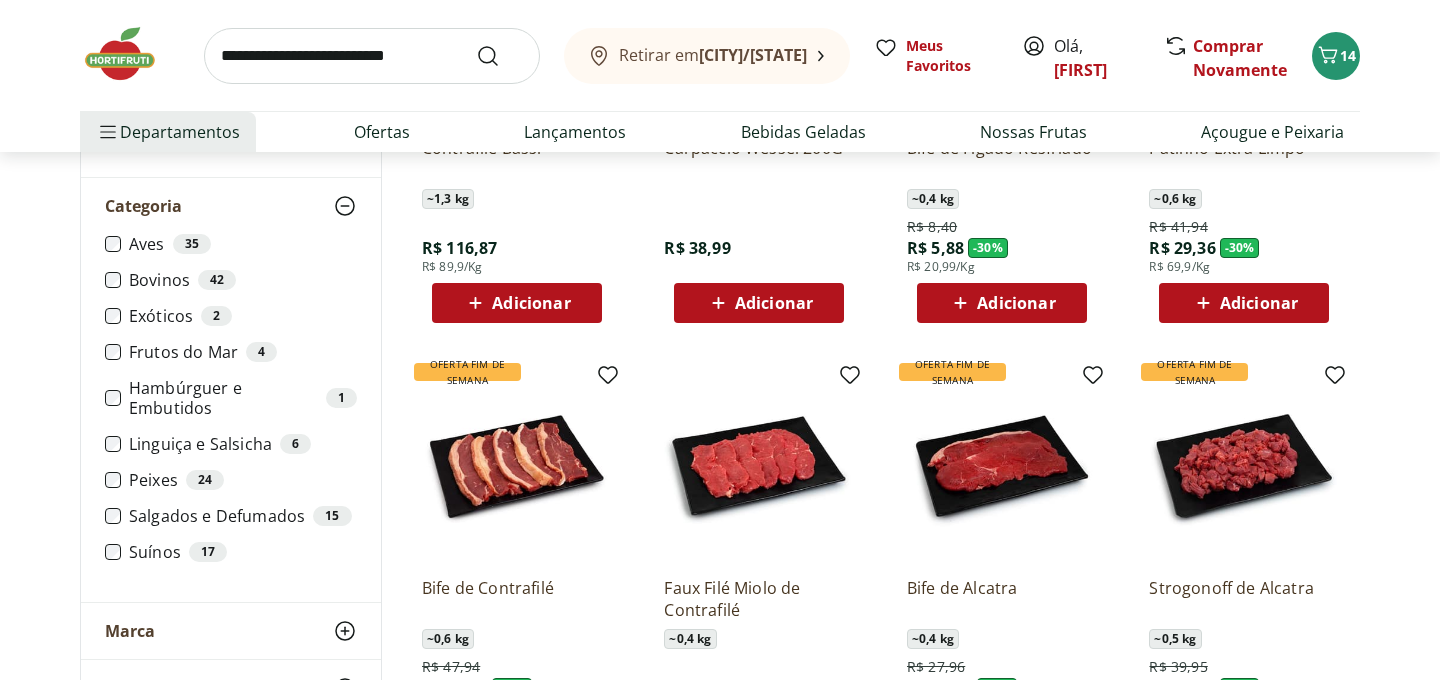 click on "Adicionar" at bounding box center (1259, 303) 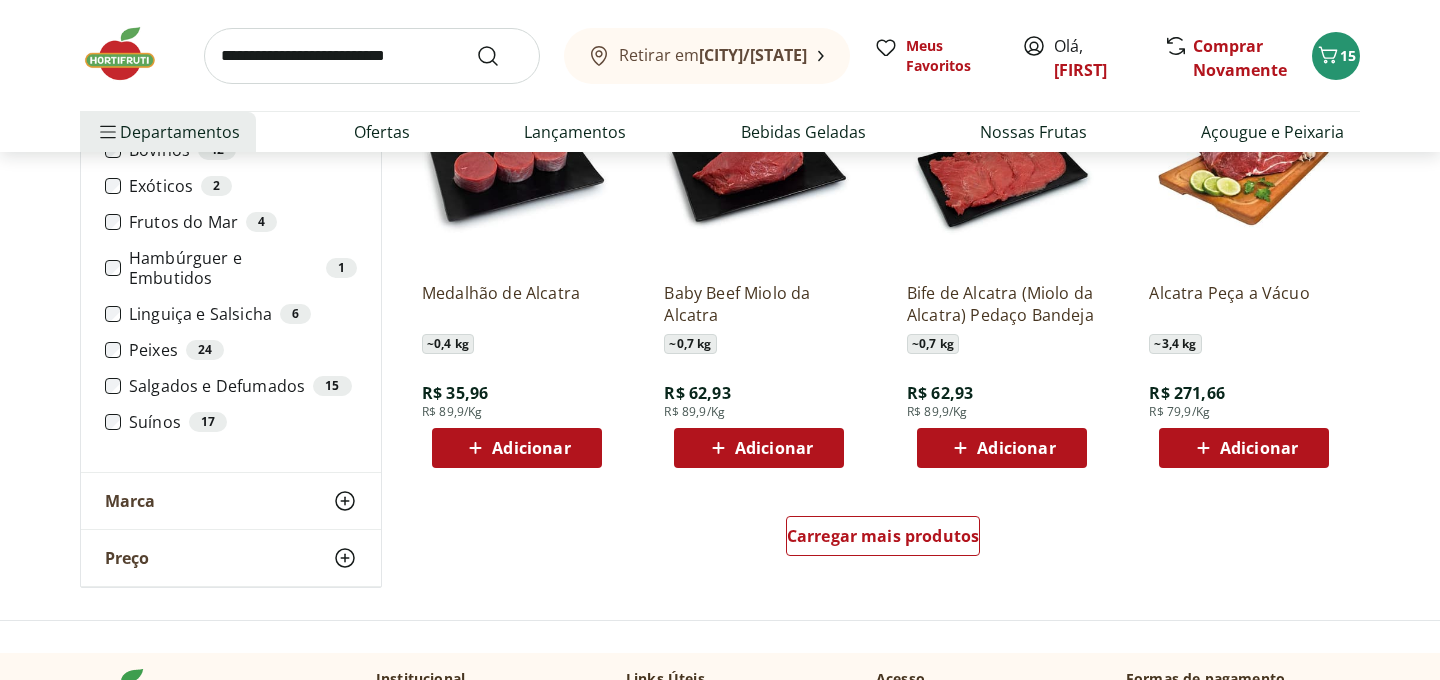 scroll, scrollTop: 3773, scrollLeft: 0, axis: vertical 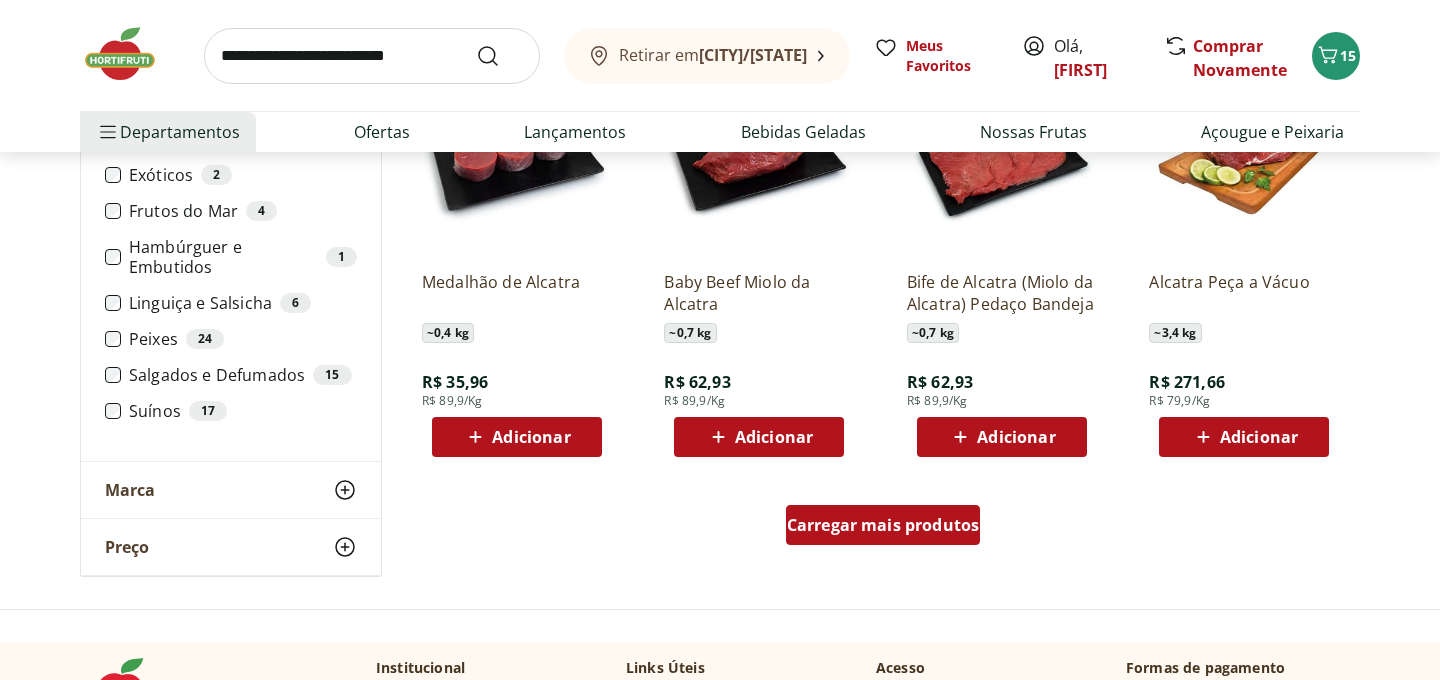 click on "Carregar mais produtos" at bounding box center [883, 525] 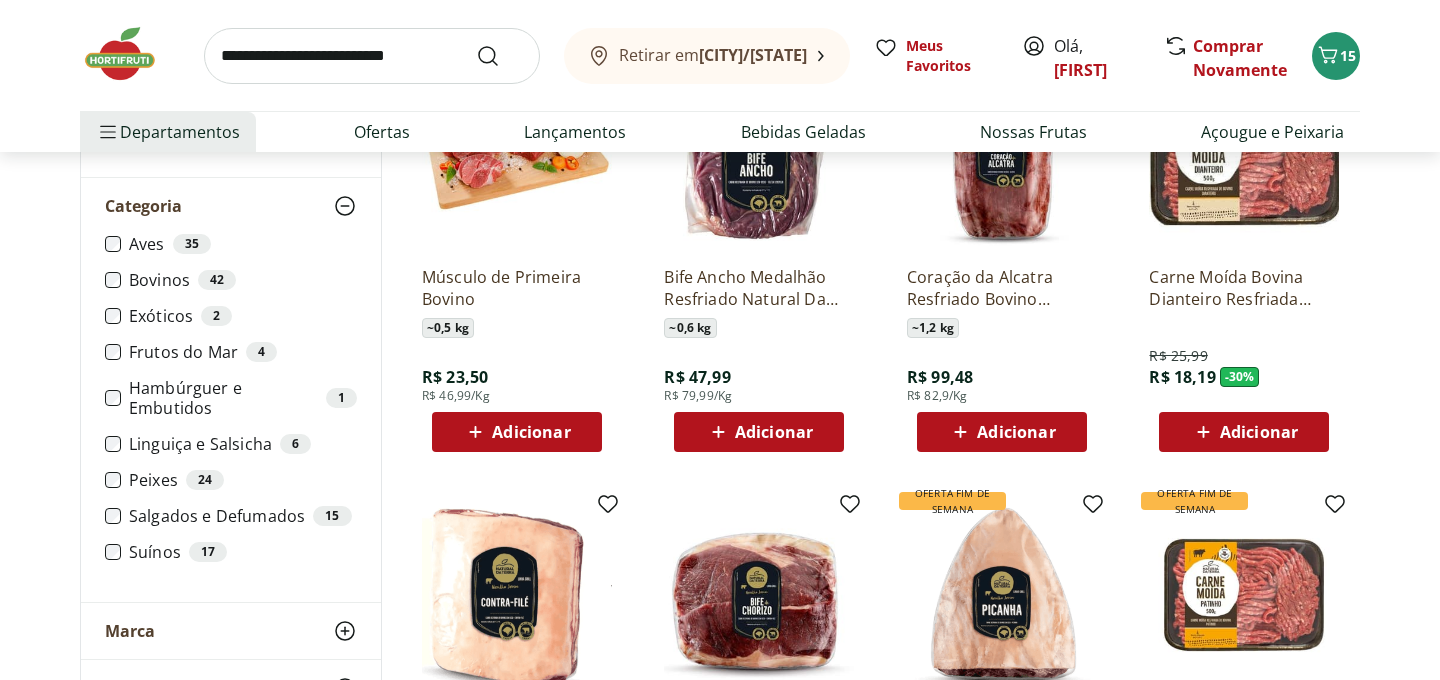 scroll, scrollTop: 0, scrollLeft: 0, axis: both 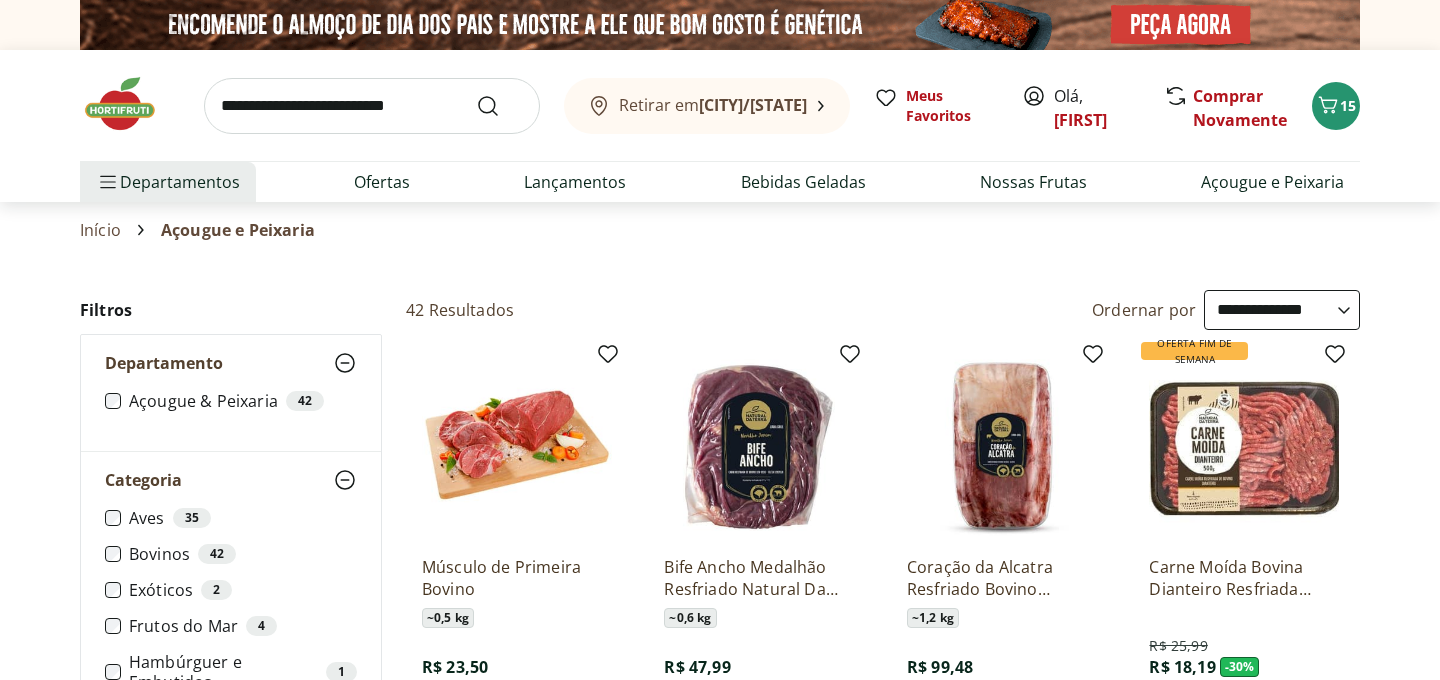 click at bounding box center (372, 106) 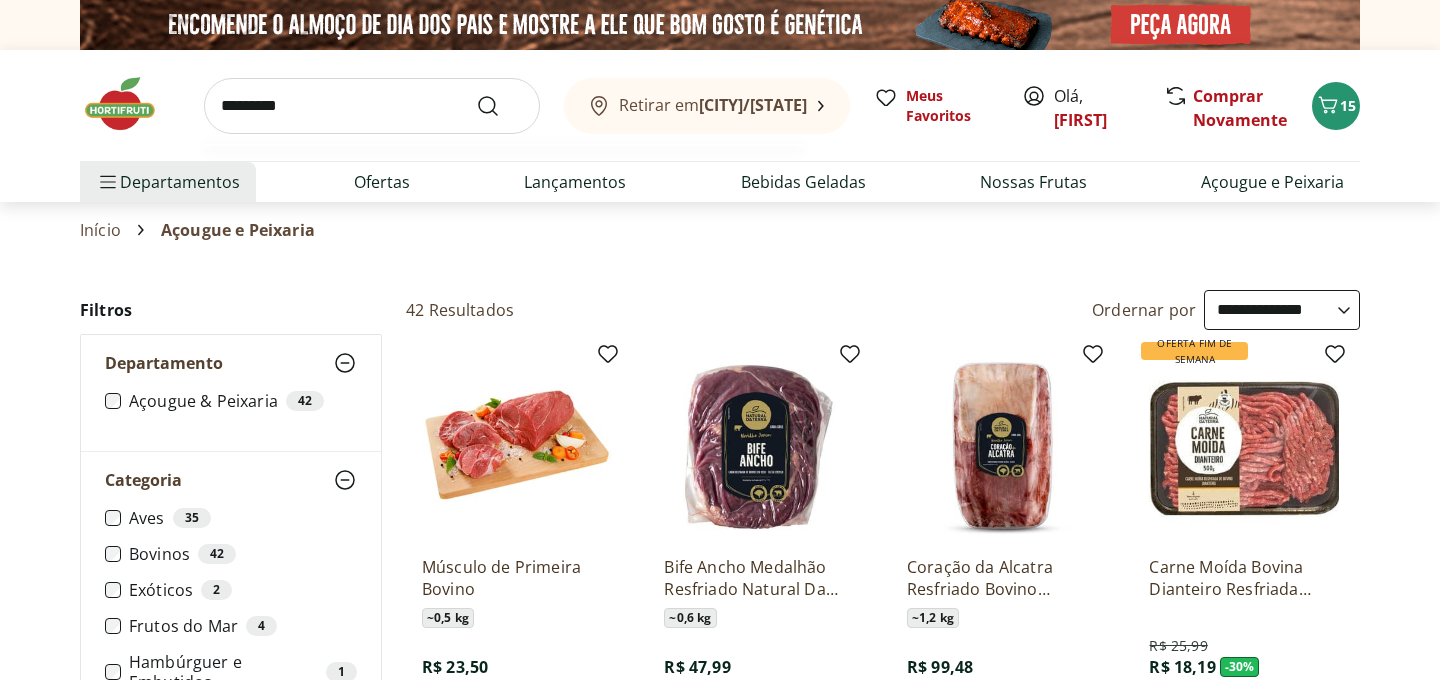 type on "*********" 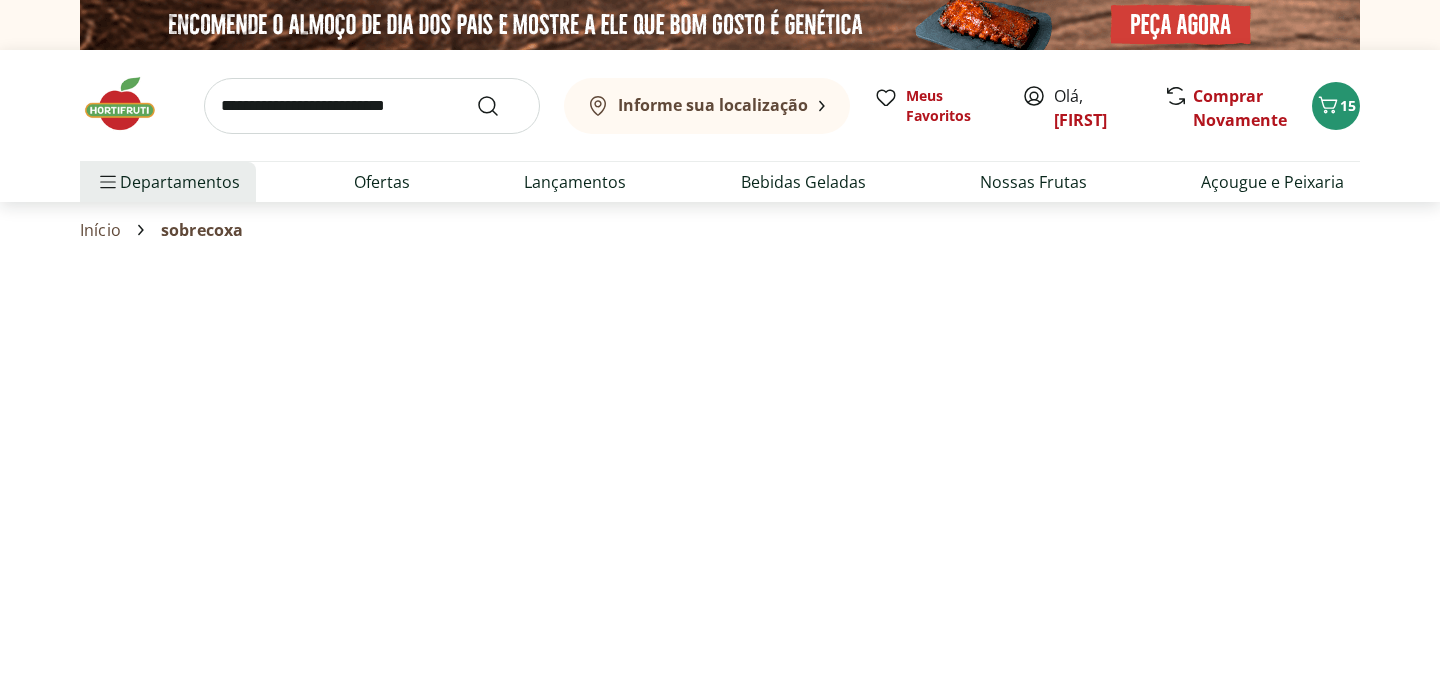 select on "**********" 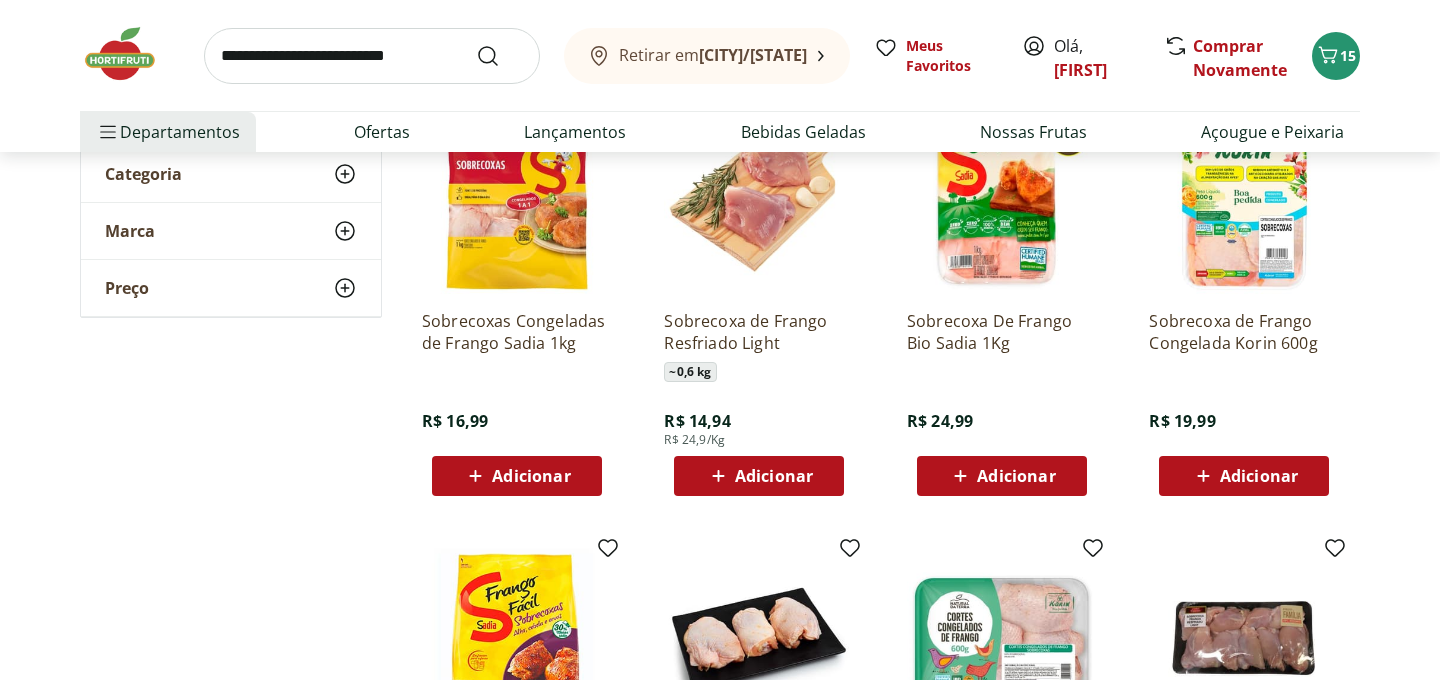 scroll, scrollTop: 314, scrollLeft: 0, axis: vertical 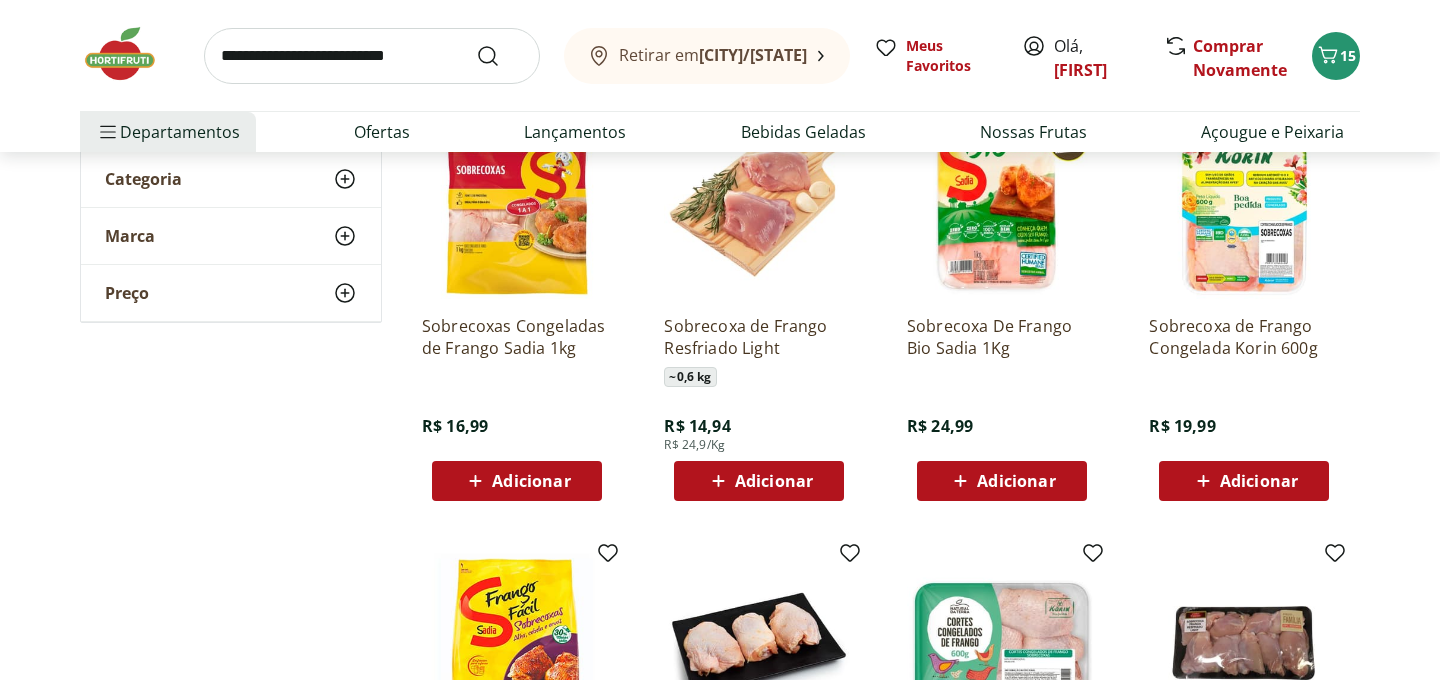 click on "Adicionar" at bounding box center (1259, 481) 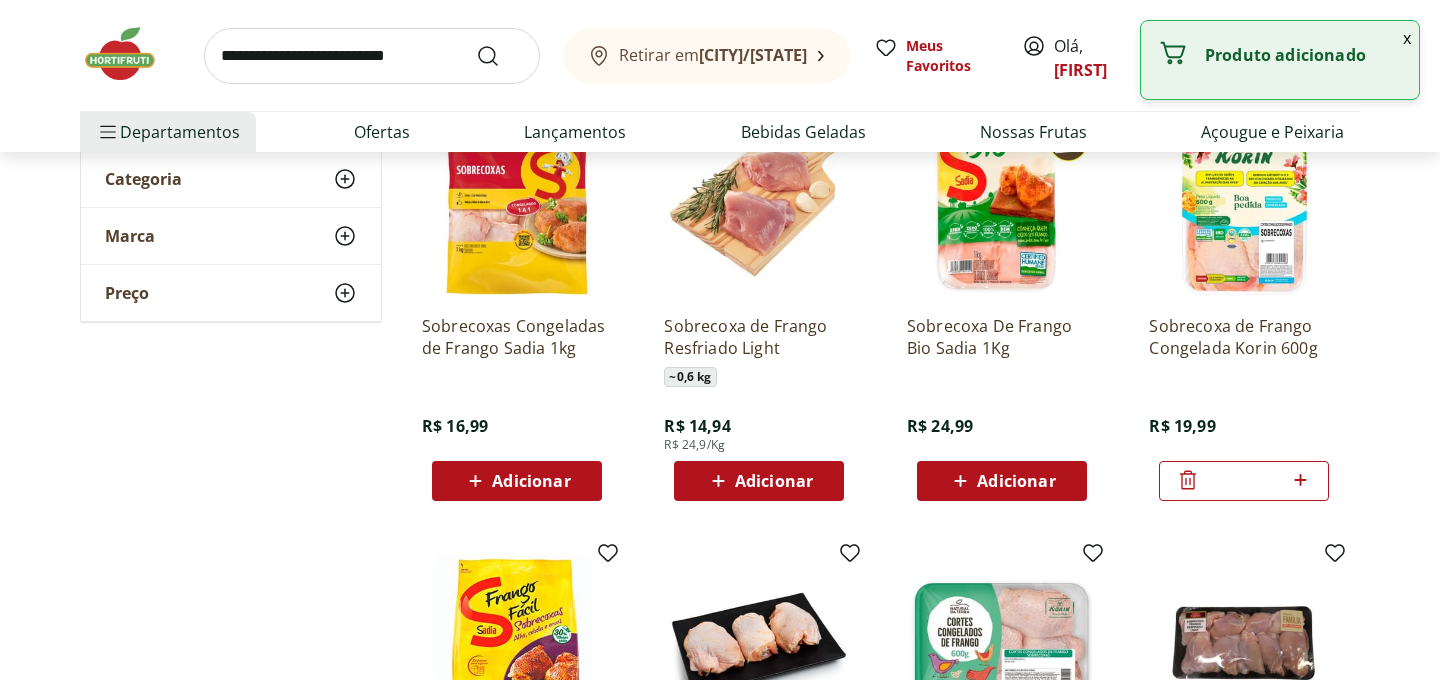 click 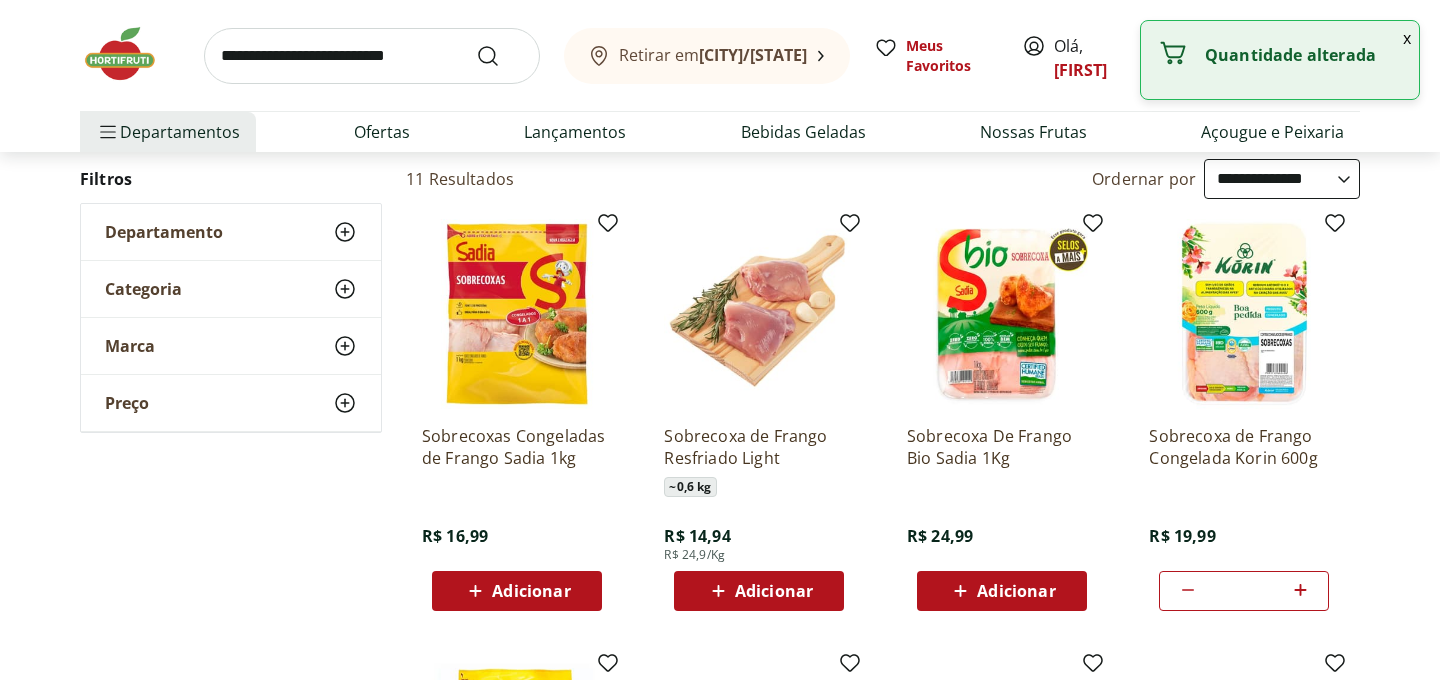 scroll, scrollTop: 205, scrollLeft: 0, axis: vertical 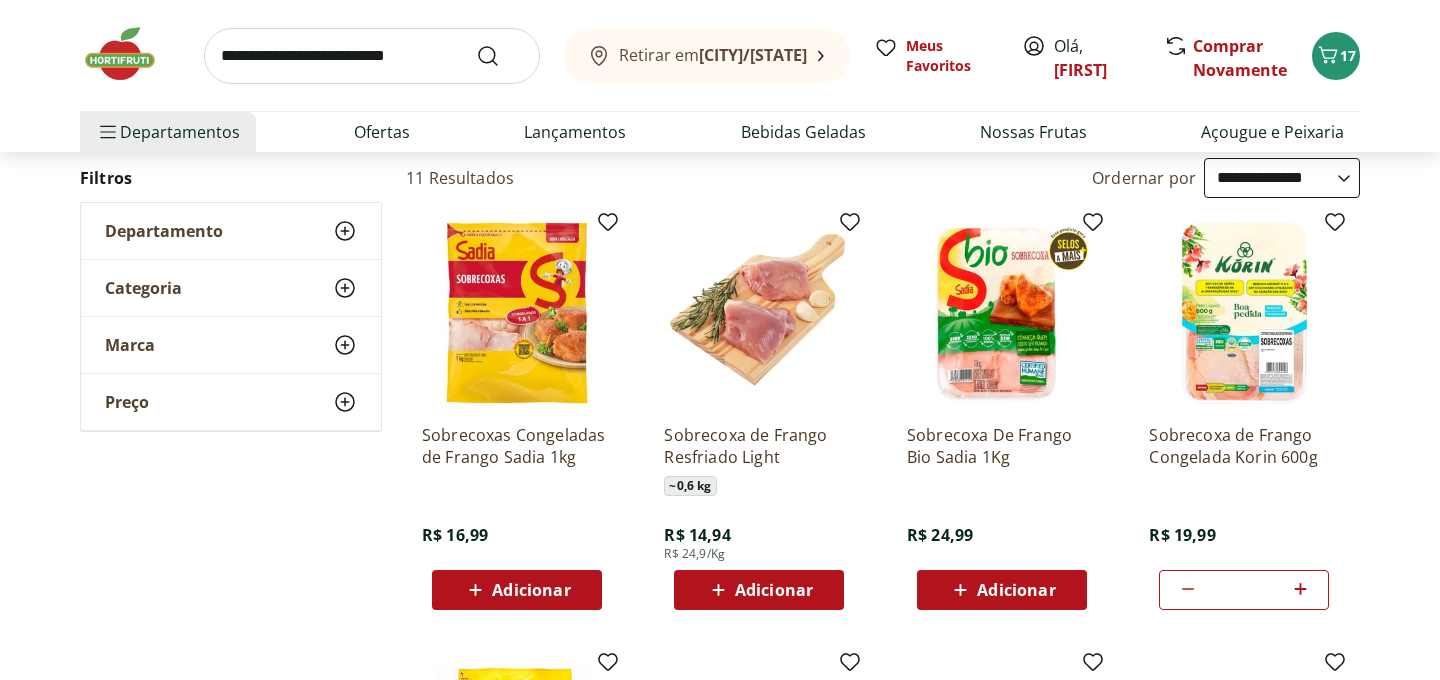 click 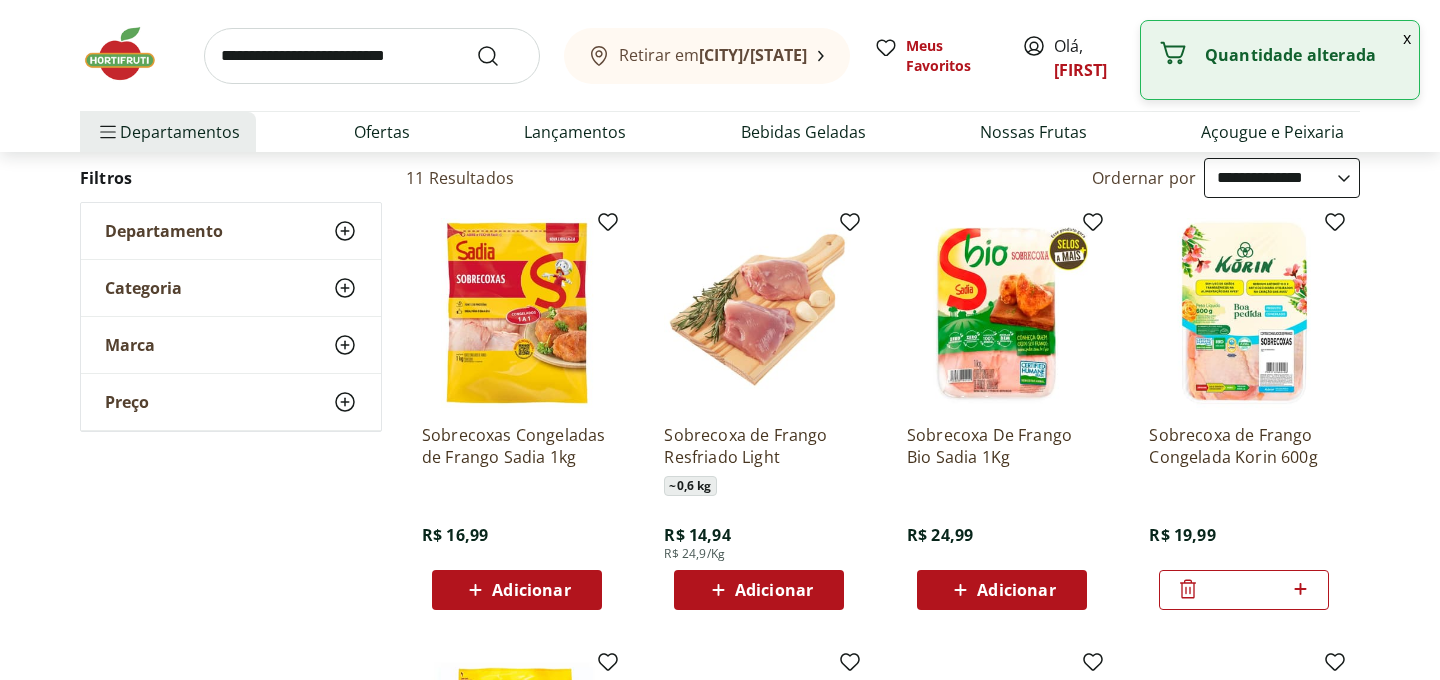click 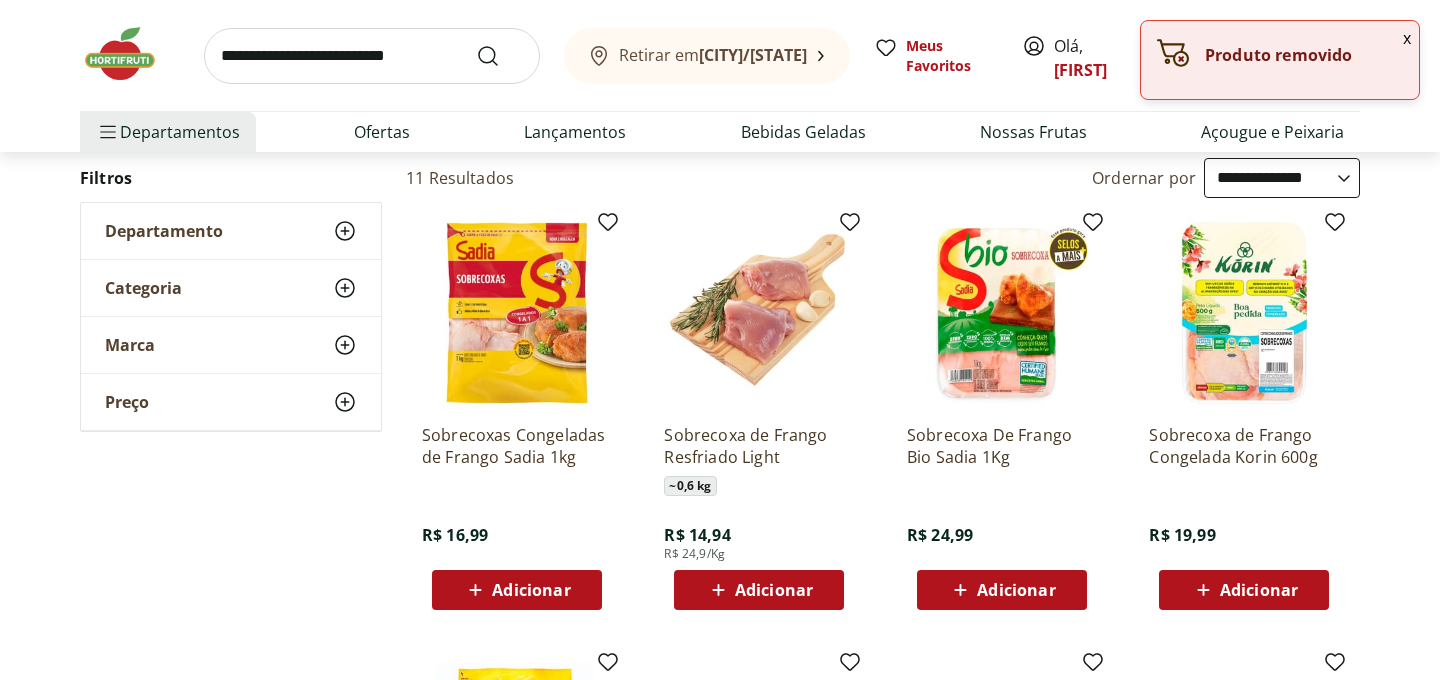 click on "Adicionar" at bounding box center (1002, 590) 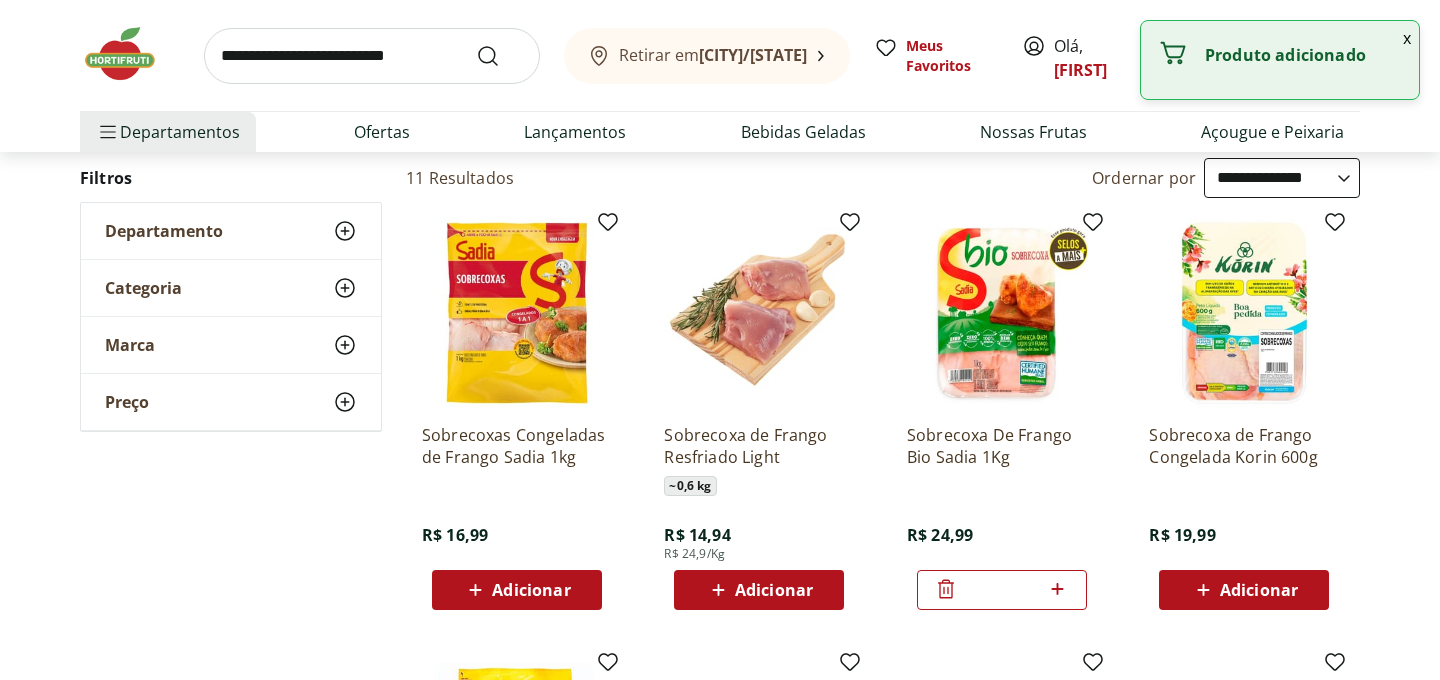 click 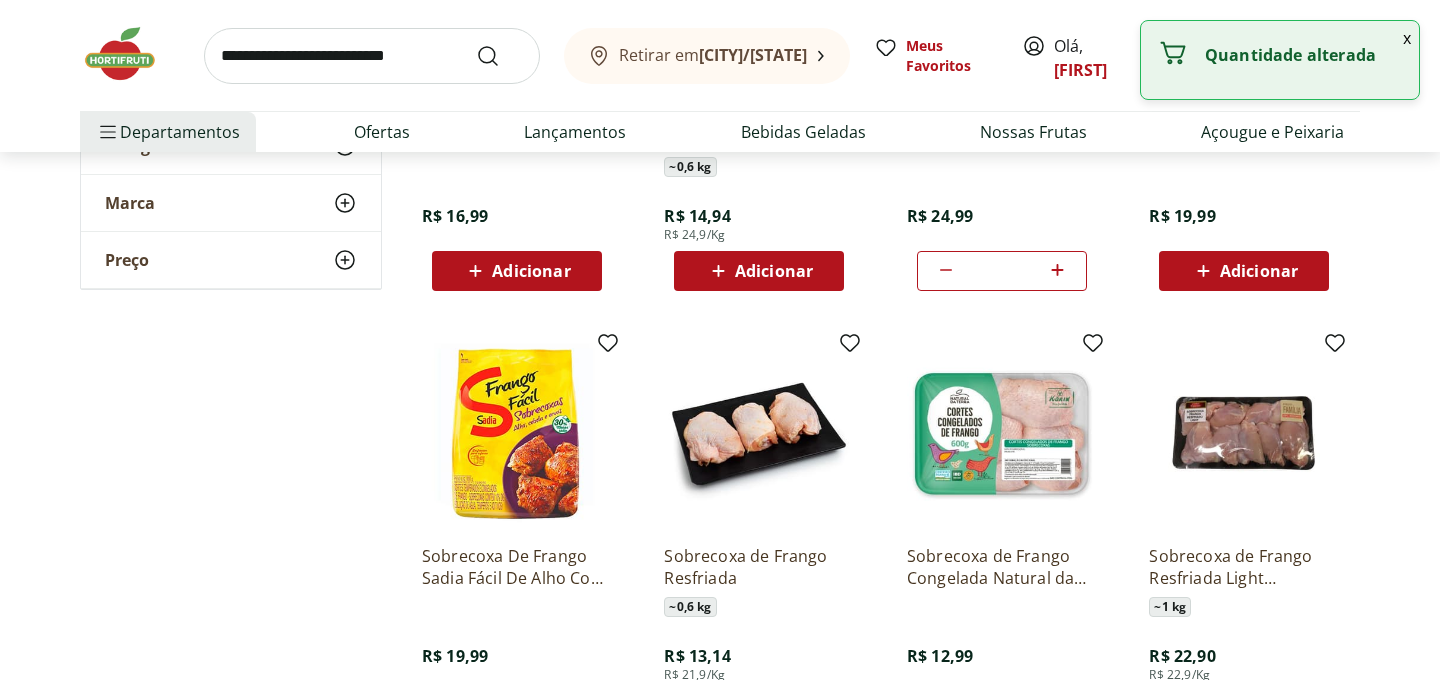 scroll, scrollTop: 0, scrollLeft: 0, axis: both 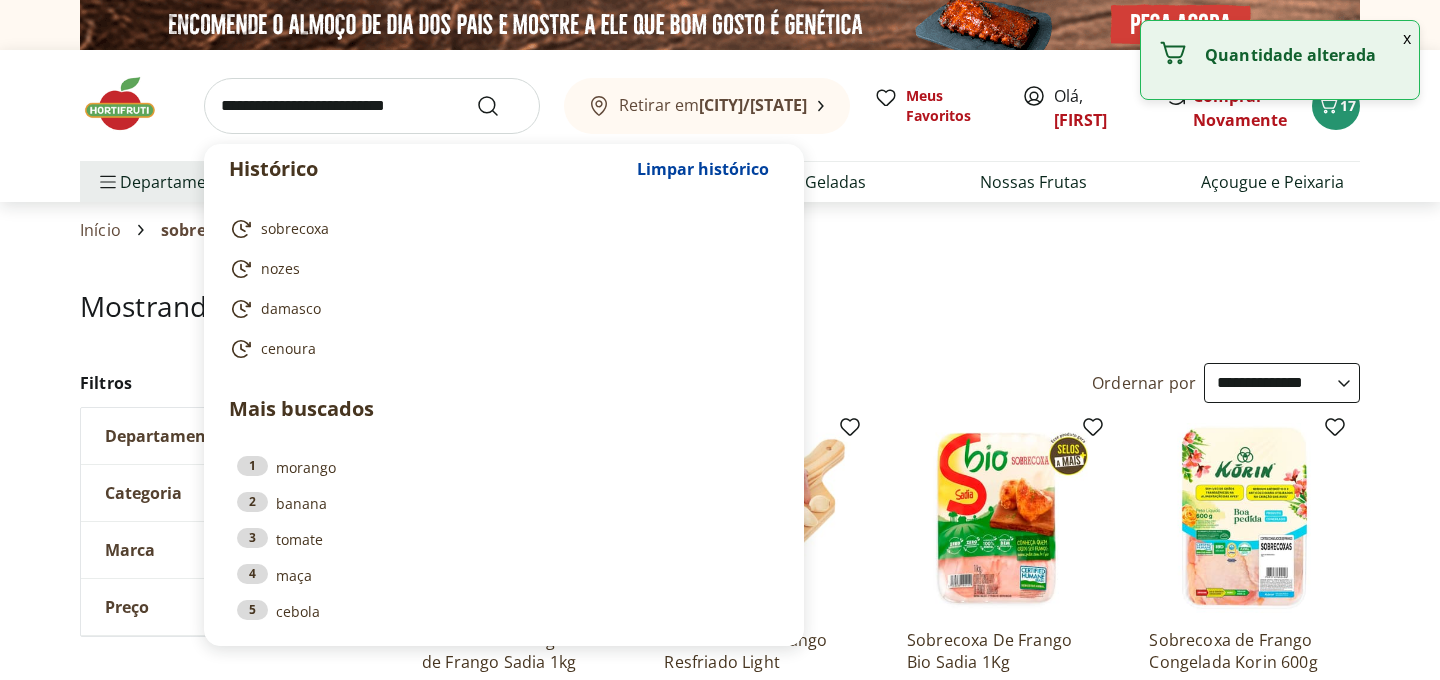 click at bounding box center [372, 106] 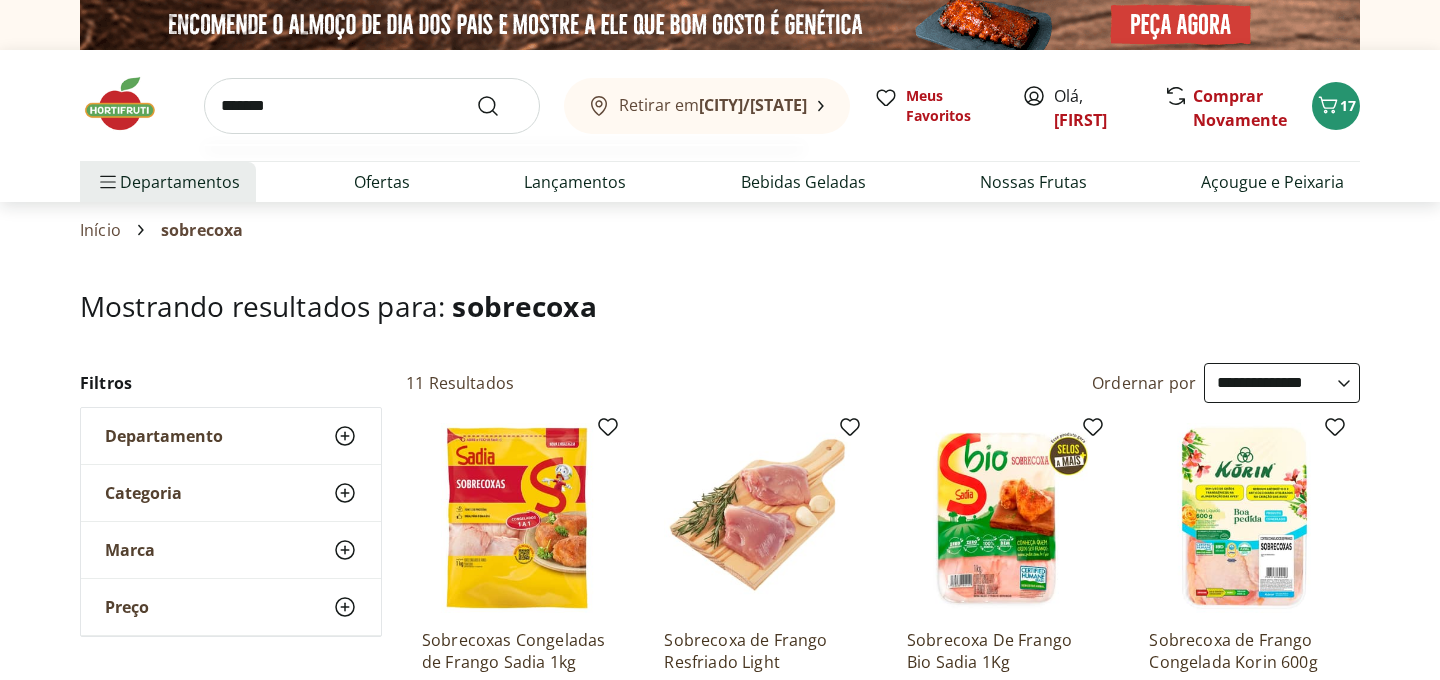 type on "*******" 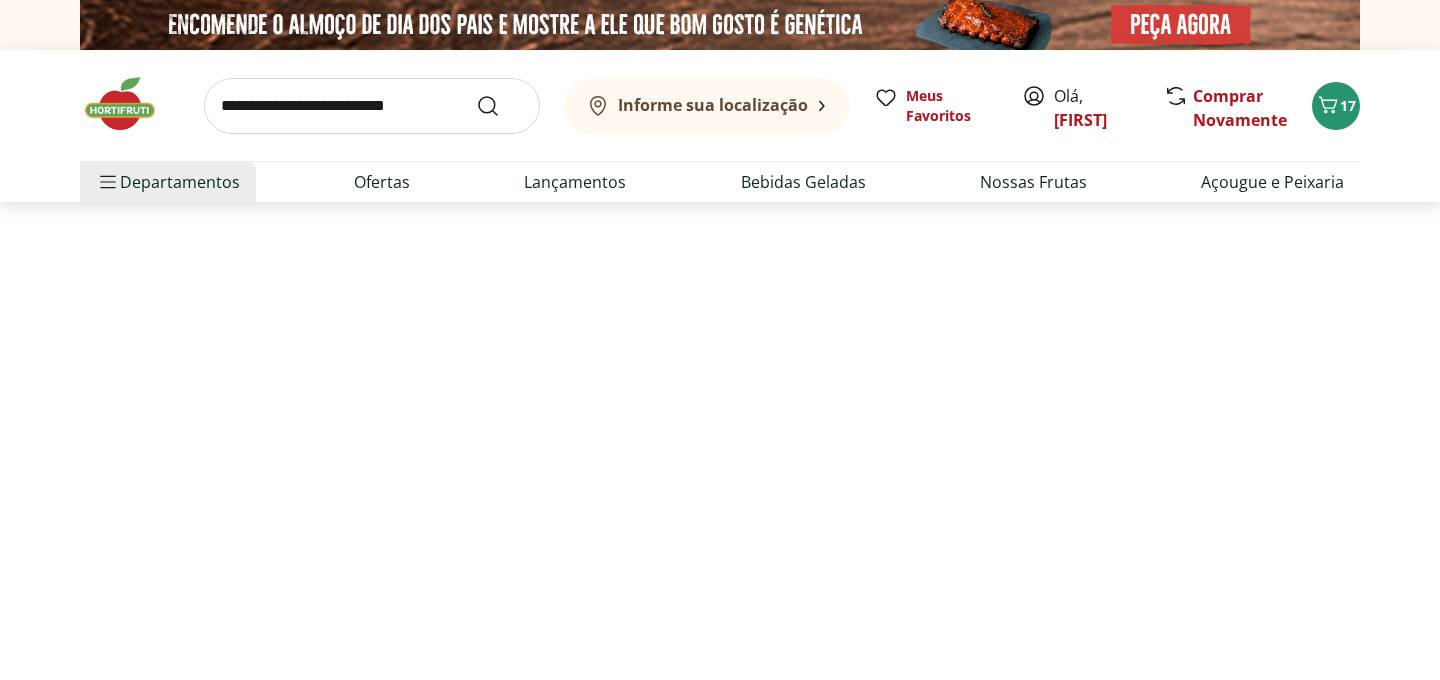 select on "**********" 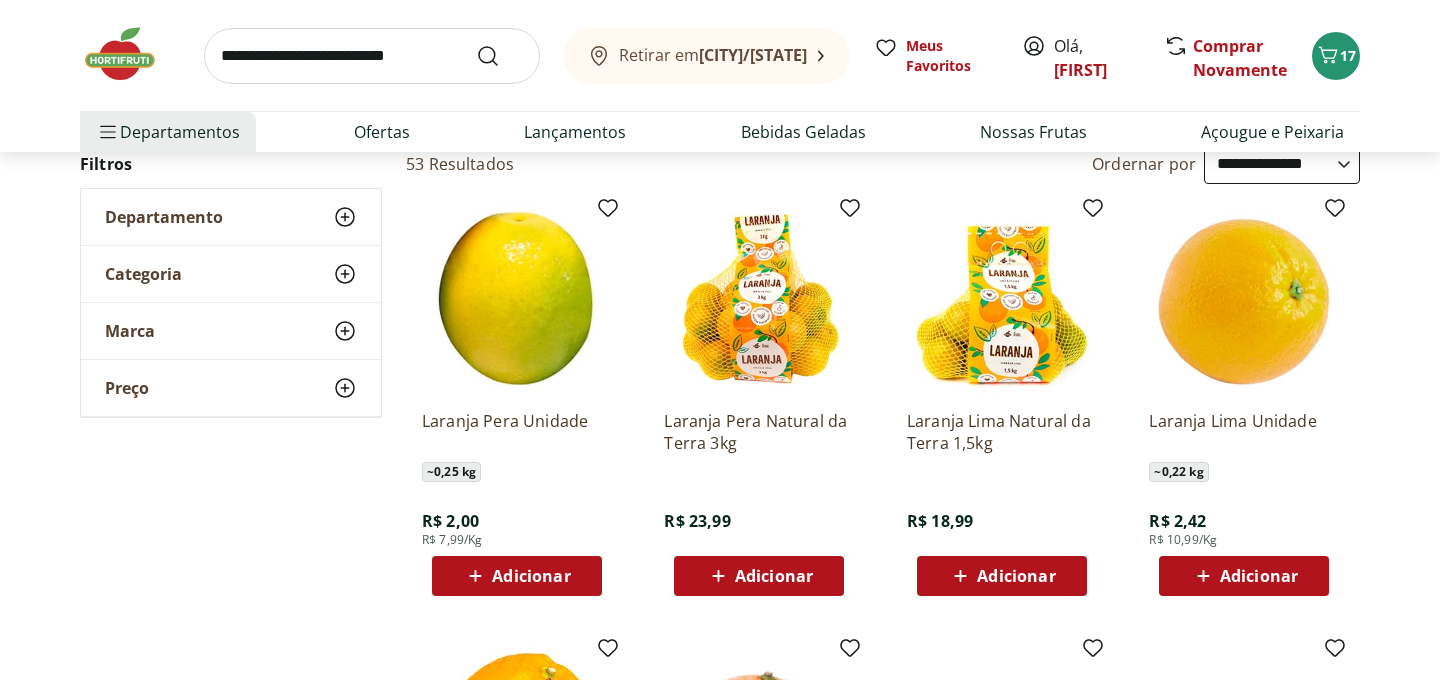 scroll, scrollTop: 223, scrollLeft: 0, axis: vertical 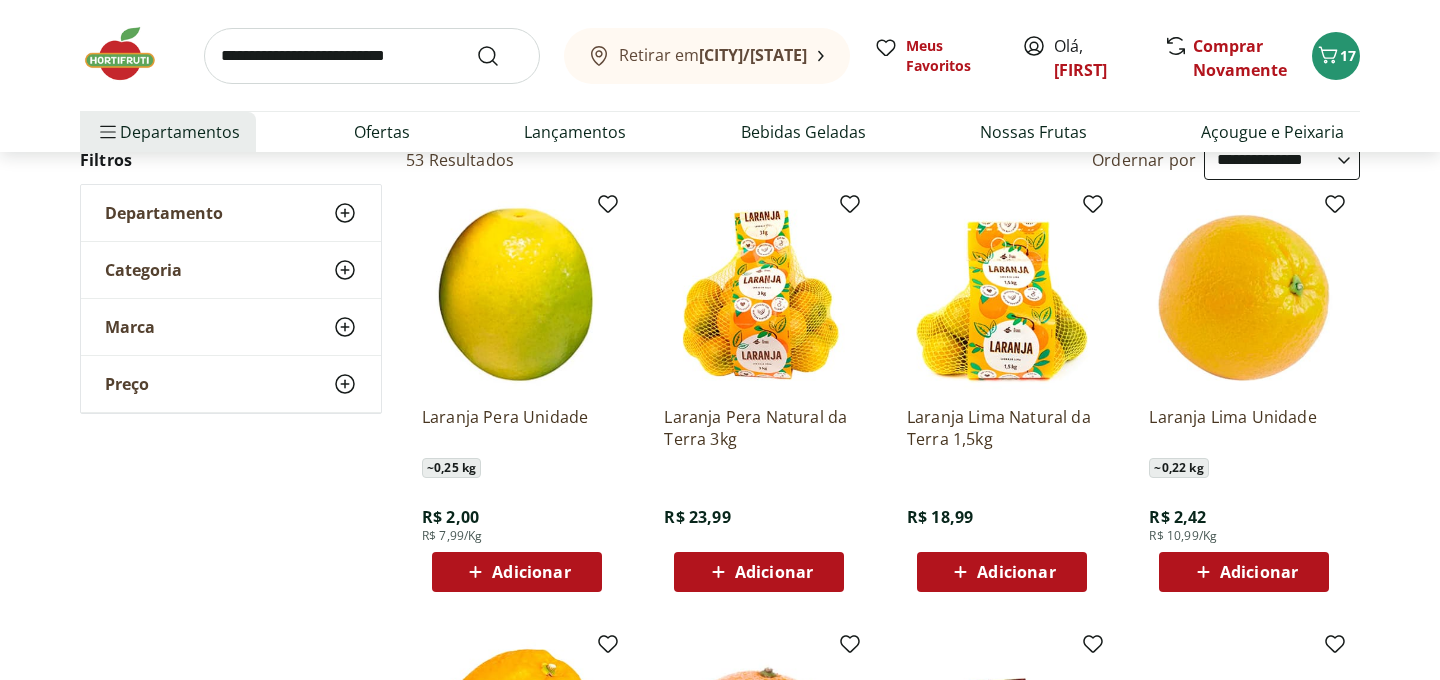 click on "Adicionar" at bounding box center [531, 572] 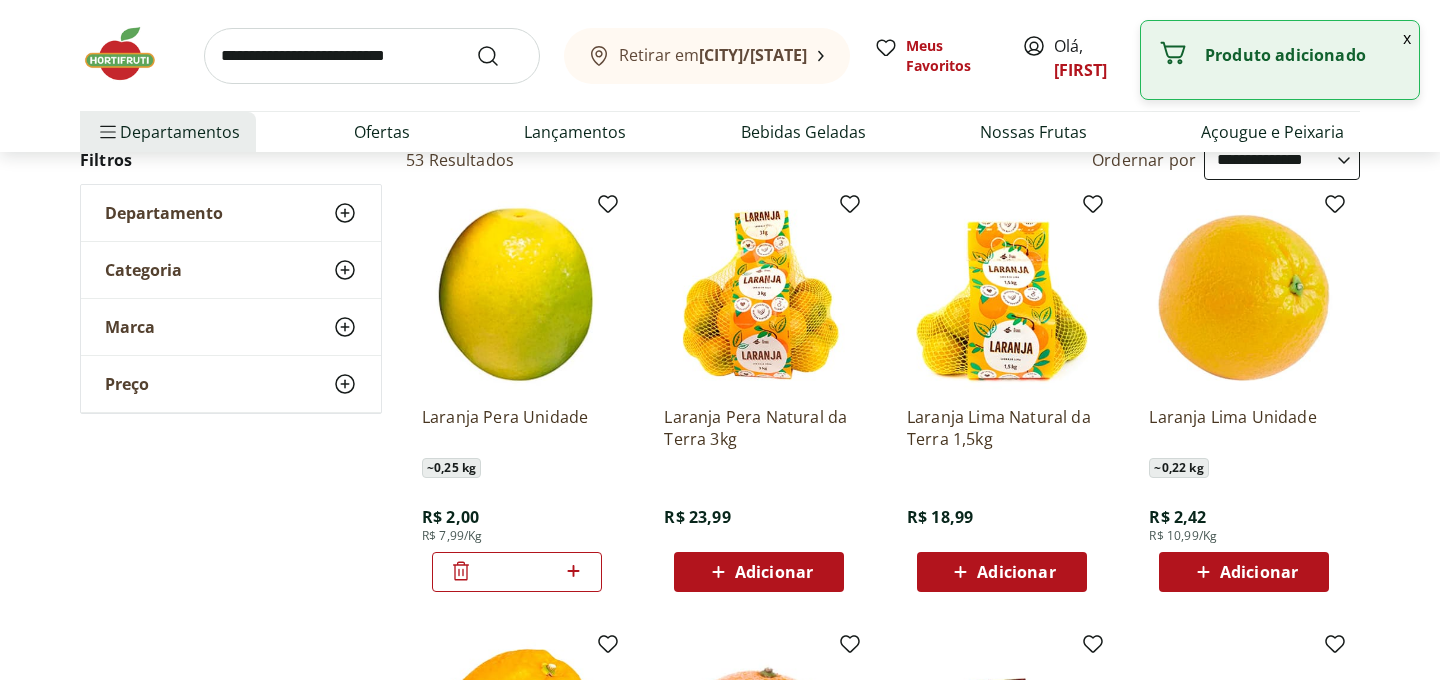 click 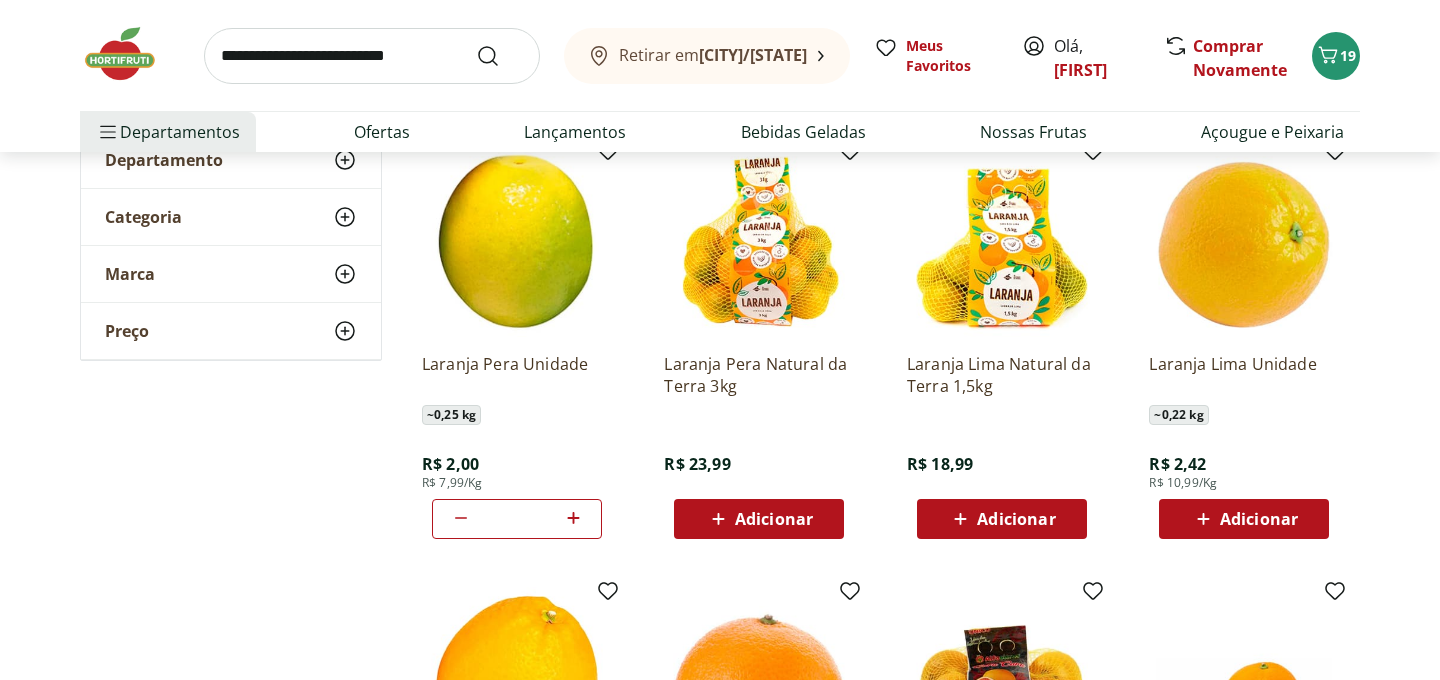 scroll, scrollTop: 0, scrollLeft: 0, axis: both 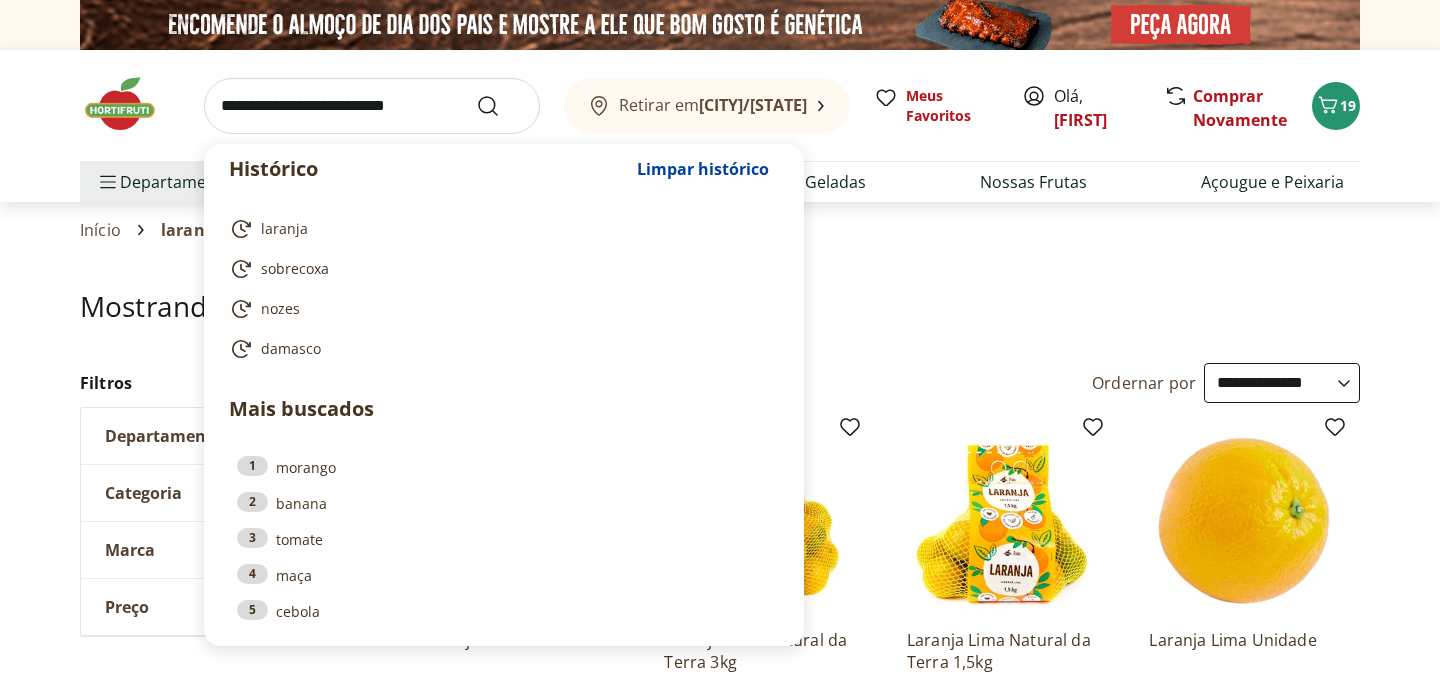 click at bounding box center [372, 106] 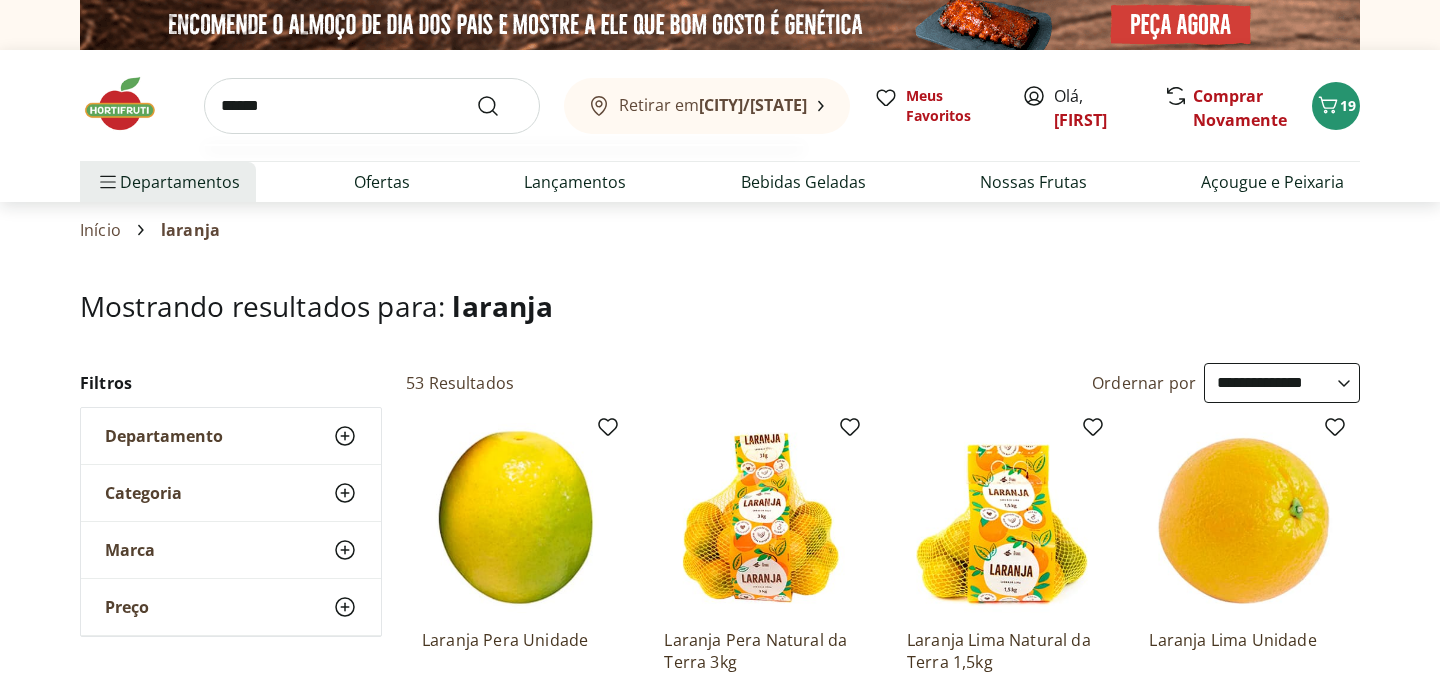 type on "******" 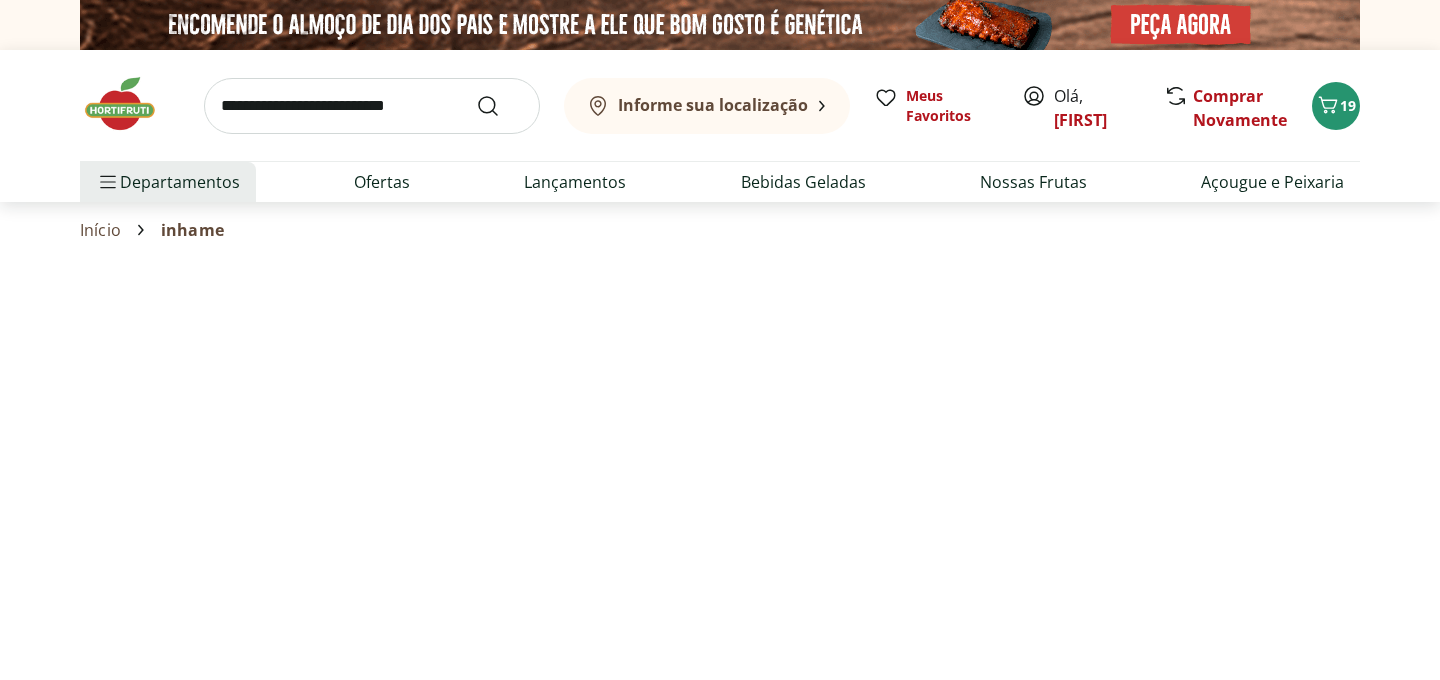 select on "**********" 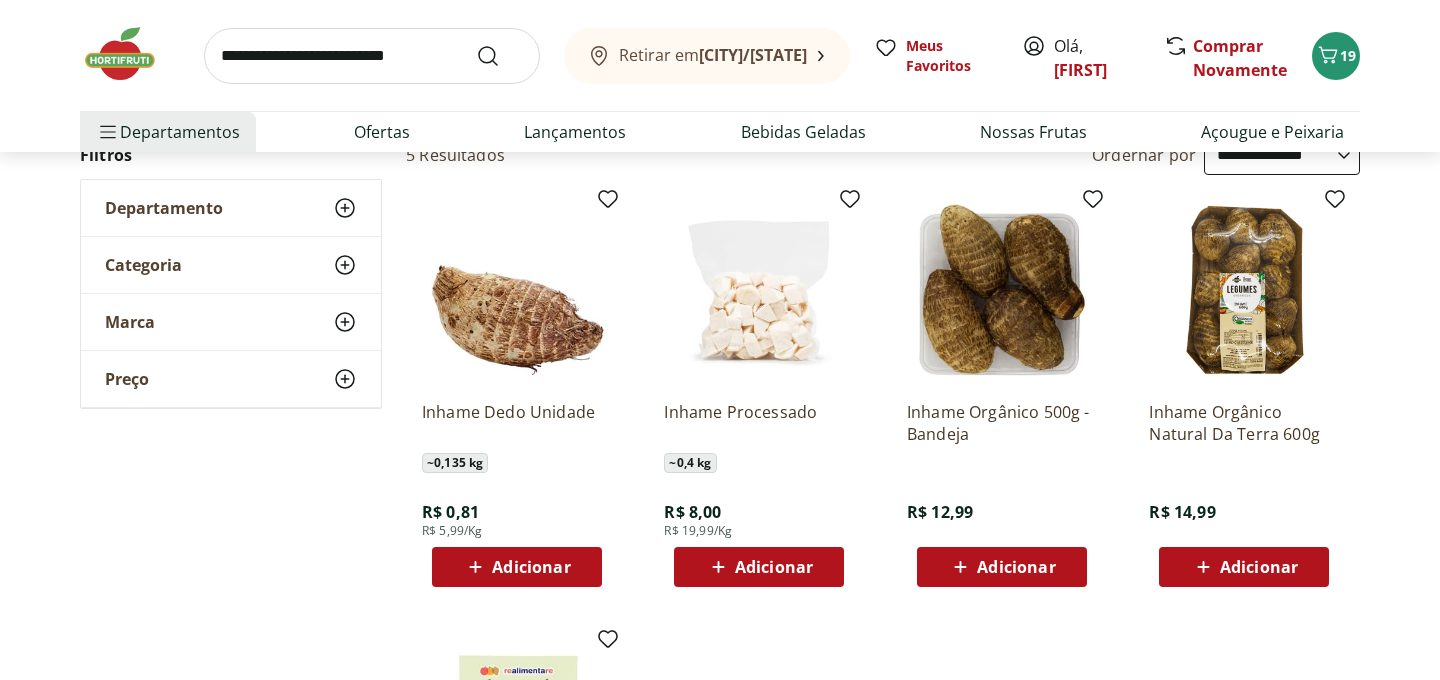 scroll, scrollTop: 258, scrollLeft: 0, axis: vertical 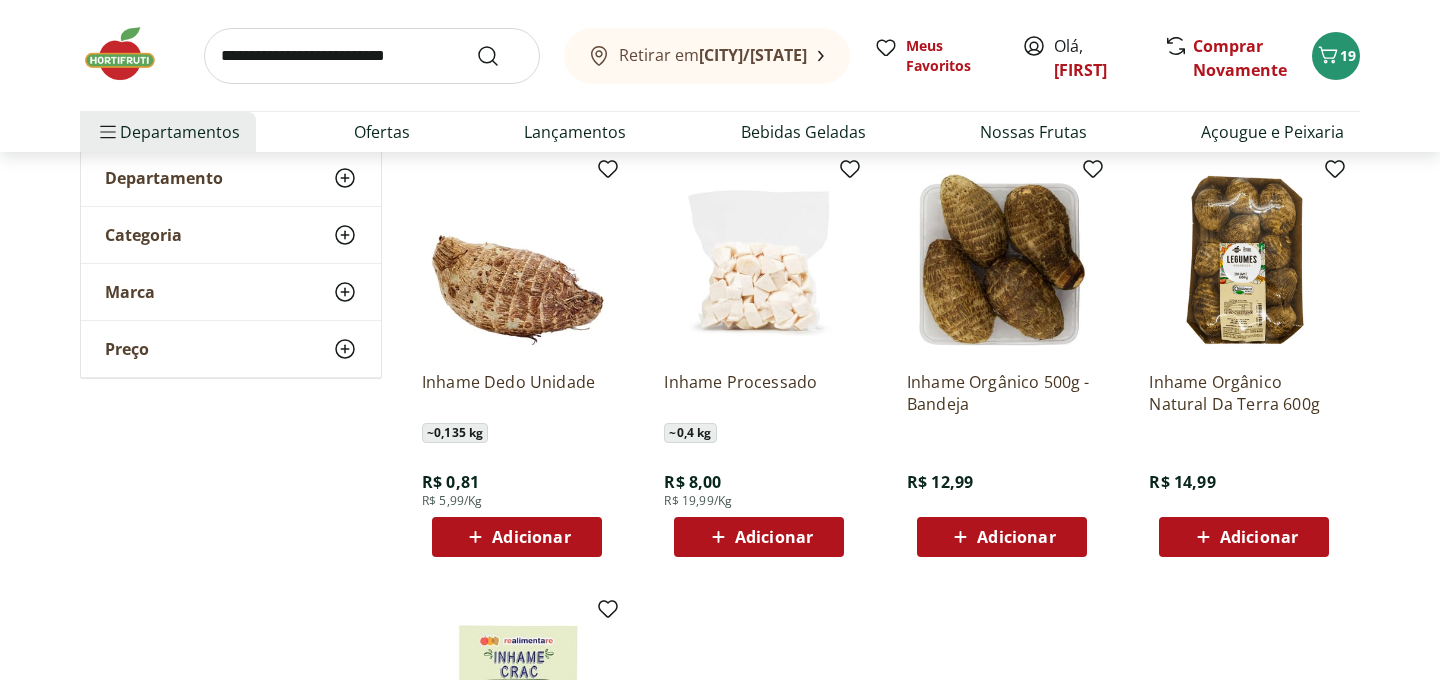 click on "Adicionar" at bounding box center [1259, 537] 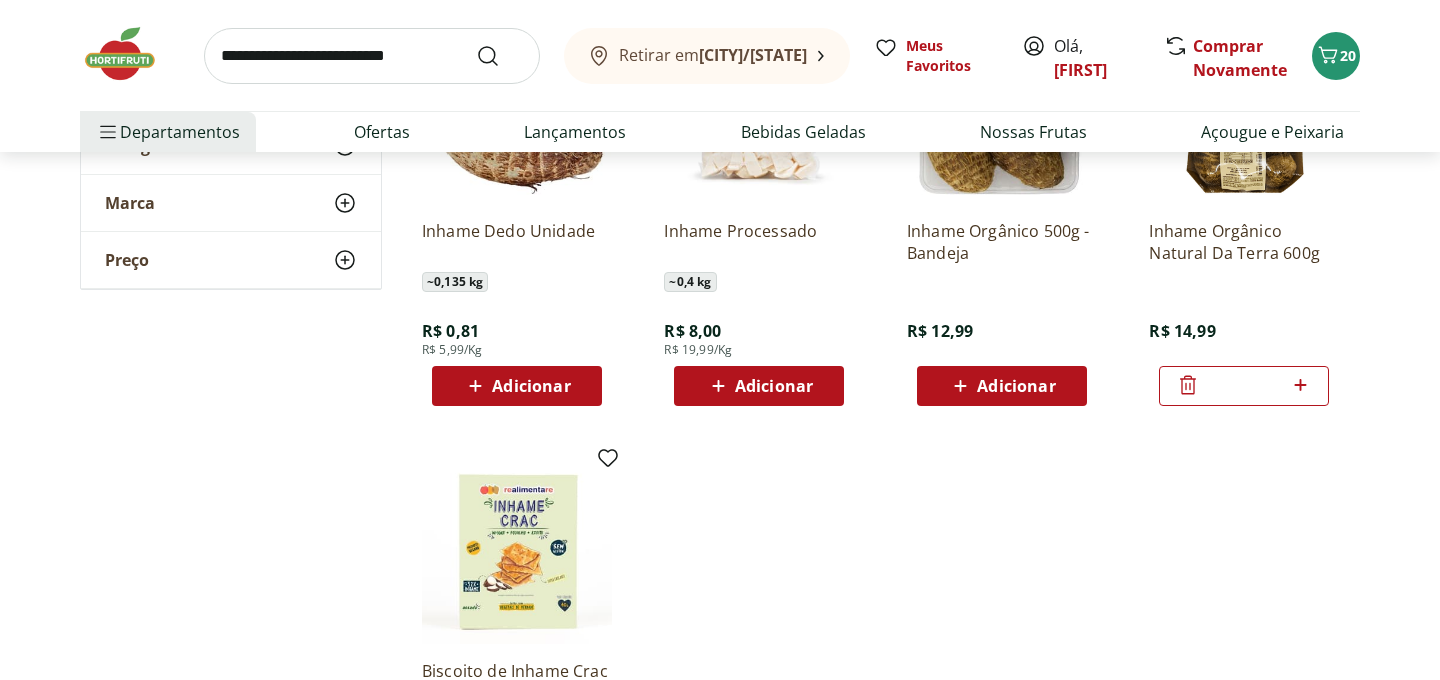scroll, scrollTop: 0, scrollLeft: 0, axis: both 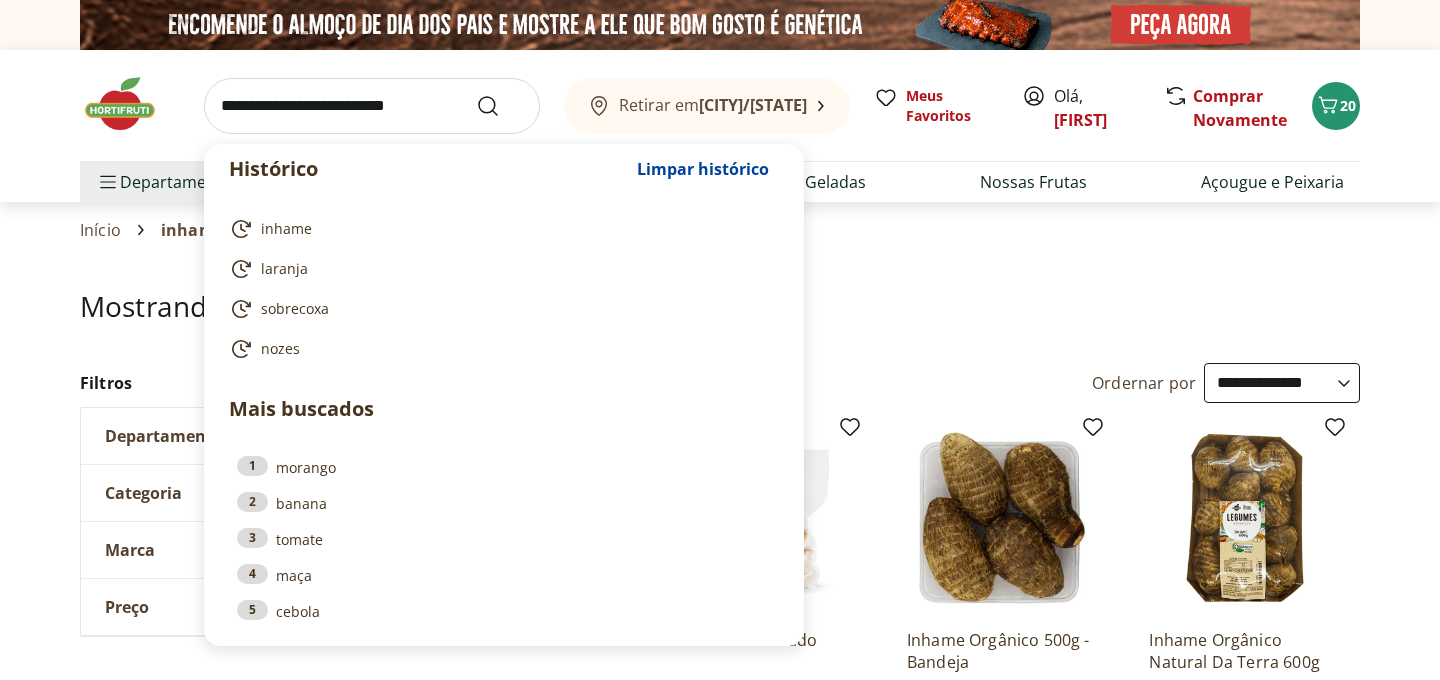 select on "**********" 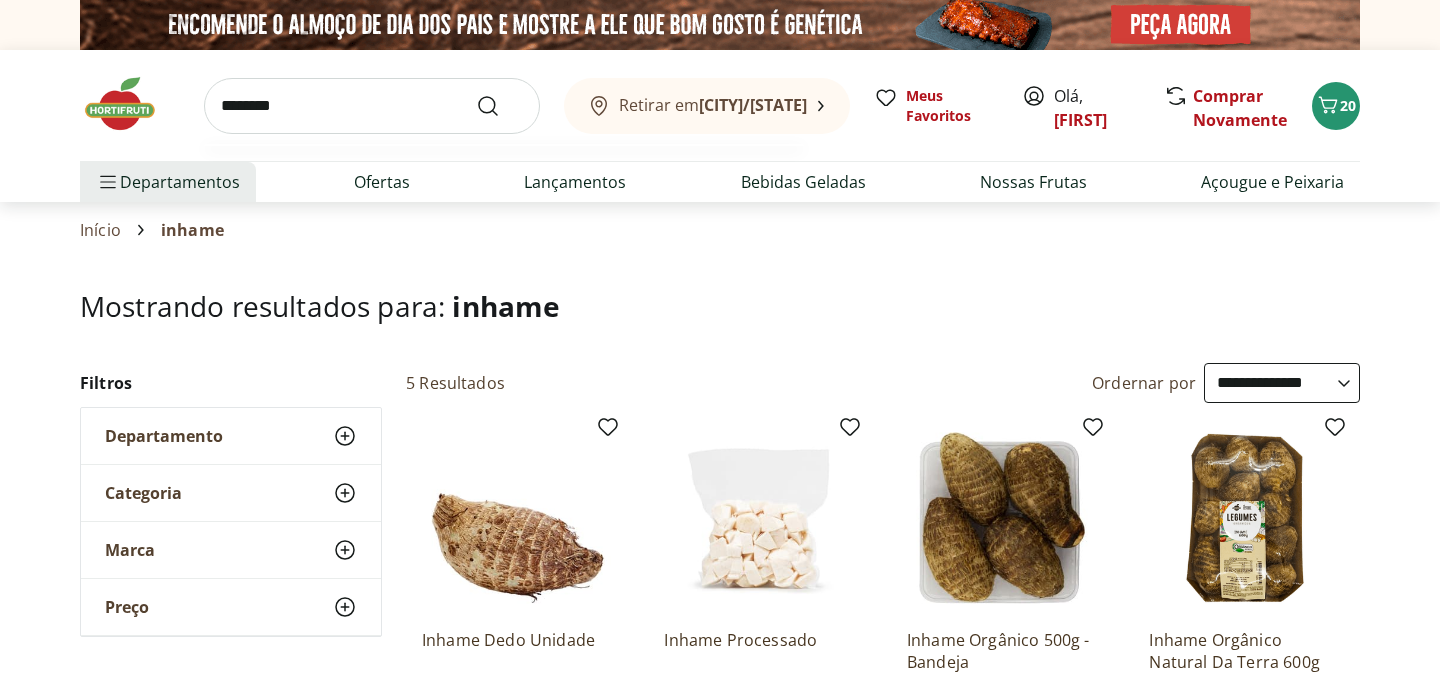 type on "********" 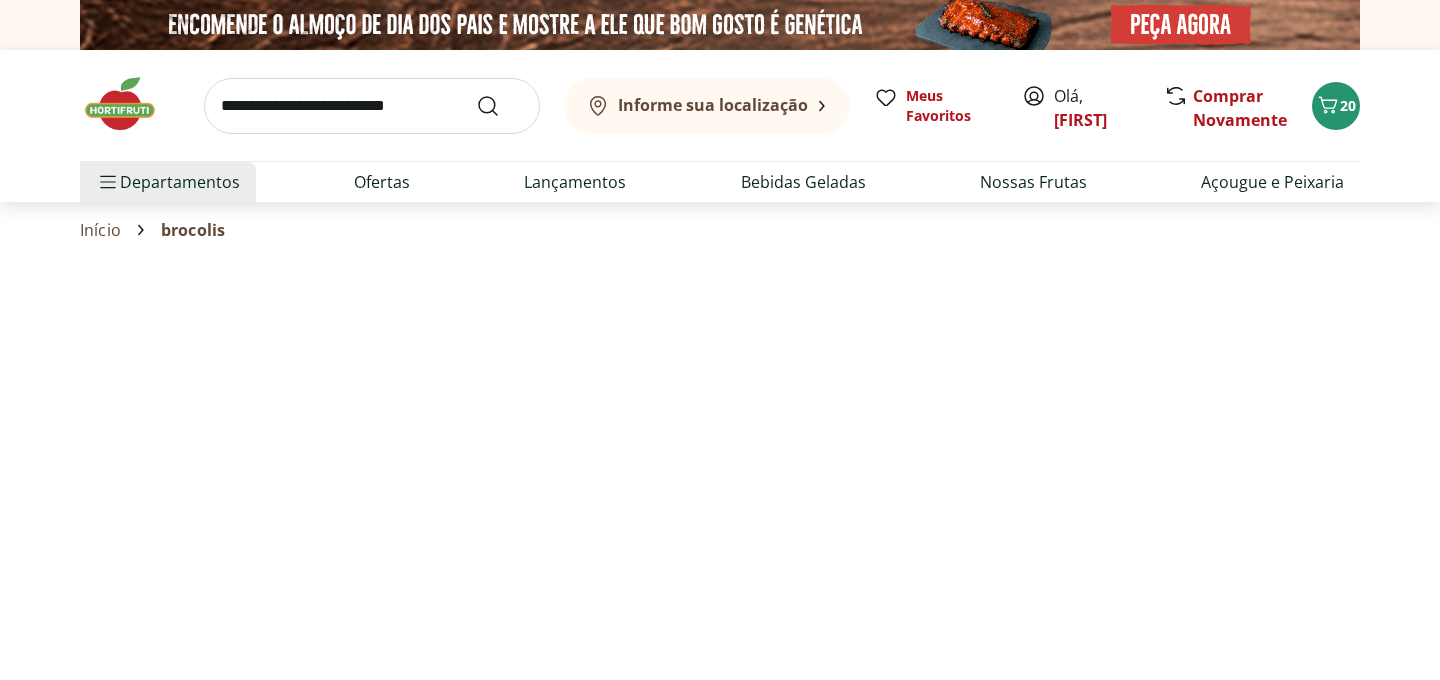 select on "**********" 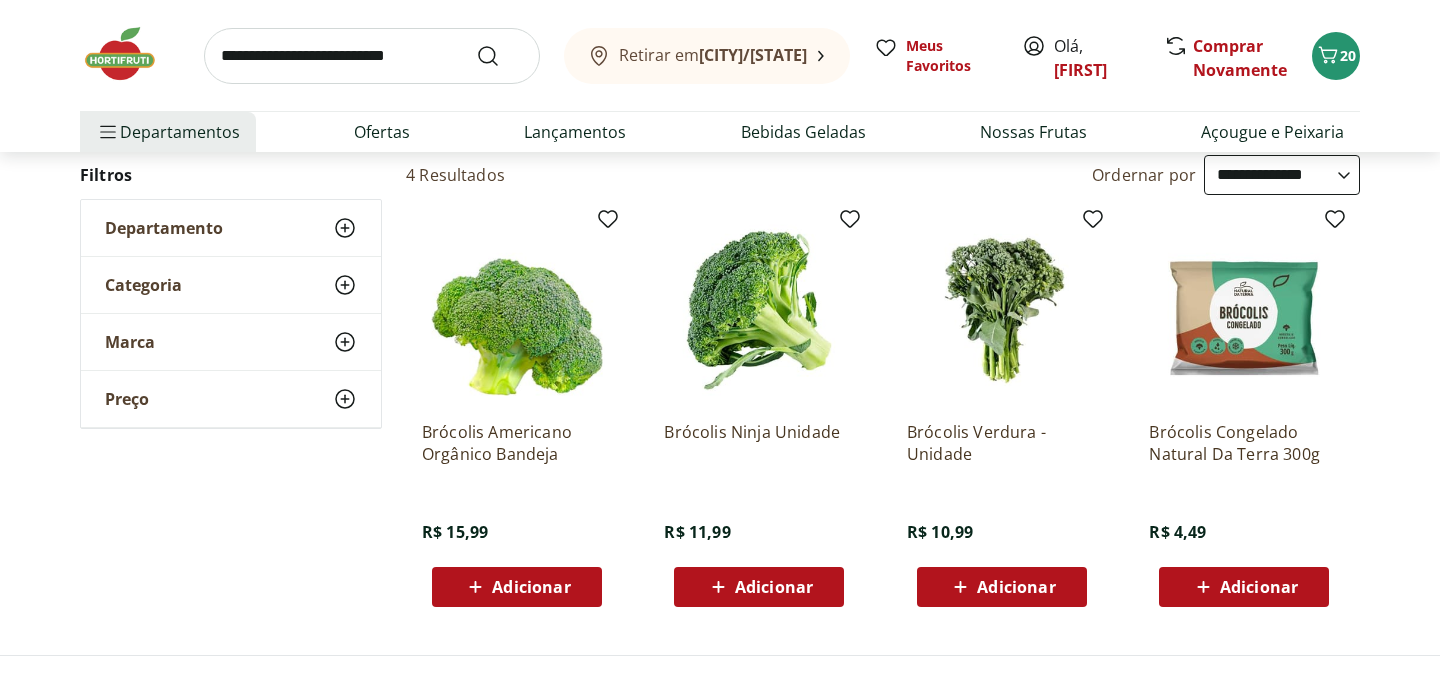 scroll, scrollTop: 216, scrollLeft: 0, axis: vertical 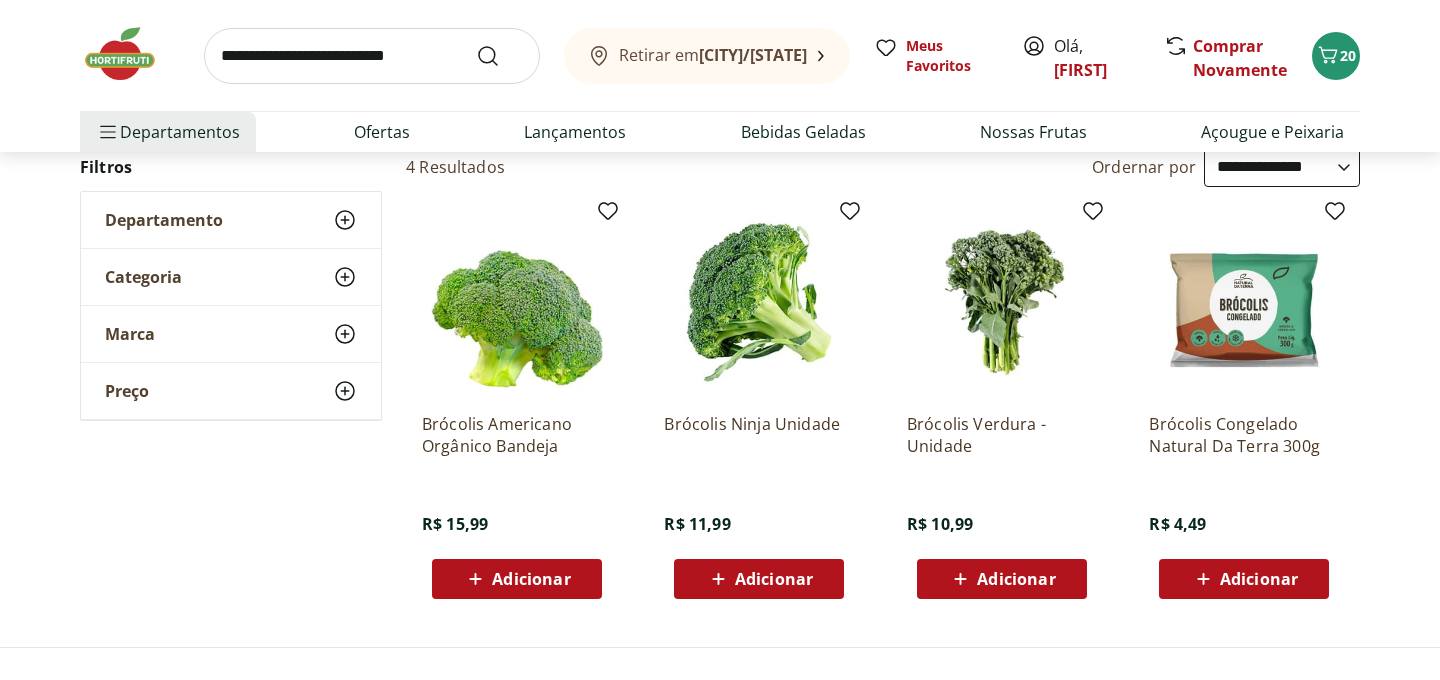 click on "Adicionar" at bounding box center (1016, 579) 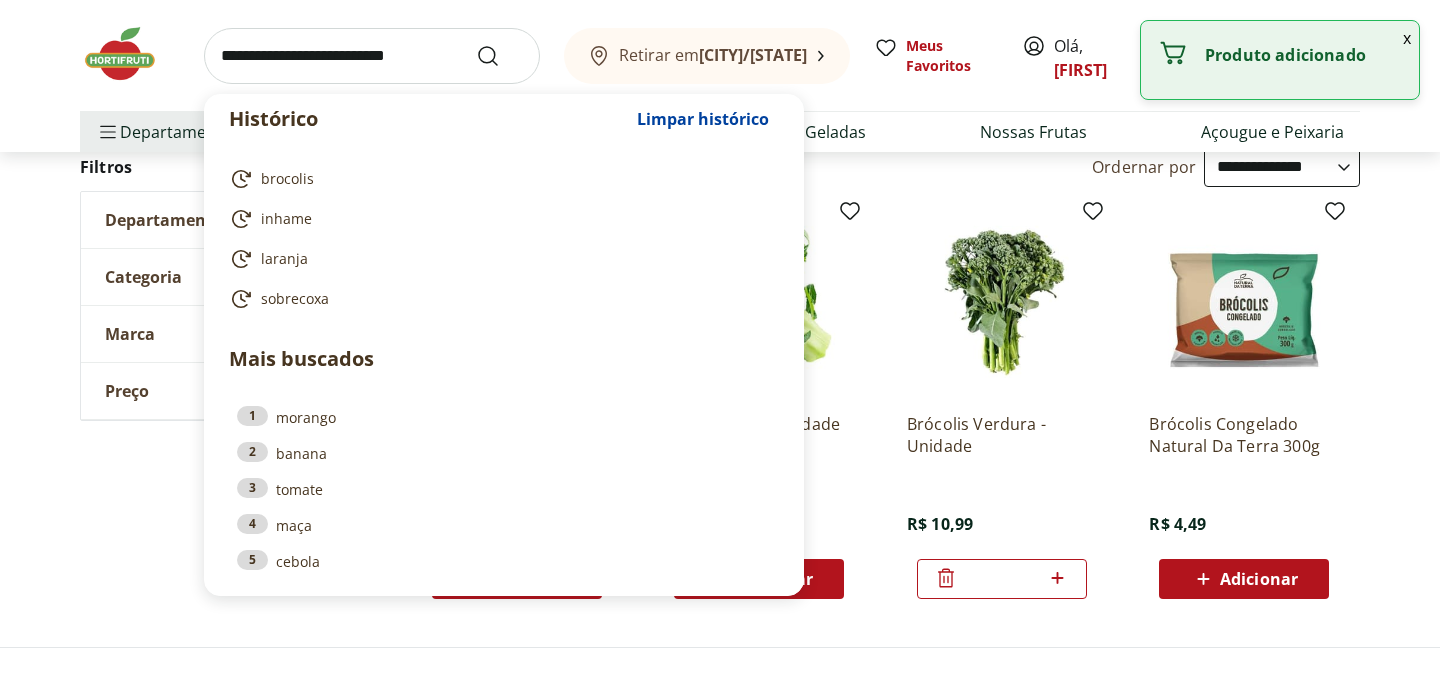 click at bounding box center (372, 56) 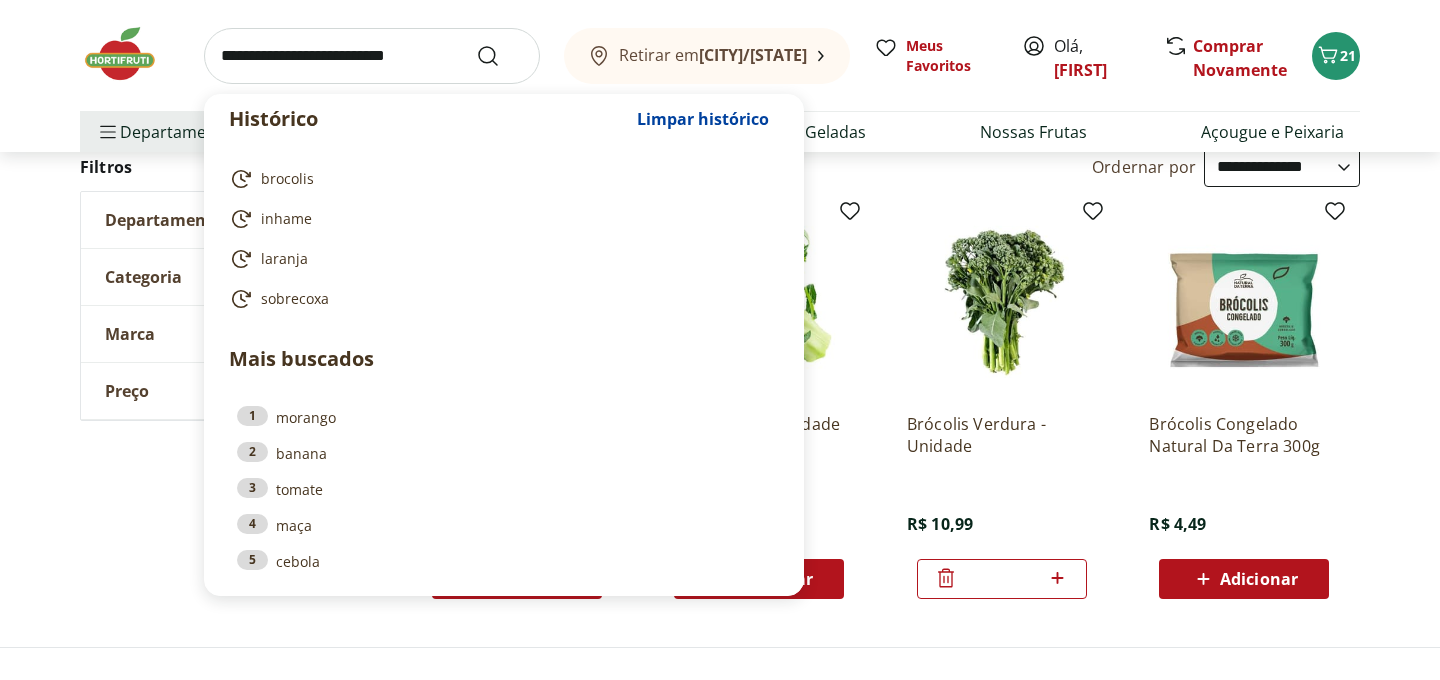 click at bounding box center (372, 56) 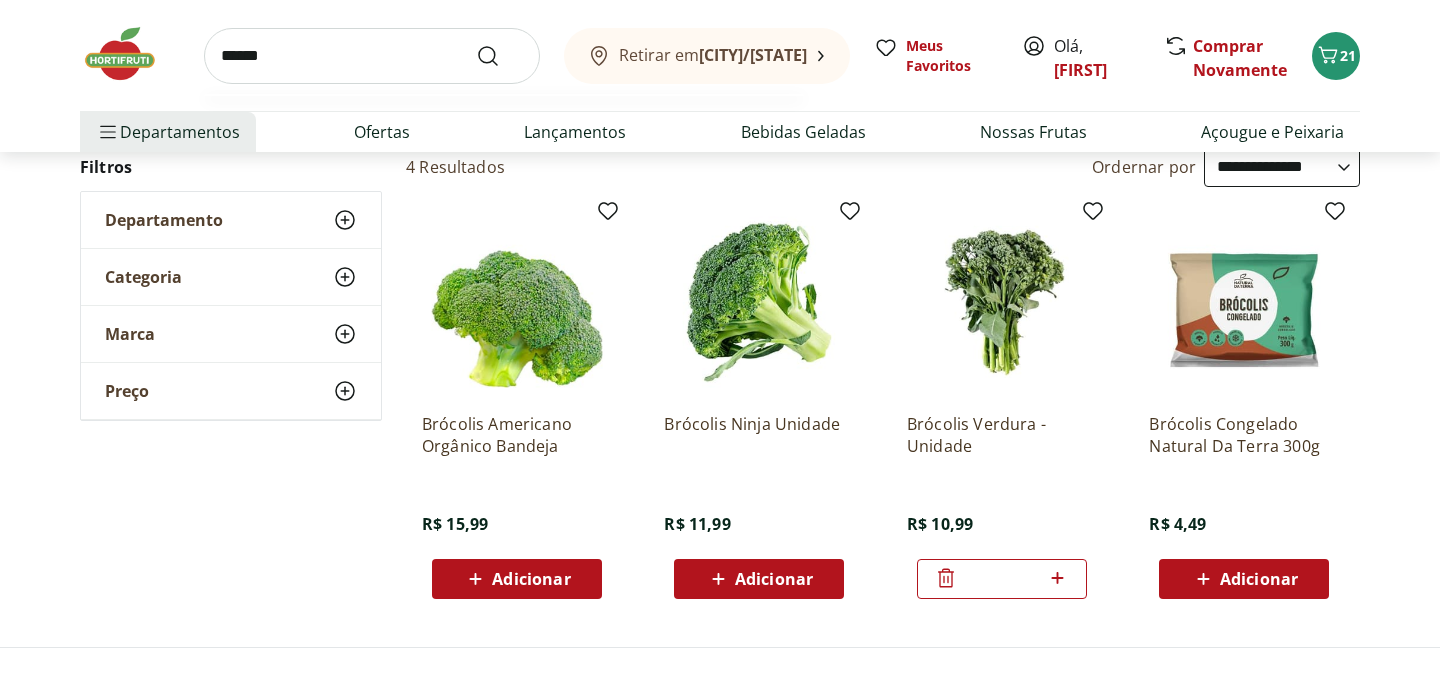 type on "******" 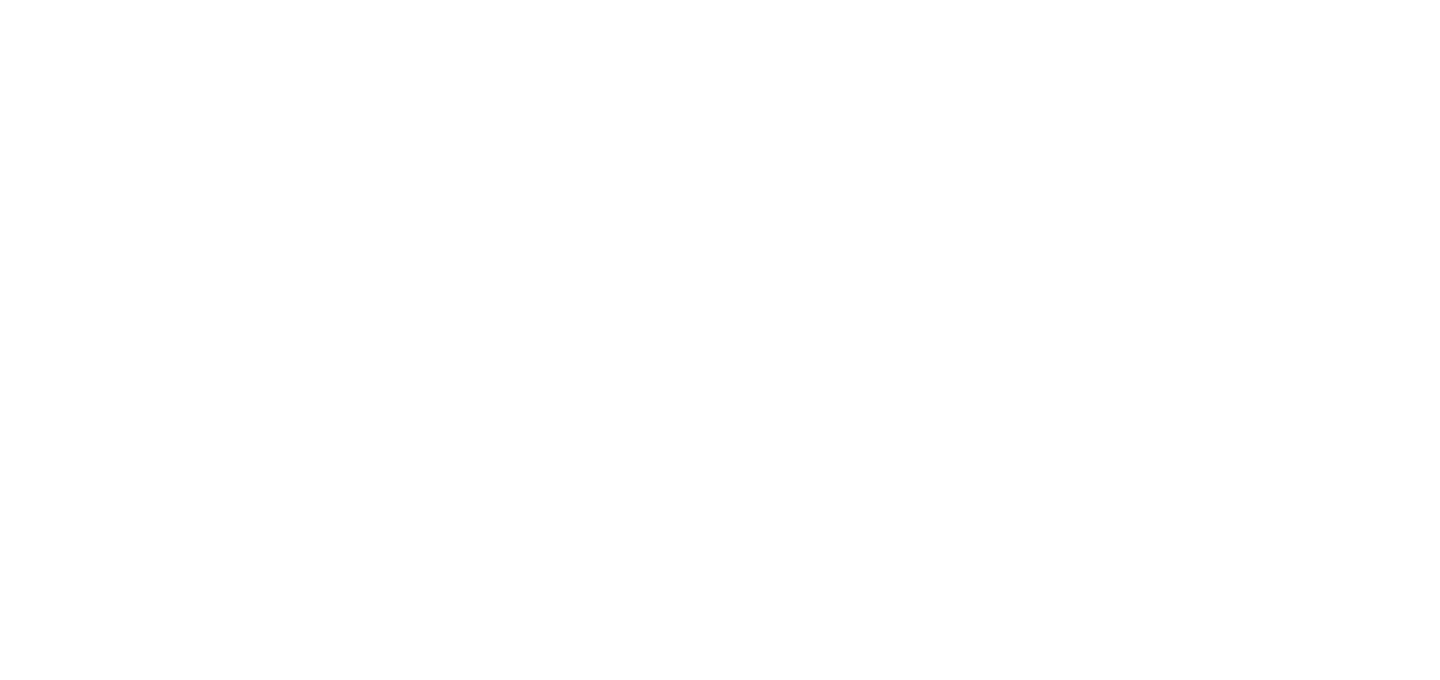 scroll, scrollTop: 0, scrollLeft: 0, axis: both 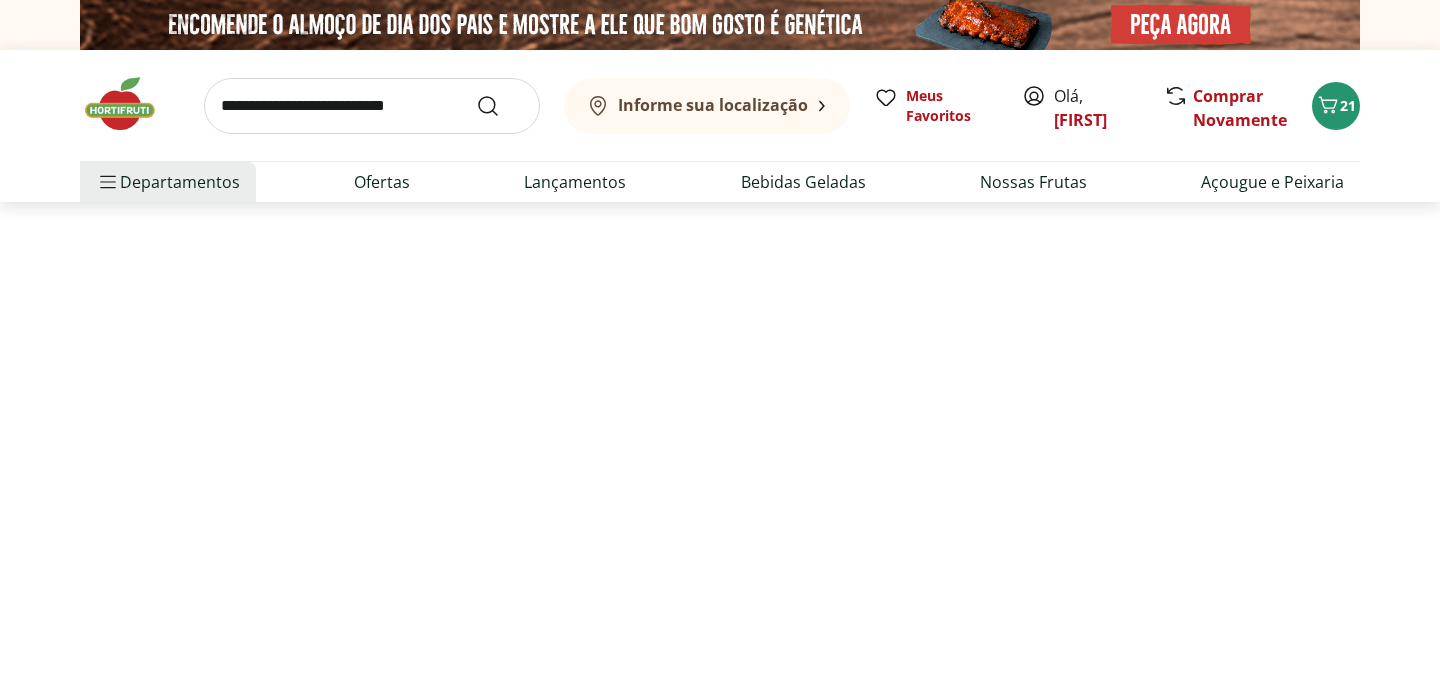 select on "**********" 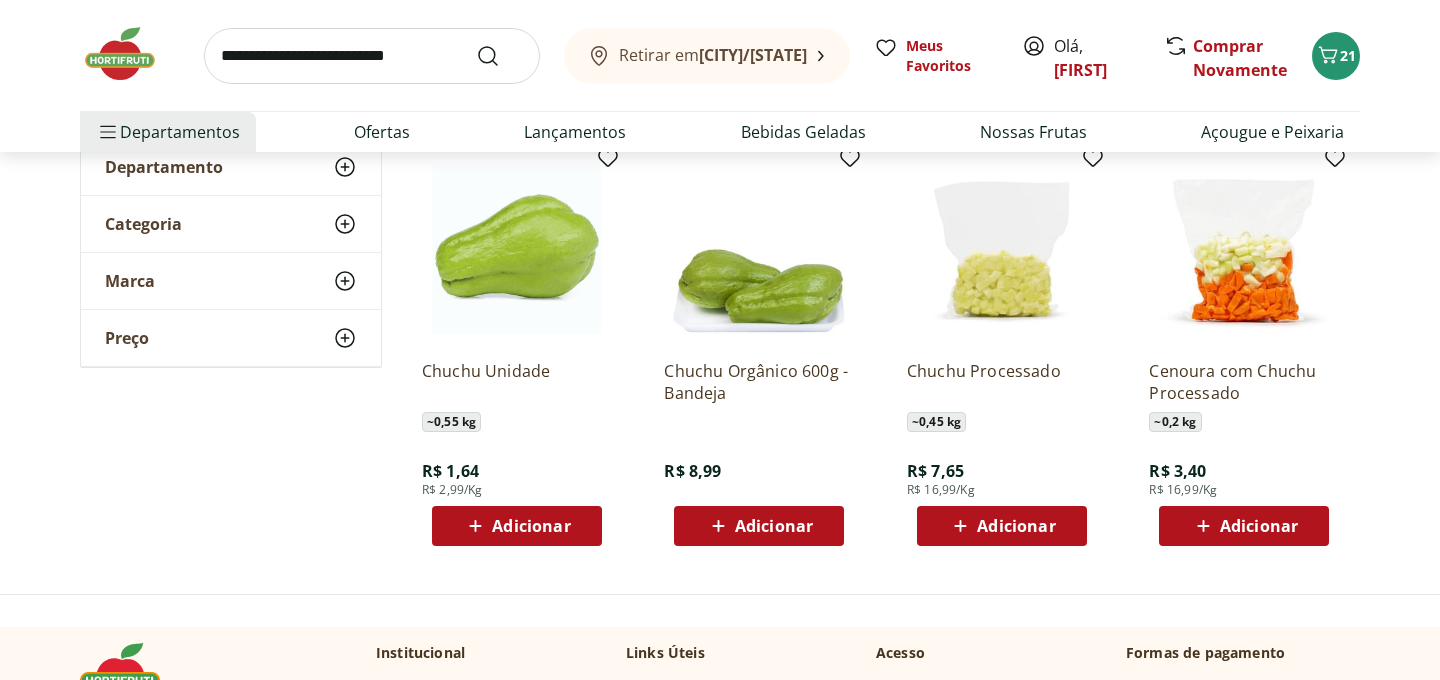 scroll, scrollTop: 270, scrollLeft: 0, axis: vertical 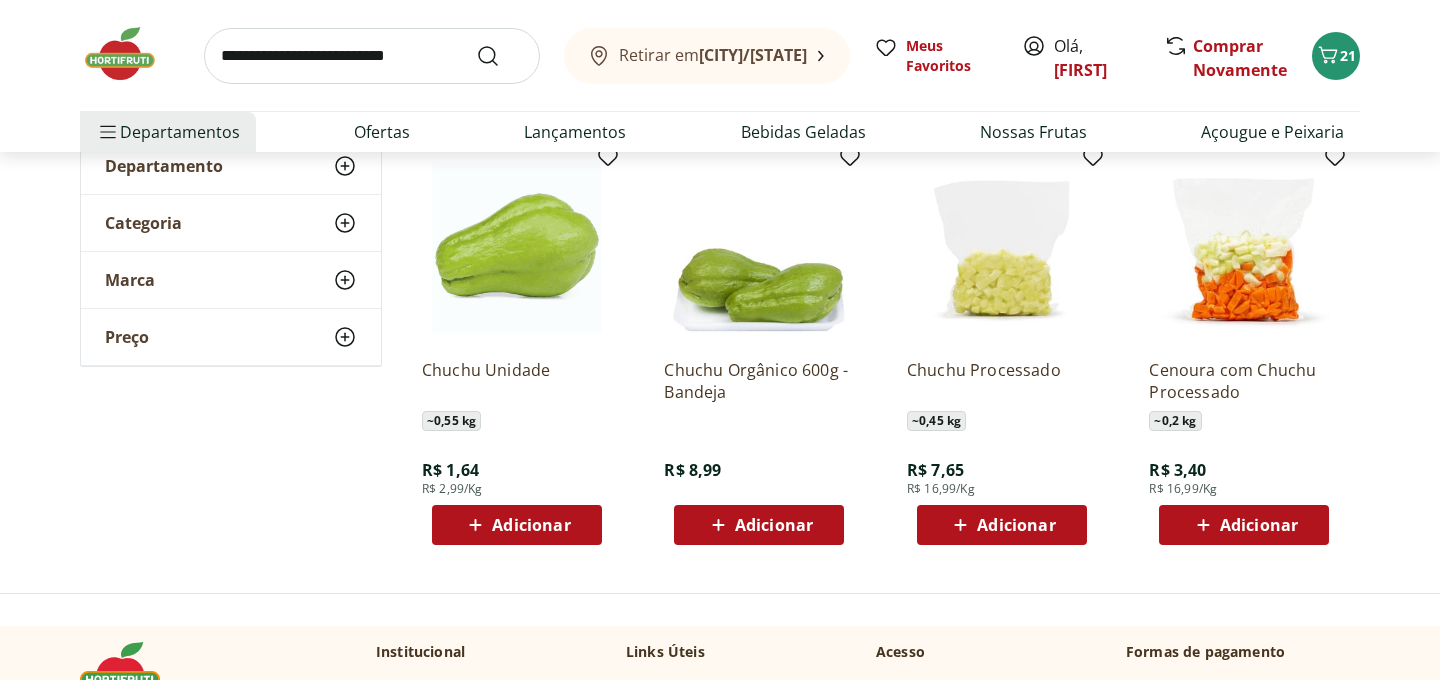 click on "Adicionar" at bounding box center (774, 525) 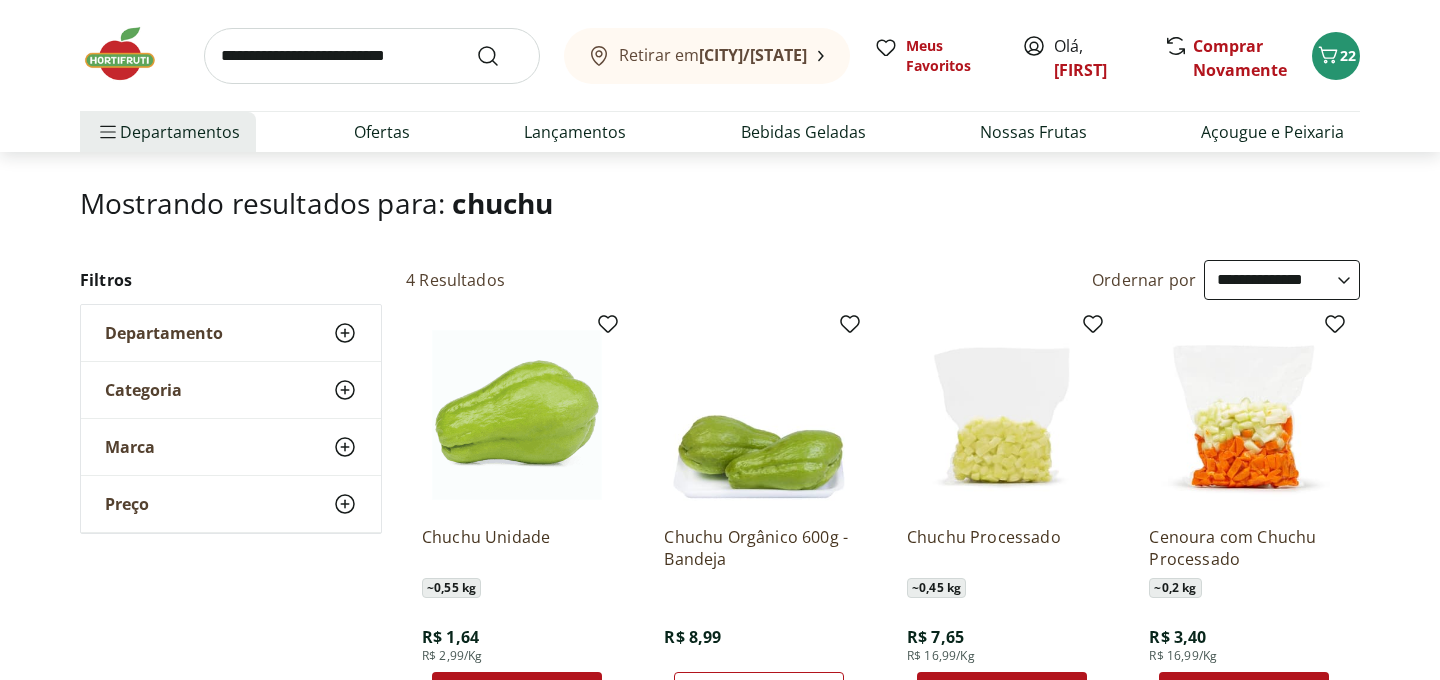 scroll, scrollTop: 0, scrollLeft: 0, axis: both 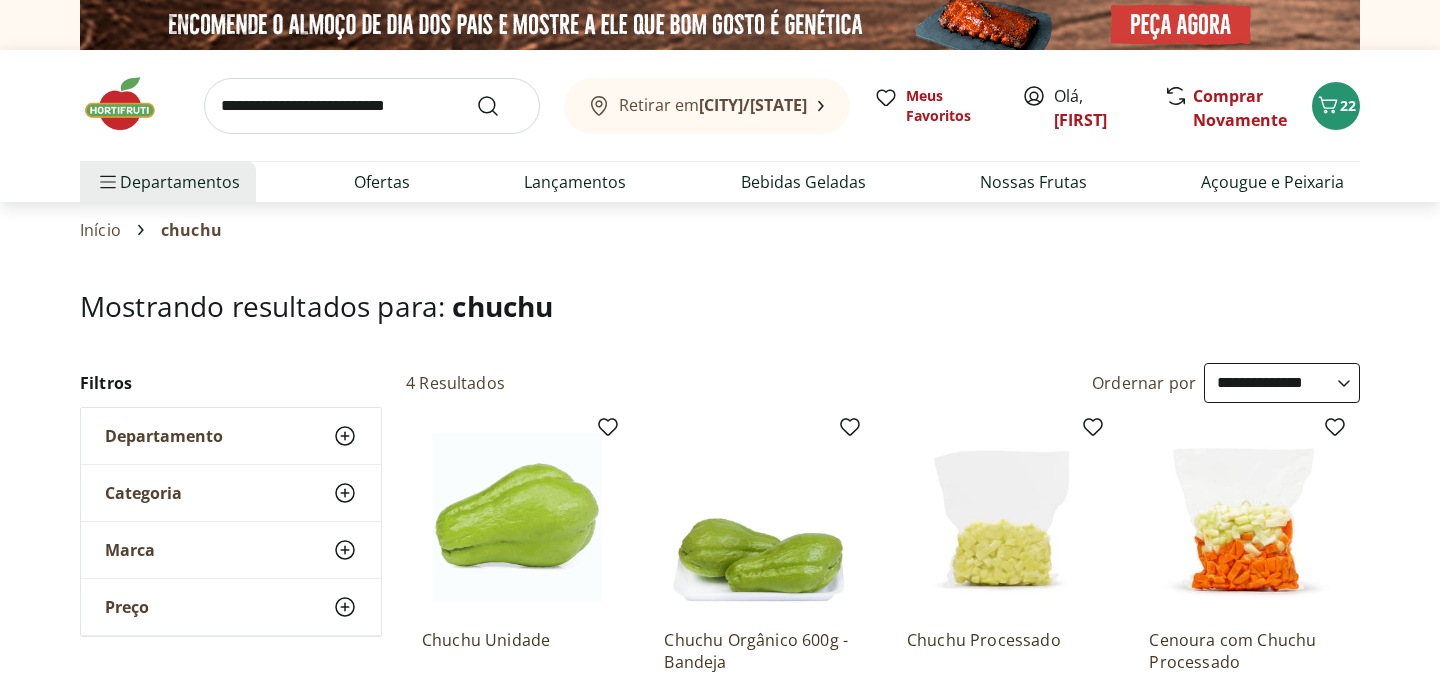 click at bounding box center (372, 106) 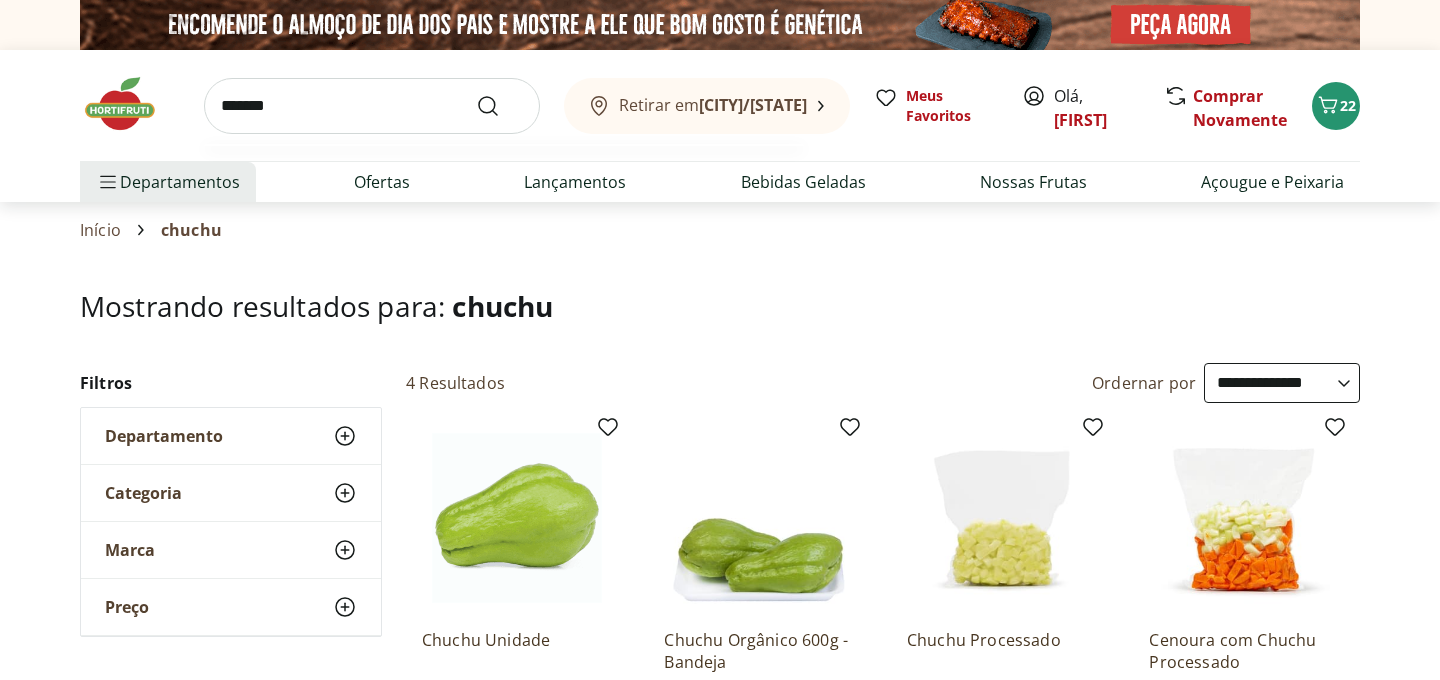 type on "*******" 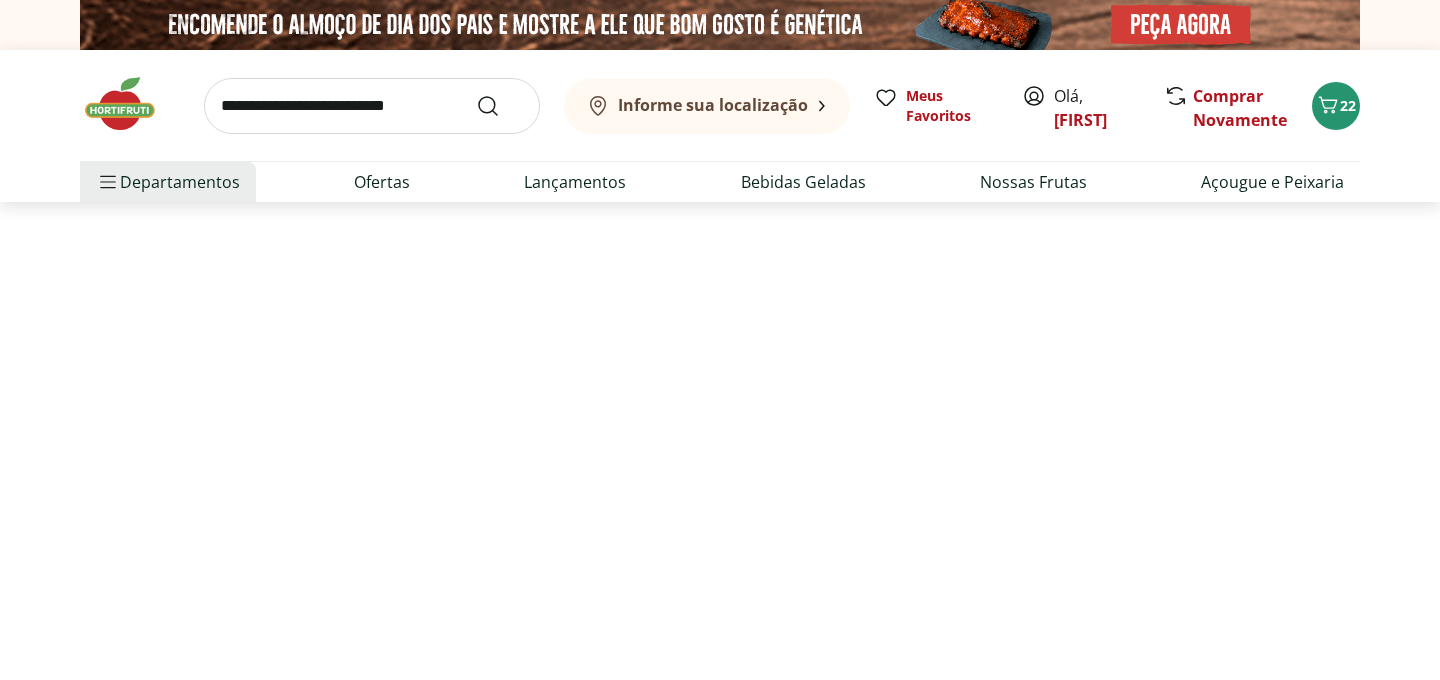 select on "**********" 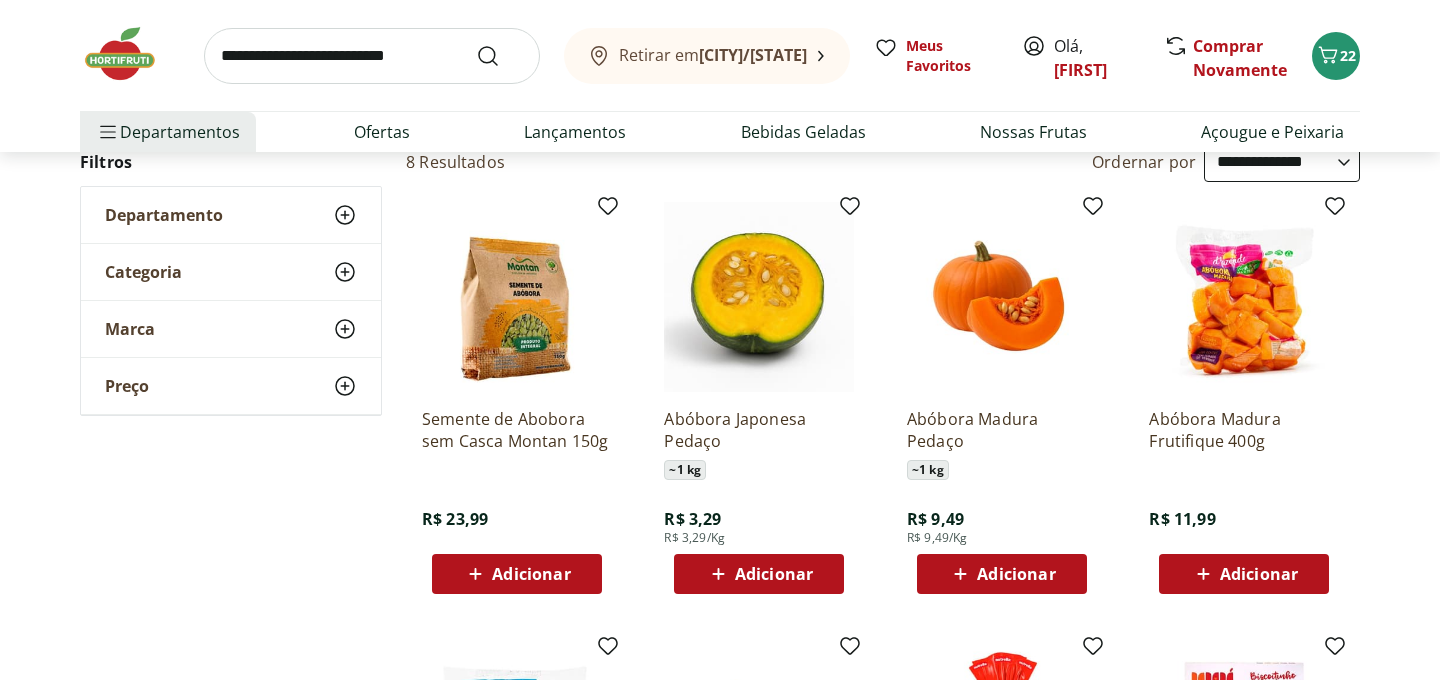 scroll, scrollTop: 256, scrollLeft: 0, axis: vertical 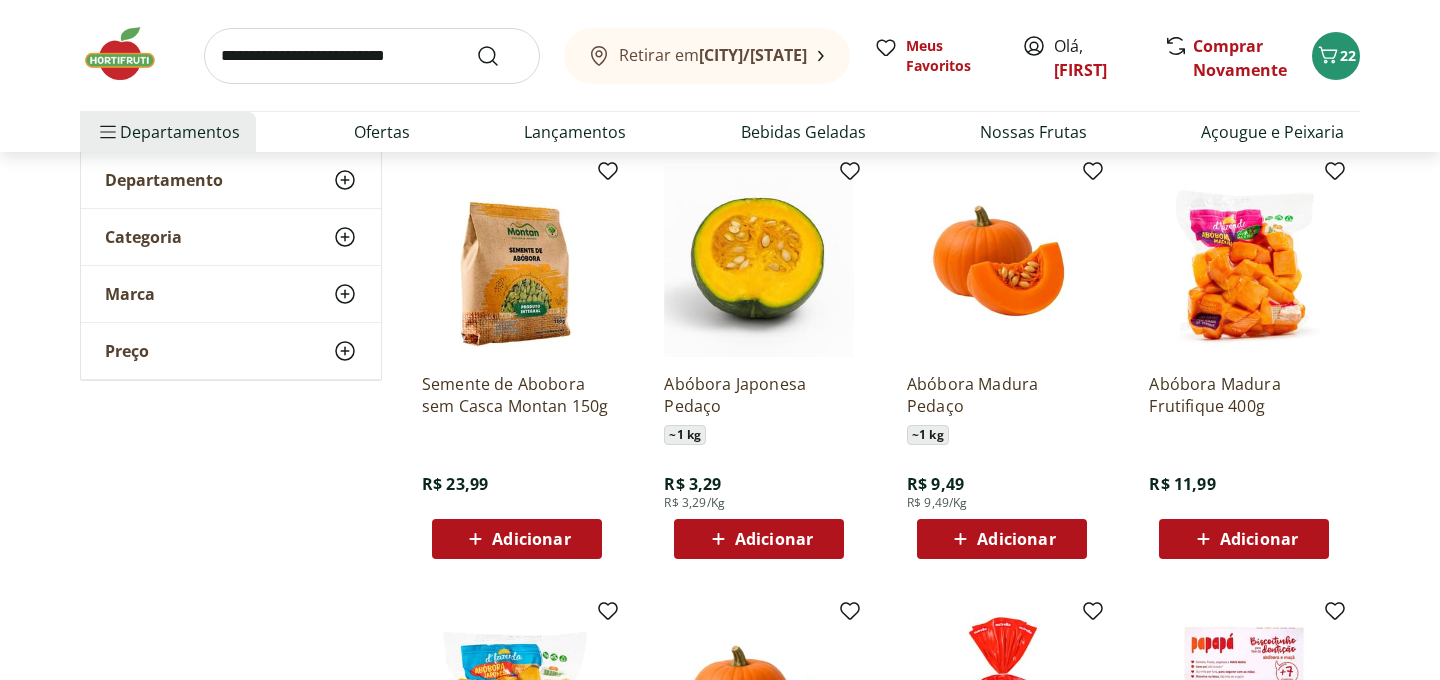 click on "Adicionar" at bounding box center (774, 539) 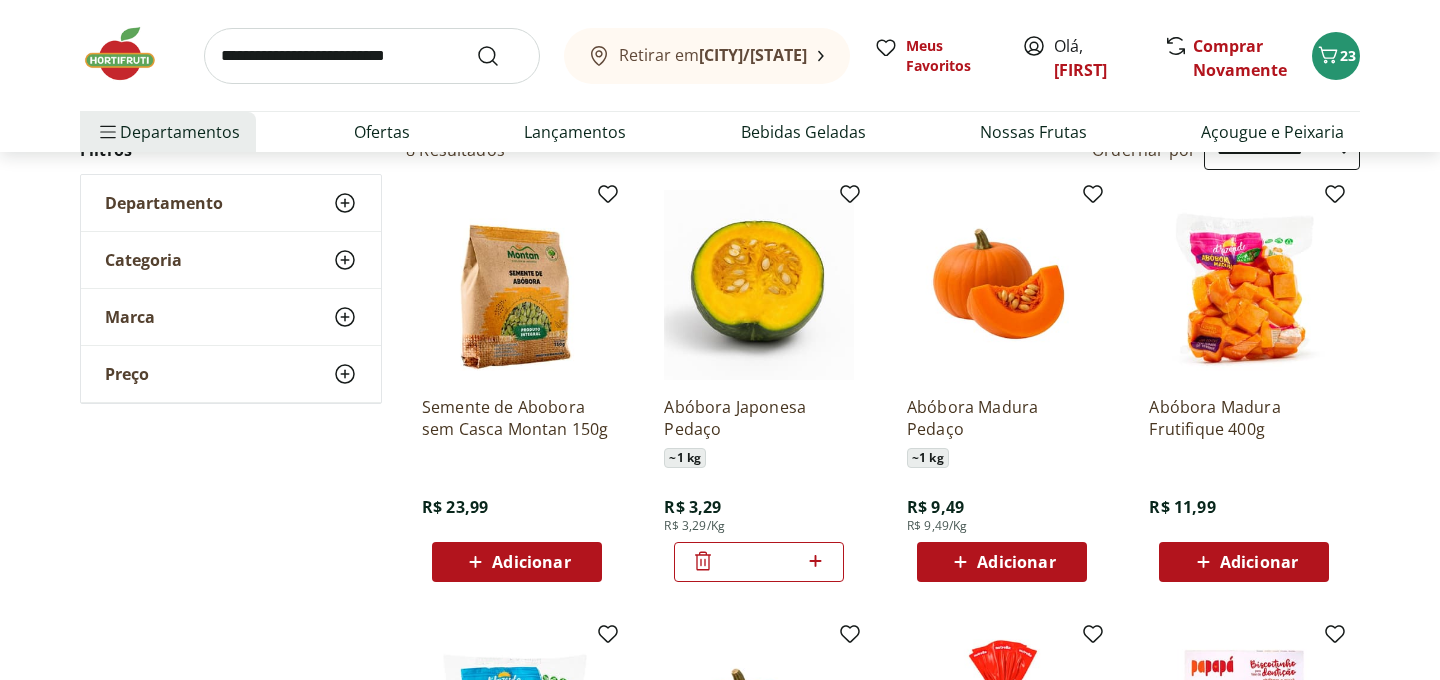 scroll, scrollTop: 0, scrollLeft: 0, axis: both 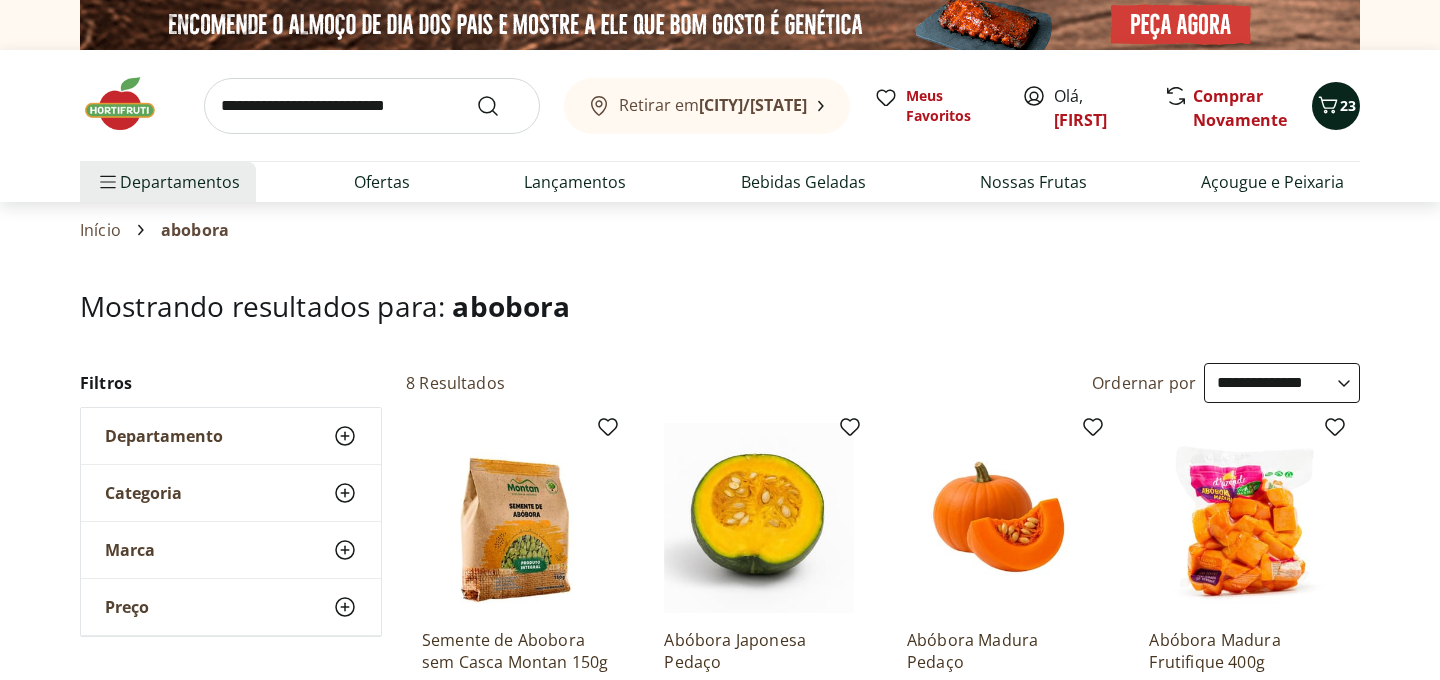 click on "23" at bounding box center (1348, 105) 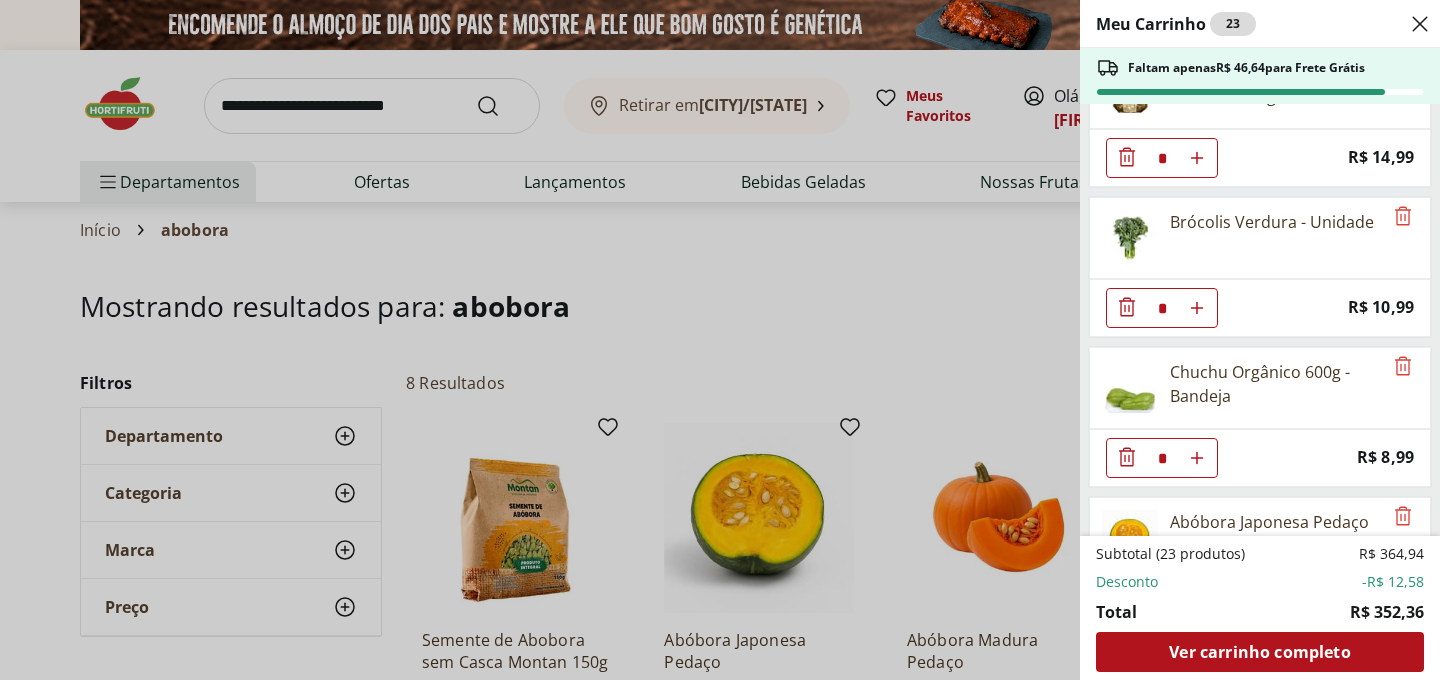 scroll, scrollTop: 2126, scrollLeft: 0, axis: vertical 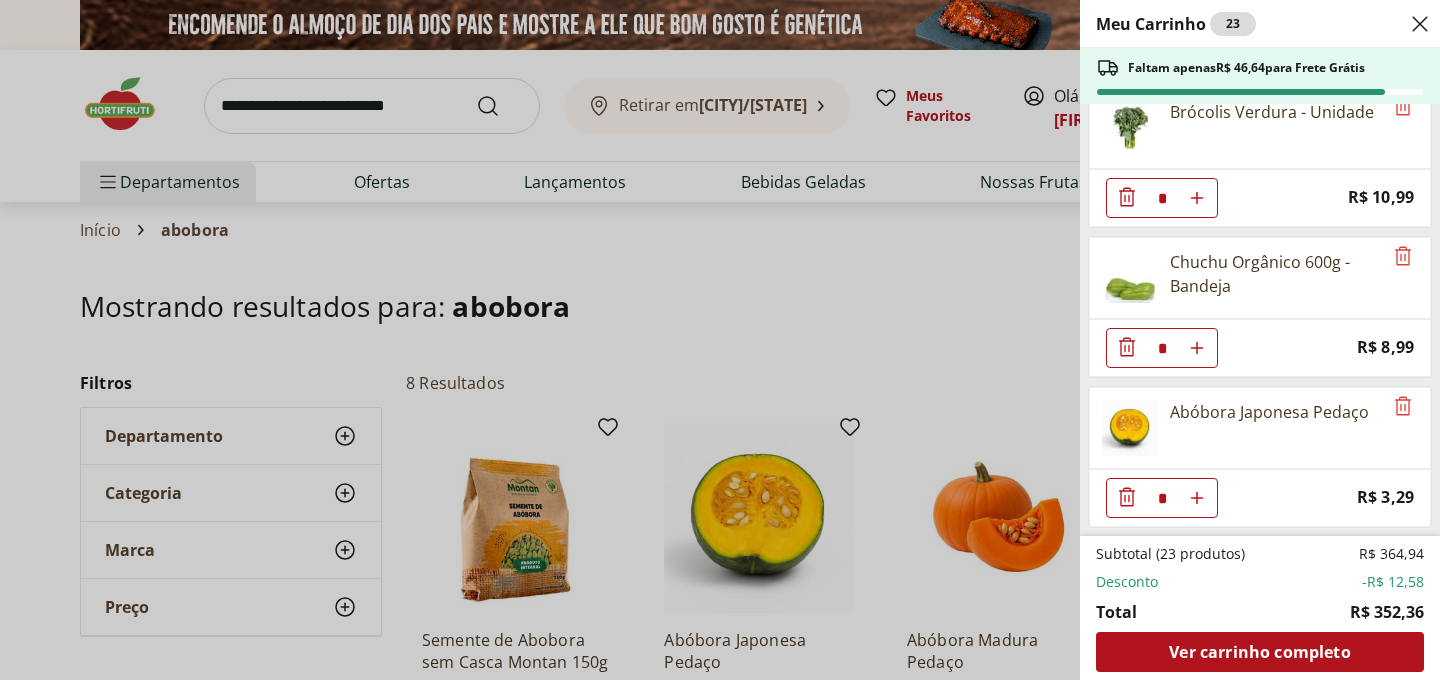 click on "Meu Carrinho 23 Faltam apenas  R$ 46,64  para Frete Grátis Coco Verde Unidade * Price: R$ 4,29 Ovos Vermelhos Happy Eggs com 20 unidades * Price: R$ 26,99 Granola Premium Ws 500G * Price: R$ 34,99 Banana Prata Orgânica * Price: R$ 14,39 Alho Poró - Unidade * Price: R$ 5,29 Quinoa Tricolor Integral em Grãos Vitalin 200g * Price: R$ 32,99 Cogumelo Paris Orgânico 200g Unidade * Price: R$ 12,99 Cenoura Orgânica Natural da Terra 600g * Price: R$ 8,99 Damasco Turco Seco 200g * Price: R$ 26,99 Nozes sem Casca 150g * Price: R$ 22,99 Patinho Extra Limpo * Original price: R$ 41,94 Price: R$ 29,36 Sobrecoxa De Frango Bio Sadia 1Kg * Price: R$ 24,99 Laranja Pera Unidade * Price: R$ 2,00 Inhame Orgânico Natural Da Terra 600g * Price: R$ 14,99 Brócolis Verdura - Unidade * Price: R$ 10,99 Chuchu Orgânico 600g - Bandeja * Price: R$ 8,99 Abóbora Japonesa Pedaço * Price: R$ 3,29 Subtotal (23 produtos) R$ 364,94 Desconto -R$ 12,58 Total R$ 352,36 Ver carrinho completo" at bounding box center [720, 340] 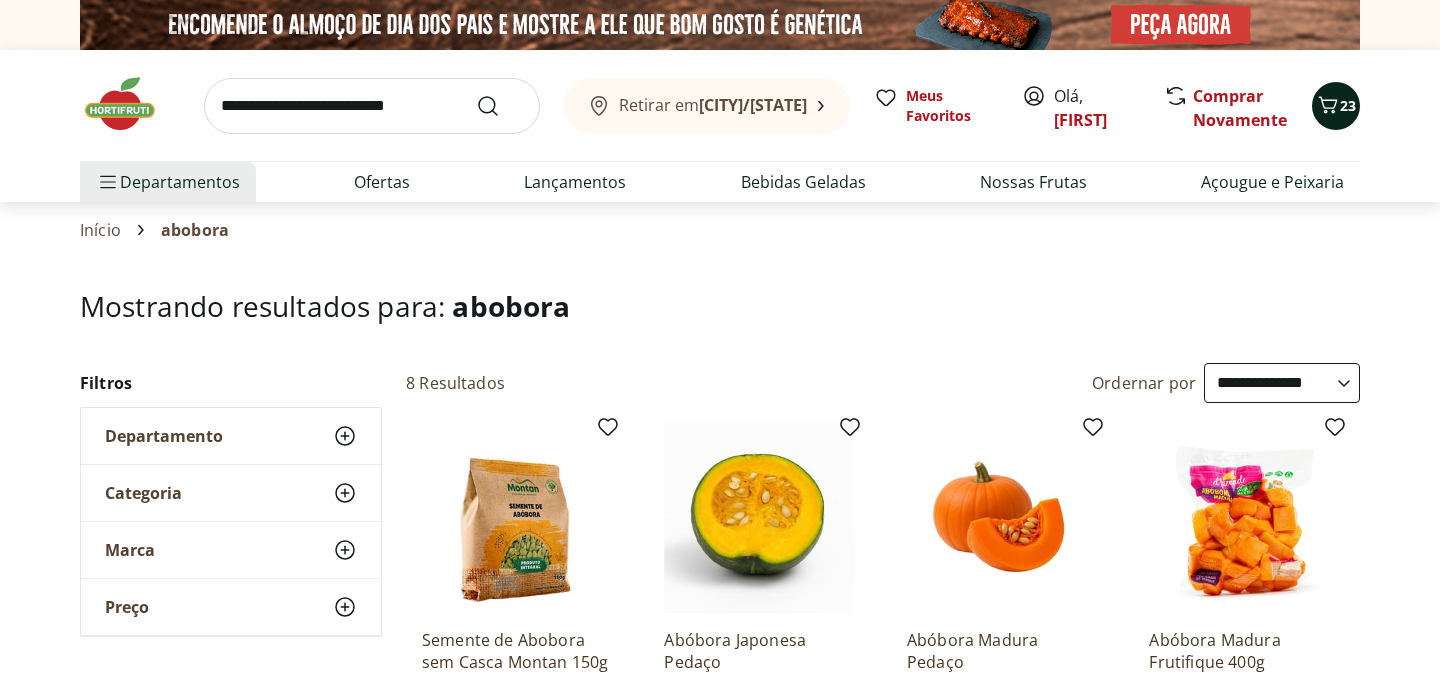click 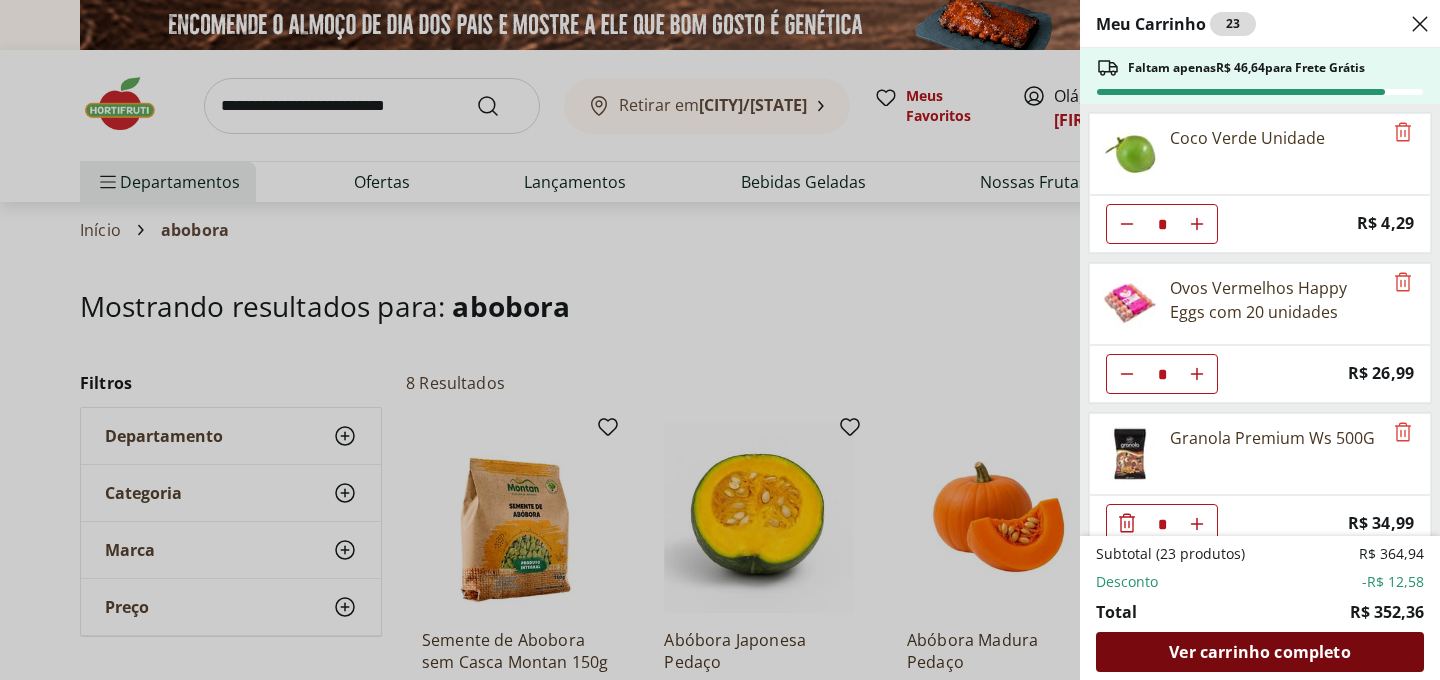 click on "Ver carrinho completo" at bounding box center (1259, 652) 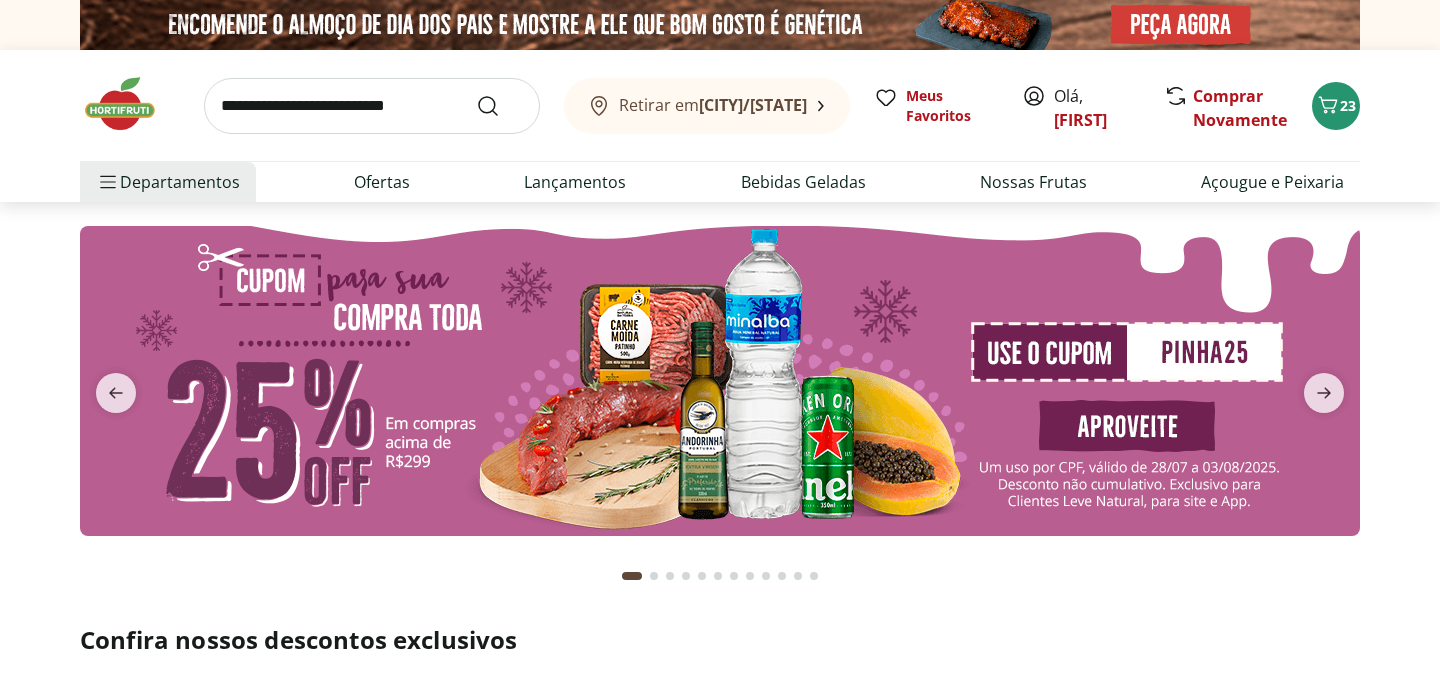scroll, scrollTop: 0, scrollLeft: 0, axis: both 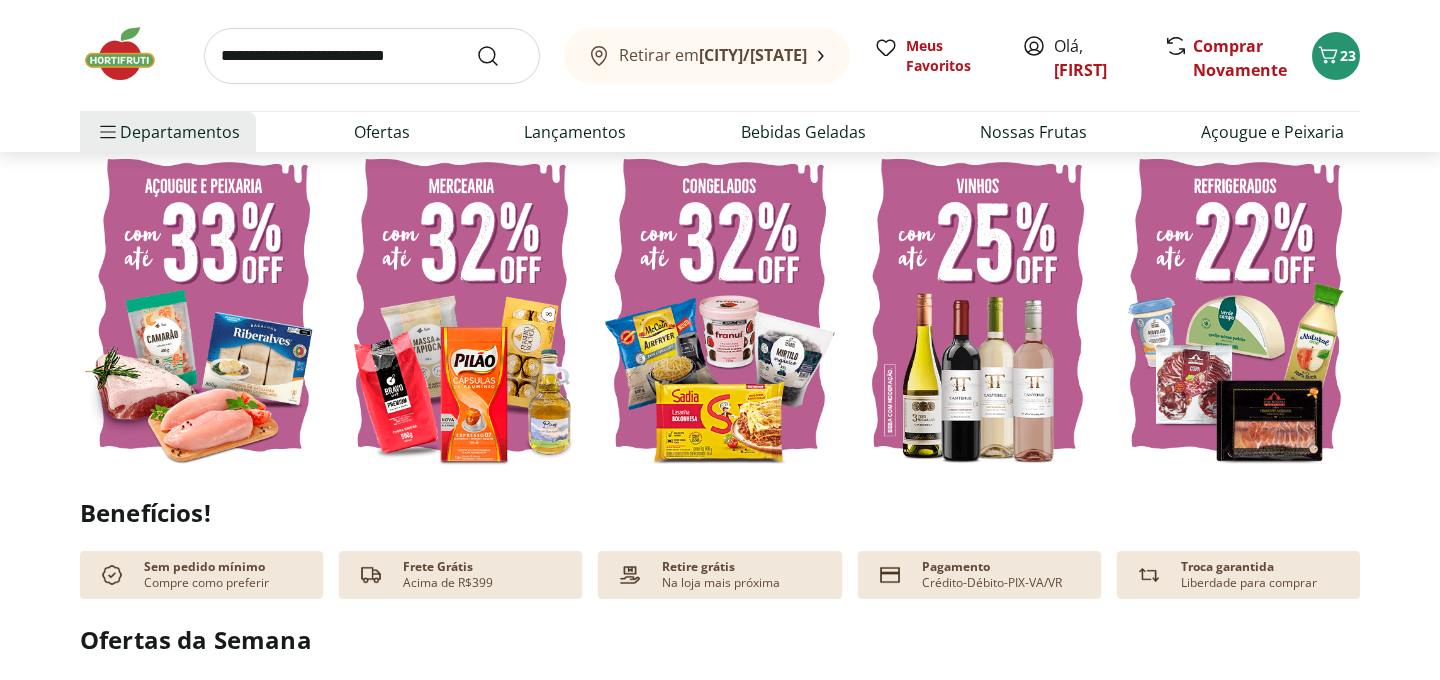 click at bounding box center (1236, 305) 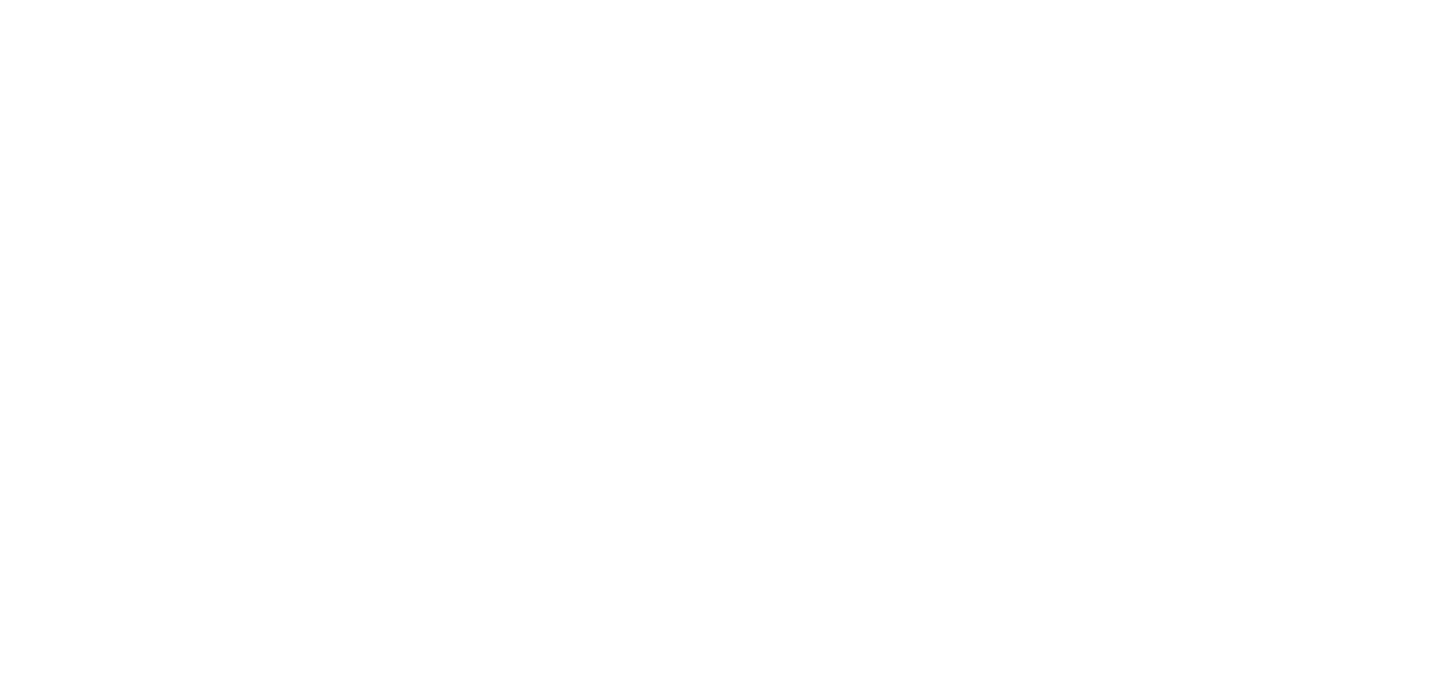 scroll, scrollTop: 0, scrollLeft: 0, axis: both 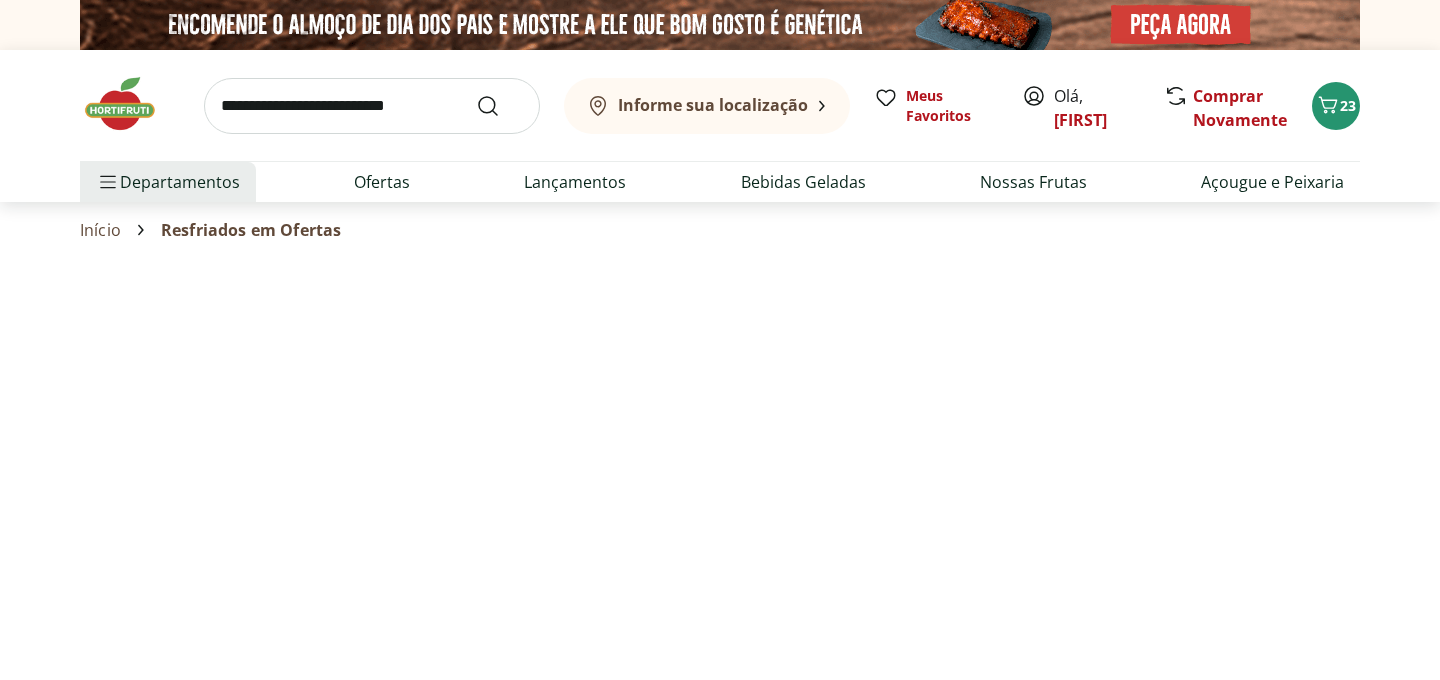 select on "**********" 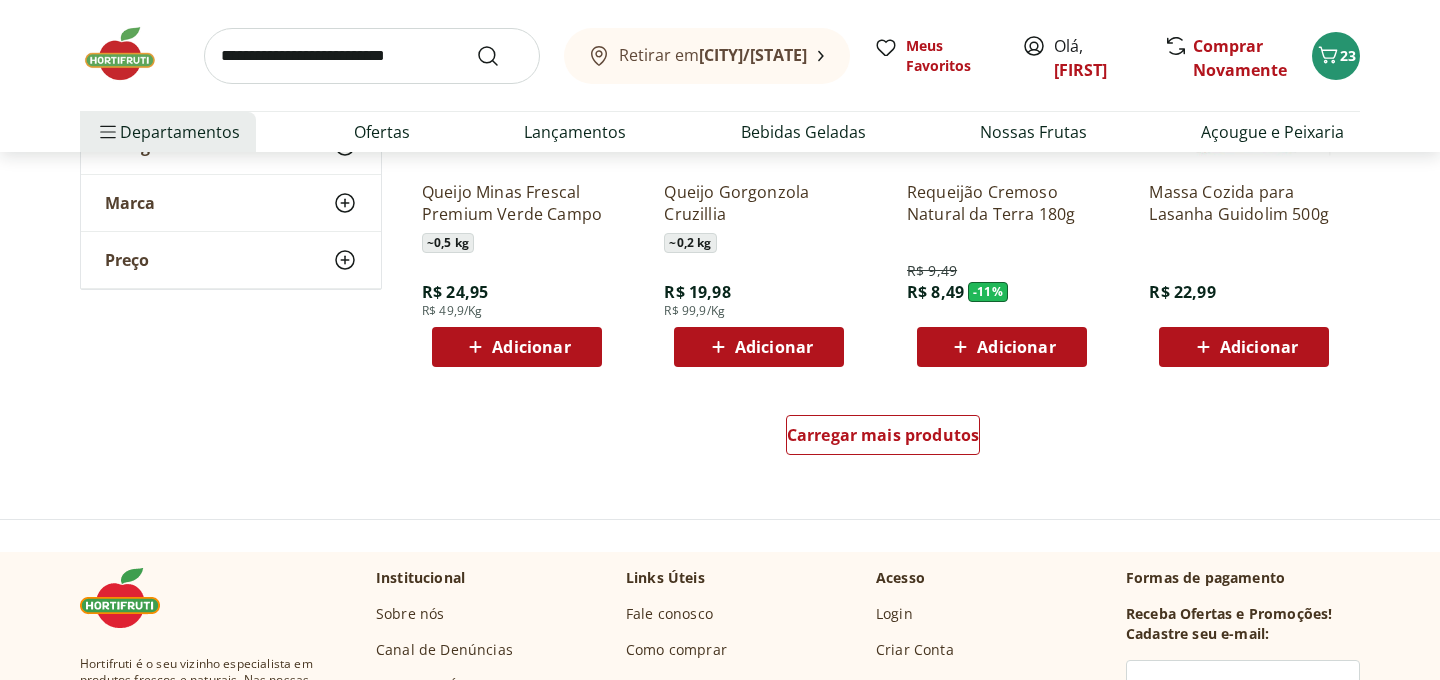 scroll, scrollTop: 1263, scrollLeft: 0, axis: vertical 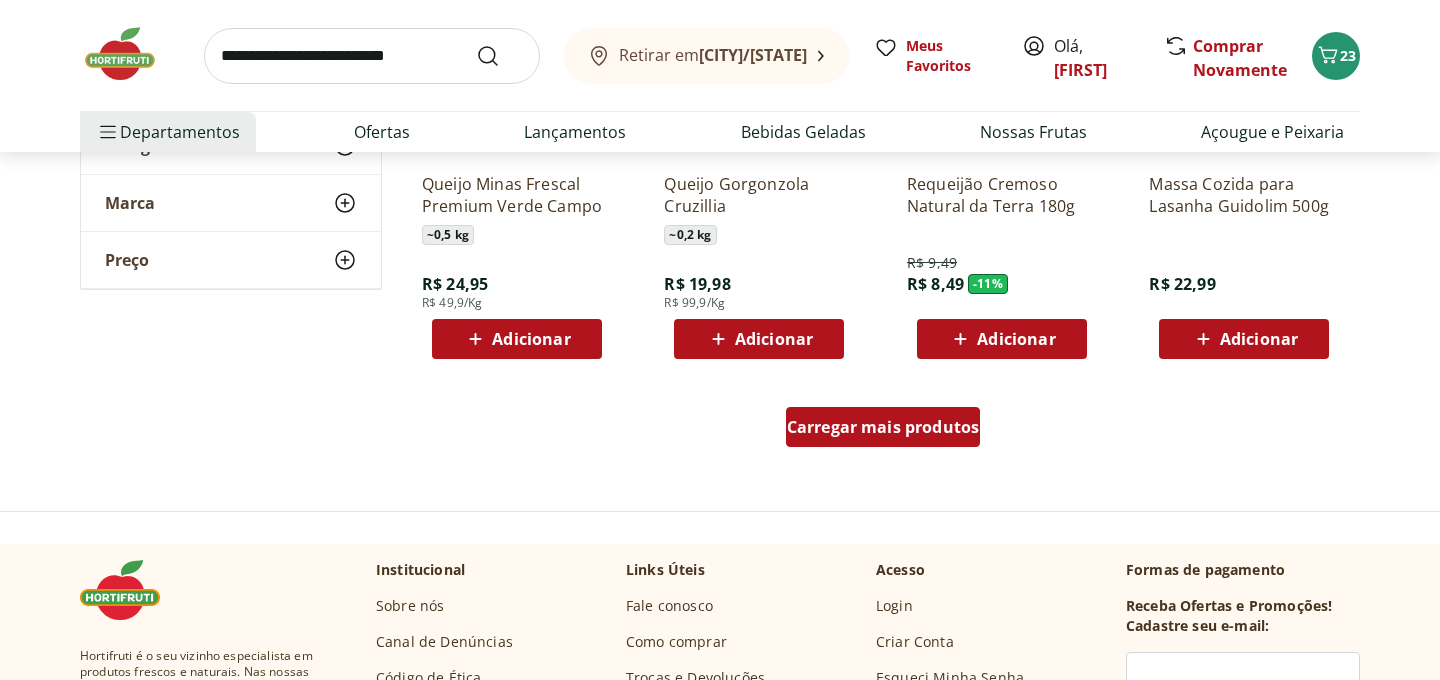 click on "Carregar mais produtos" at bounding box center [883, 427] 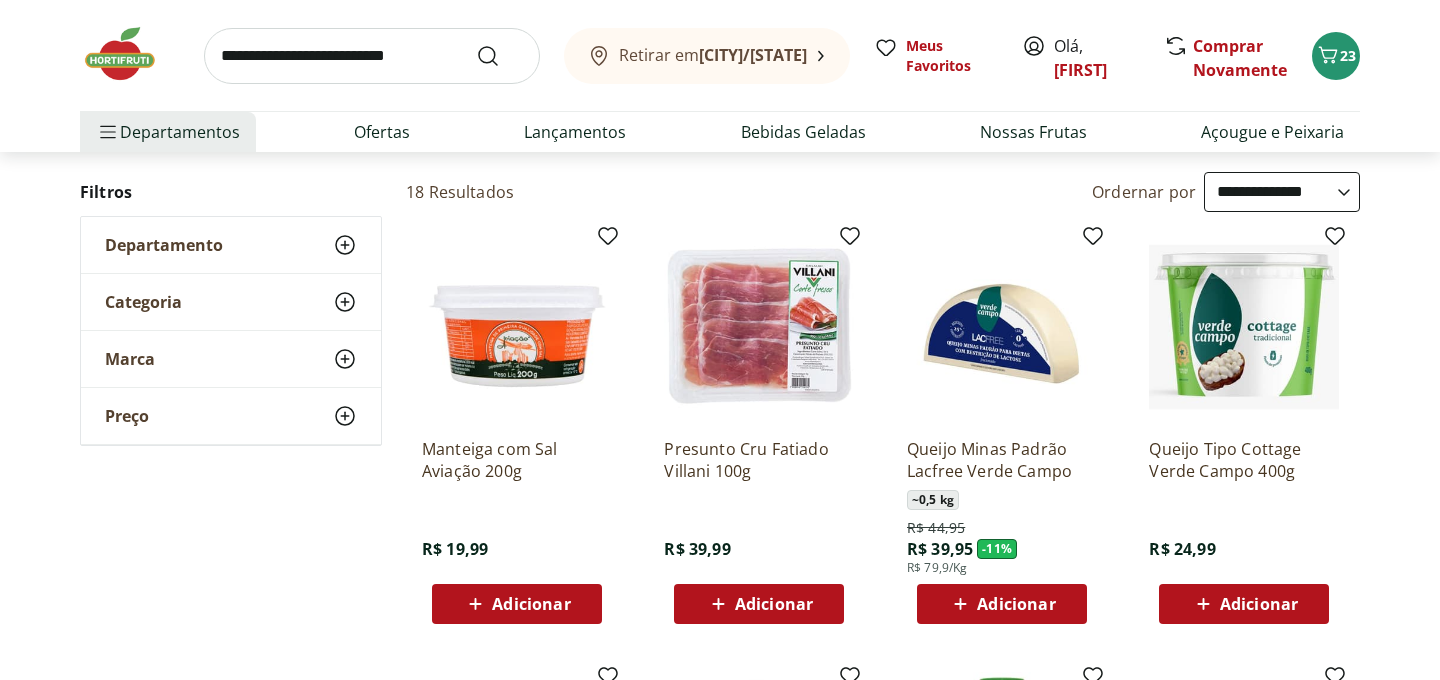 scroll, scrollTop: 0, scrollLeft: 0, axis: both 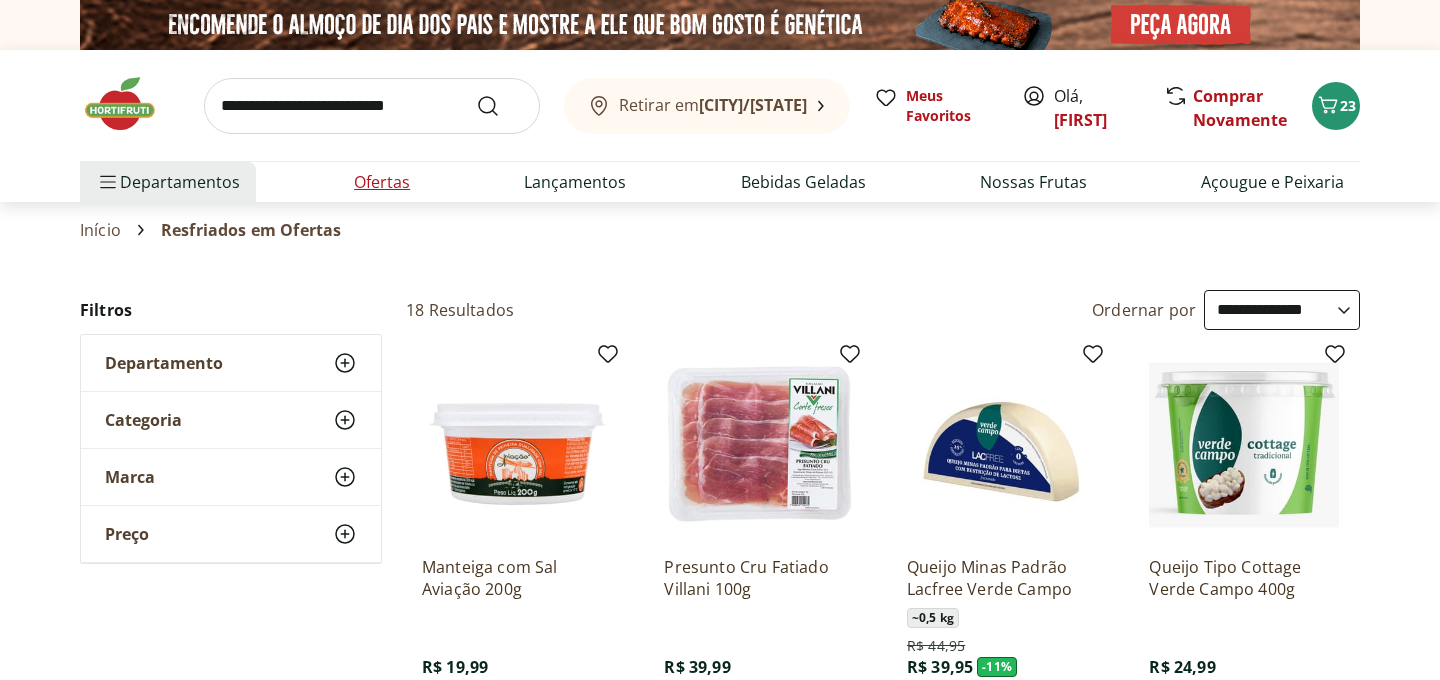 click on "Ofertas" at bounding box center [382, 182] 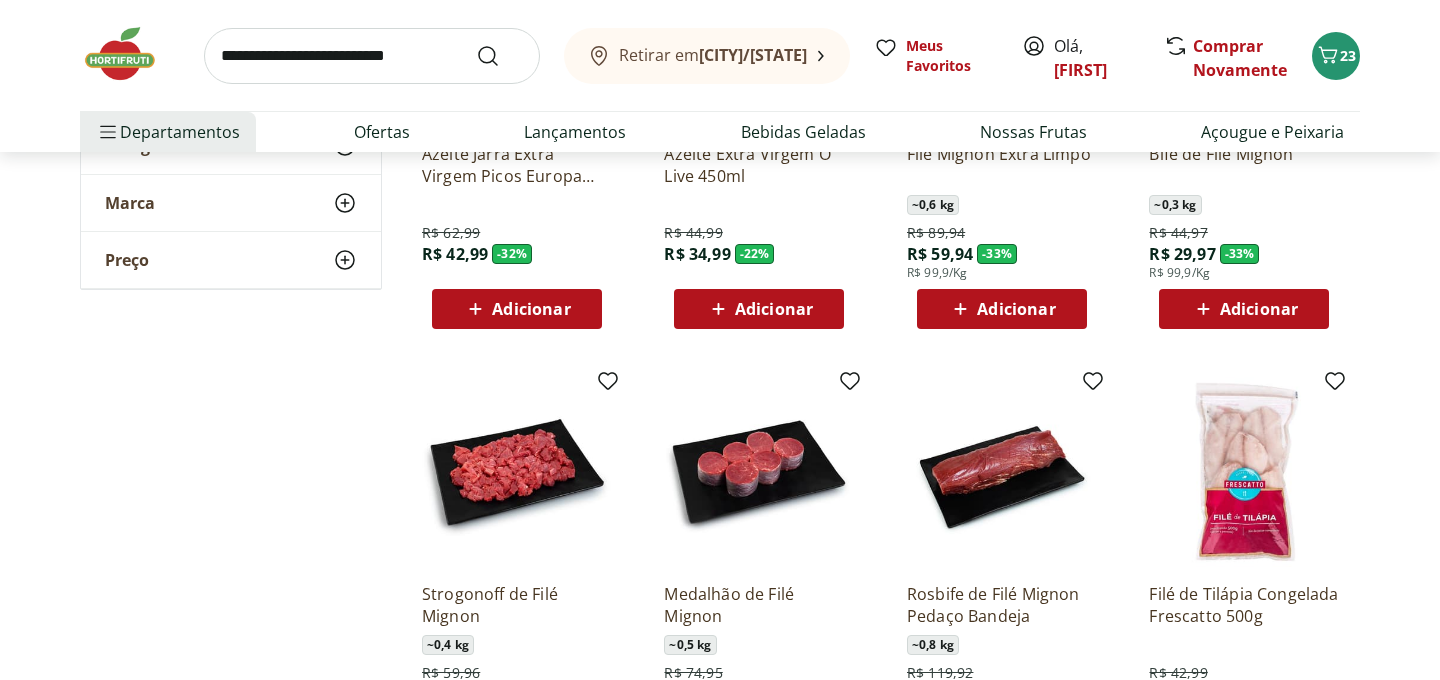 scroll, scrollTop: 0, scrollLeft: 0, axis: both 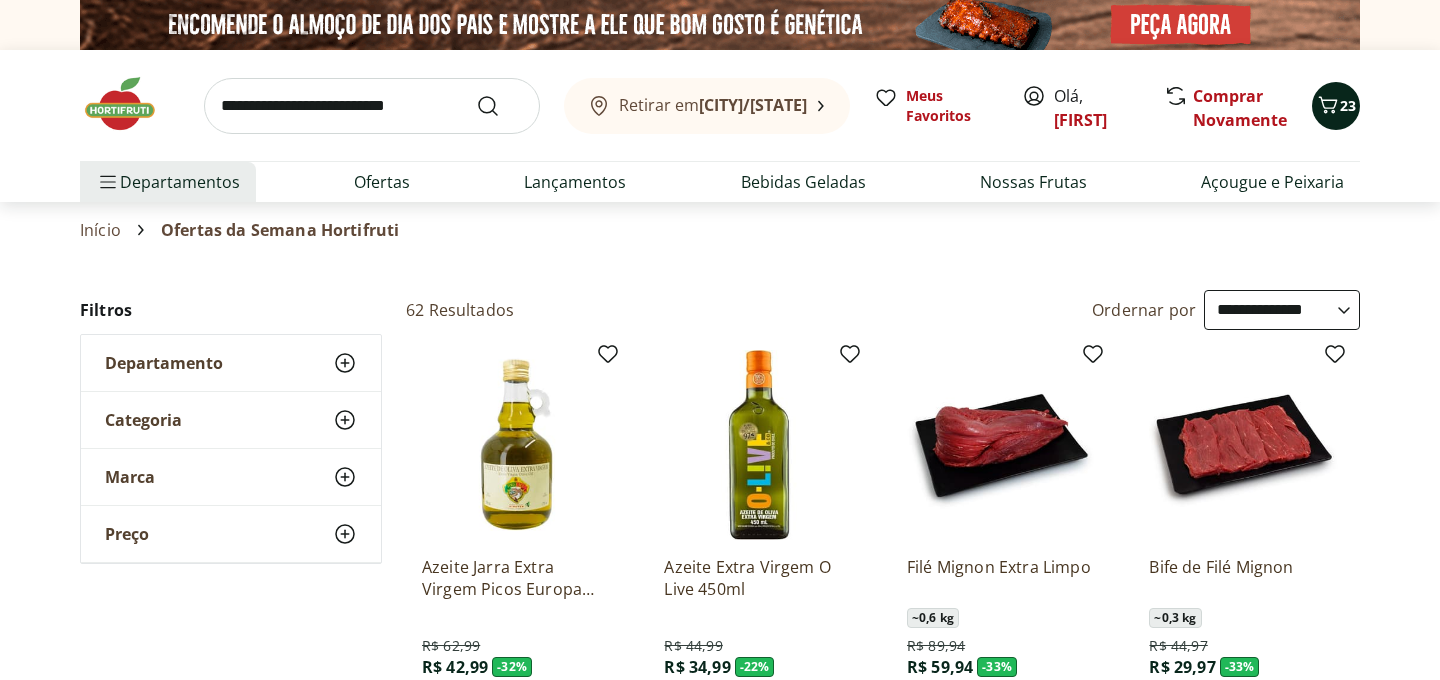 click 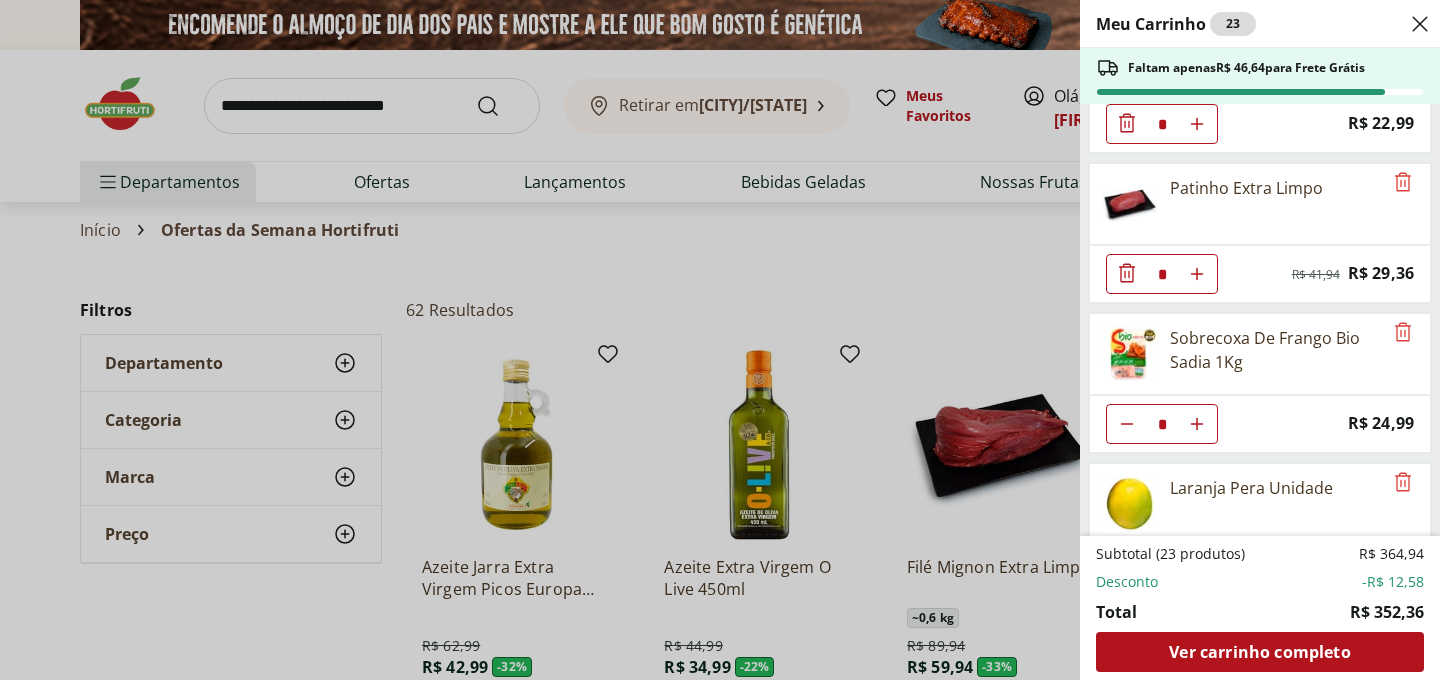 scroll, scrollTop: 1453, scrollLeft: 0, axis: vertical 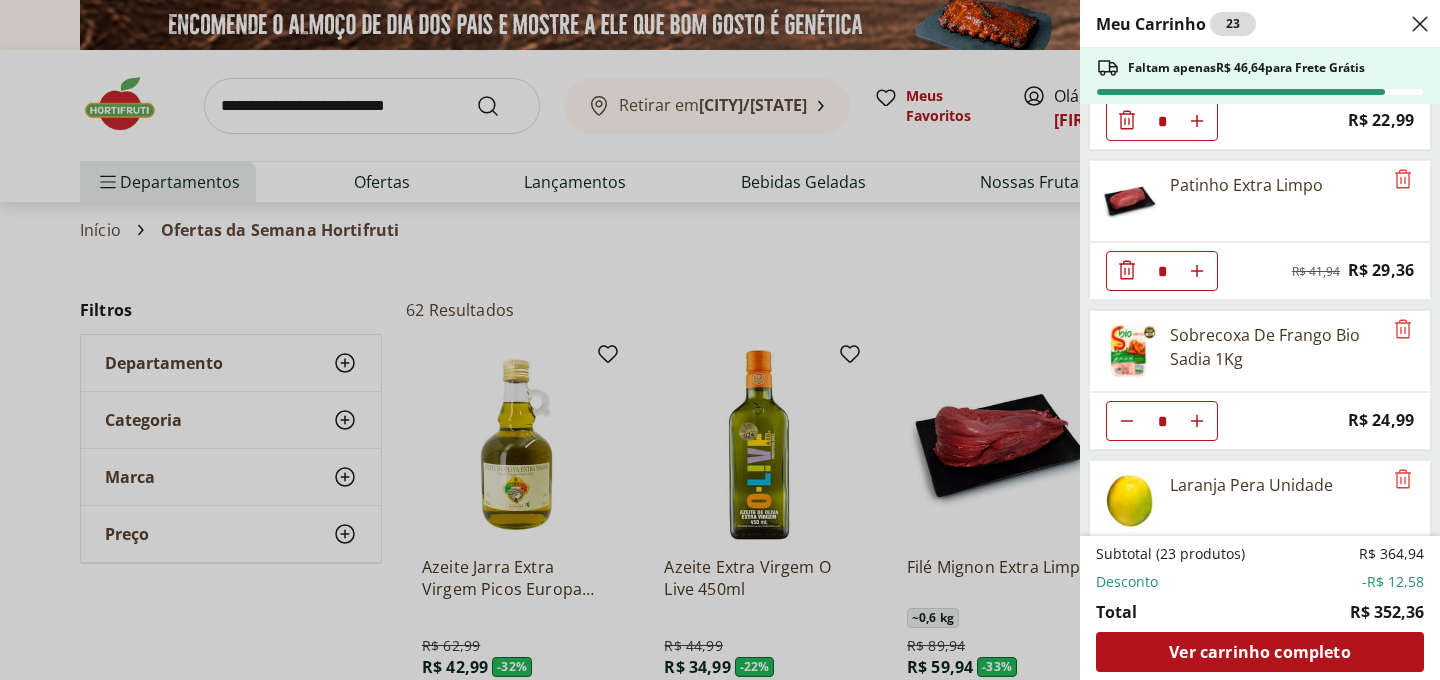 click on "Meu Carrinho 23 Faltam apenas  R$ 46,64  para Frete Grátis Coco Verde Unidade * Price: R$ 4,29 Ovos Vermelhos Happy Eggs com 20 unidades * Price: R$ 26,99 Granola Premium Ws 500G * Price: R$ 34,99 Banana Prata Orgânica * Price: R$ 14,39 Alho Poró - Unidade * Price: R$ 5,29 Quinoa Tricolor Integral em Grãos Vitalin 200g * Price: R$ 32,99 Cogumelo Paris Orgânico 200g Unidade * Price: R$ 12,99 Cenoura Orgânica Natural da Terra 600g * Price: R$ 8,99 Damasco Turco Seco 200g * Price: R$ 26,99 Nozes sem Casca 150g * Price: R$ 22,99 Patinho Extra Limpo * Original price: R$ 41,94 Price: R$ 29,36 Sobrecoxa De Frango Bio Sadia 1Kg * Price: R$ 24,99 Laranja Pera Unidade * Price: R$ 2,00 Inhame Orgânico Natural Da Terra 600g * Price: R$ 14,99 Brócolis Verdura - Unidade * Price: R$ 10,99 Chuchu Orgânico 600g - Bandeja * Price: R$ 8,99 Abóbora Japonesa Pedaço * Price: R$ 3,29 Subtotal (23 produtos) R$ 364,94 Desconto -R$ 12,58 Total R$ 352,36 Ver carrinho completo" at bounding box center (720, 340) 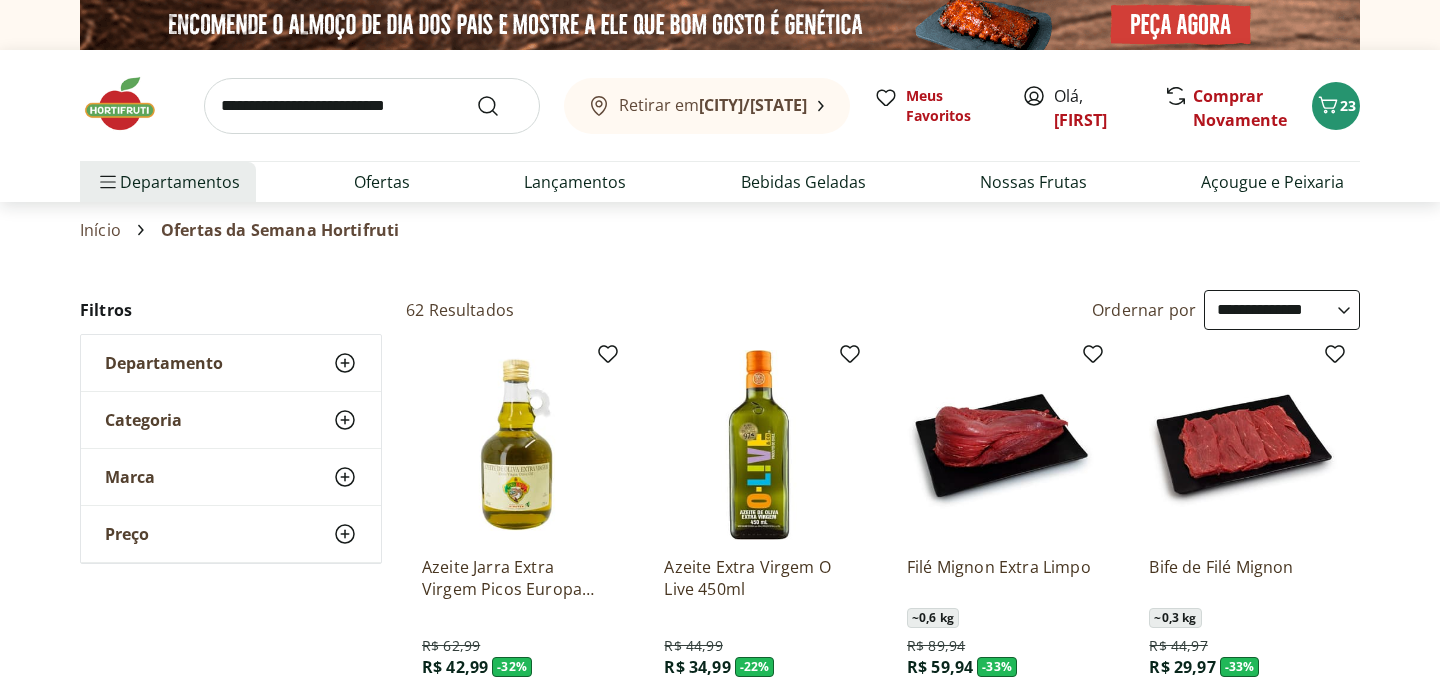click at bounding box center (372, 106) 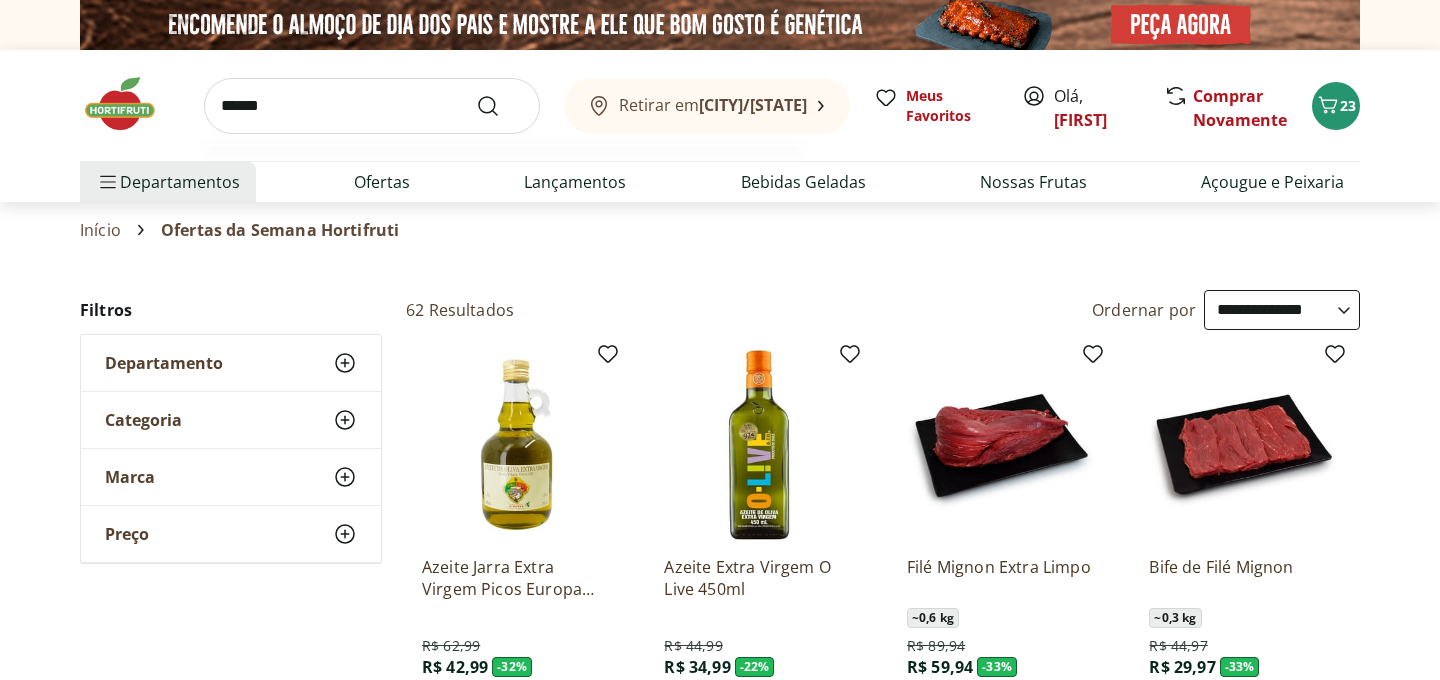 type on "******" 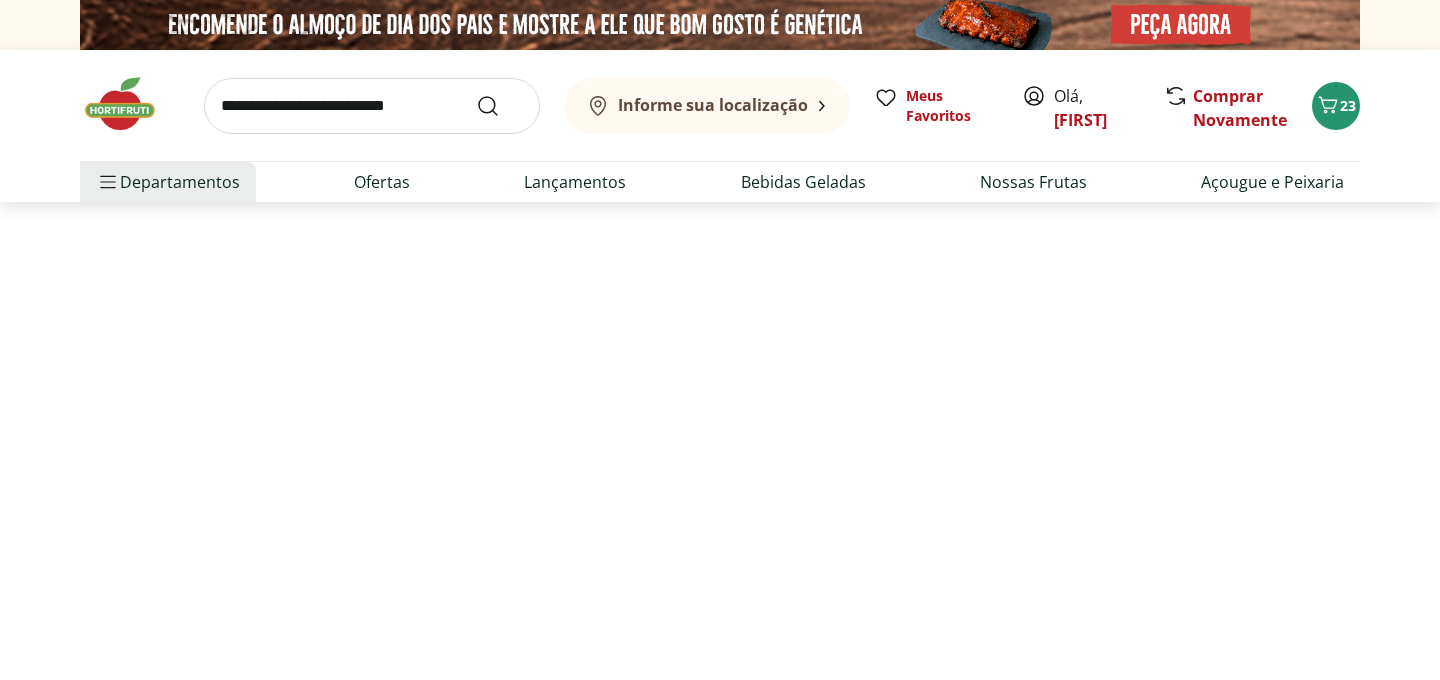select on "**********" 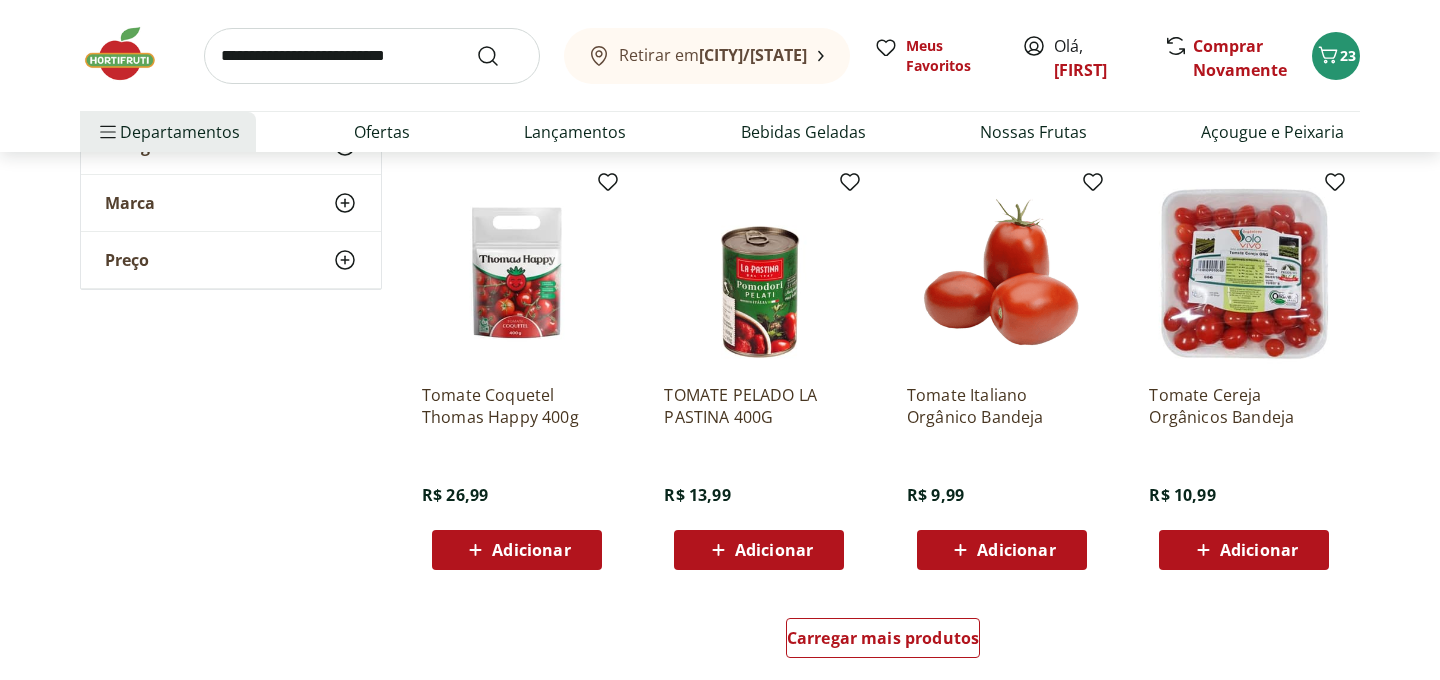 scroll, scrollTop: 1133, scrollLeft: 0, axis: vertical 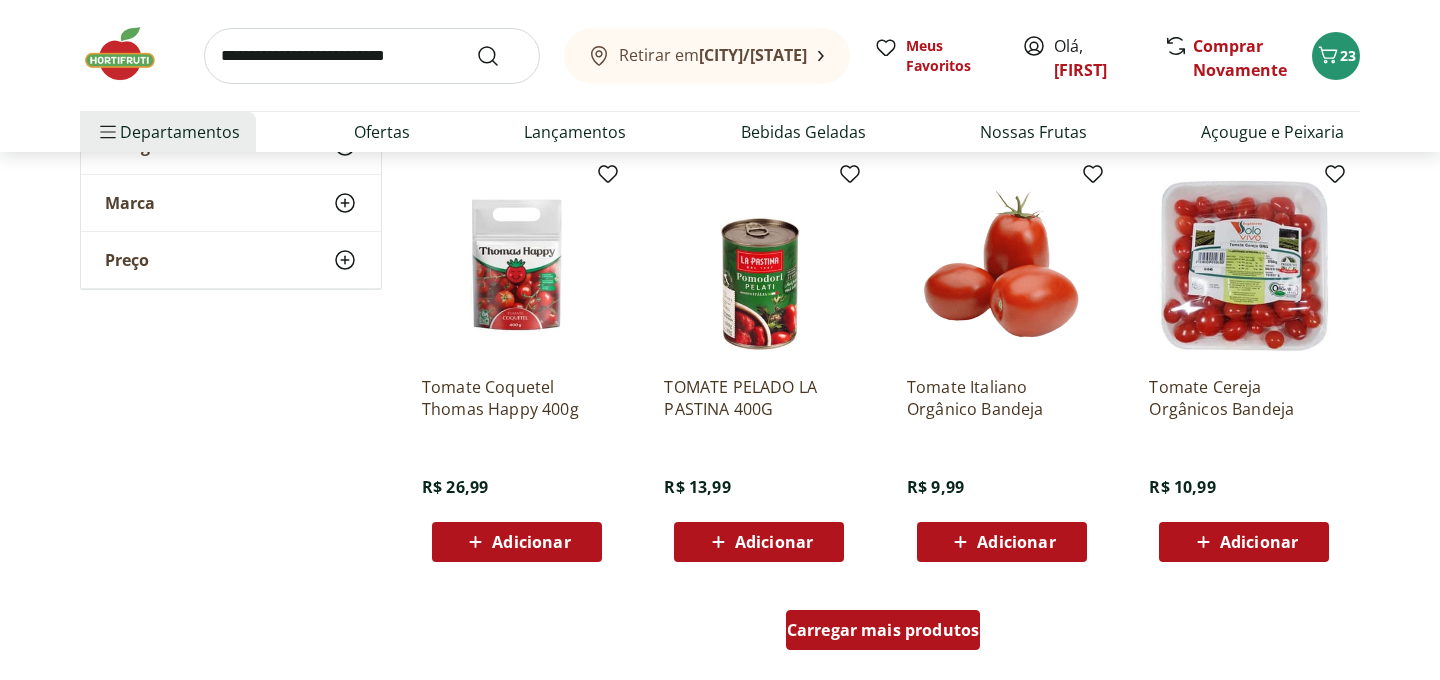 click on "Carregar mais produtos" at bounding box center [883, 630] 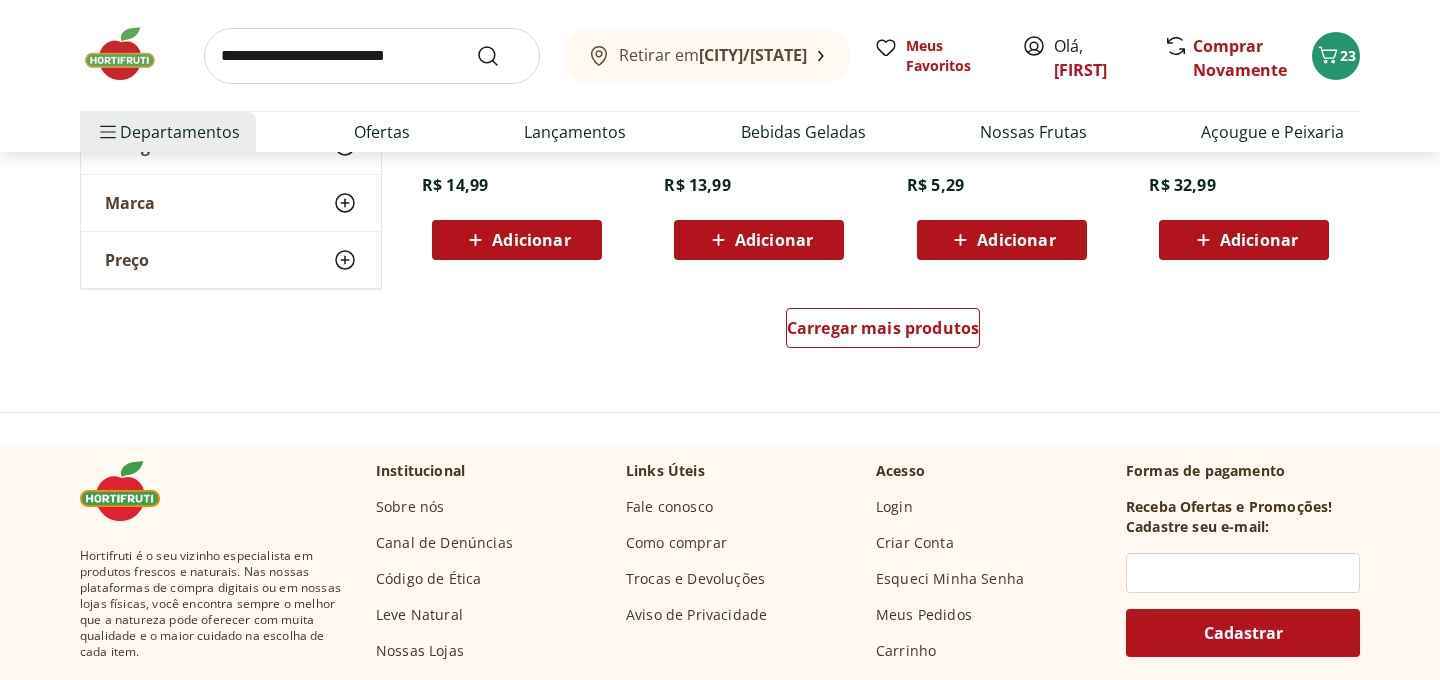 scroll, scrollTop: 2750, scrollLeft: 0, axis: vertical 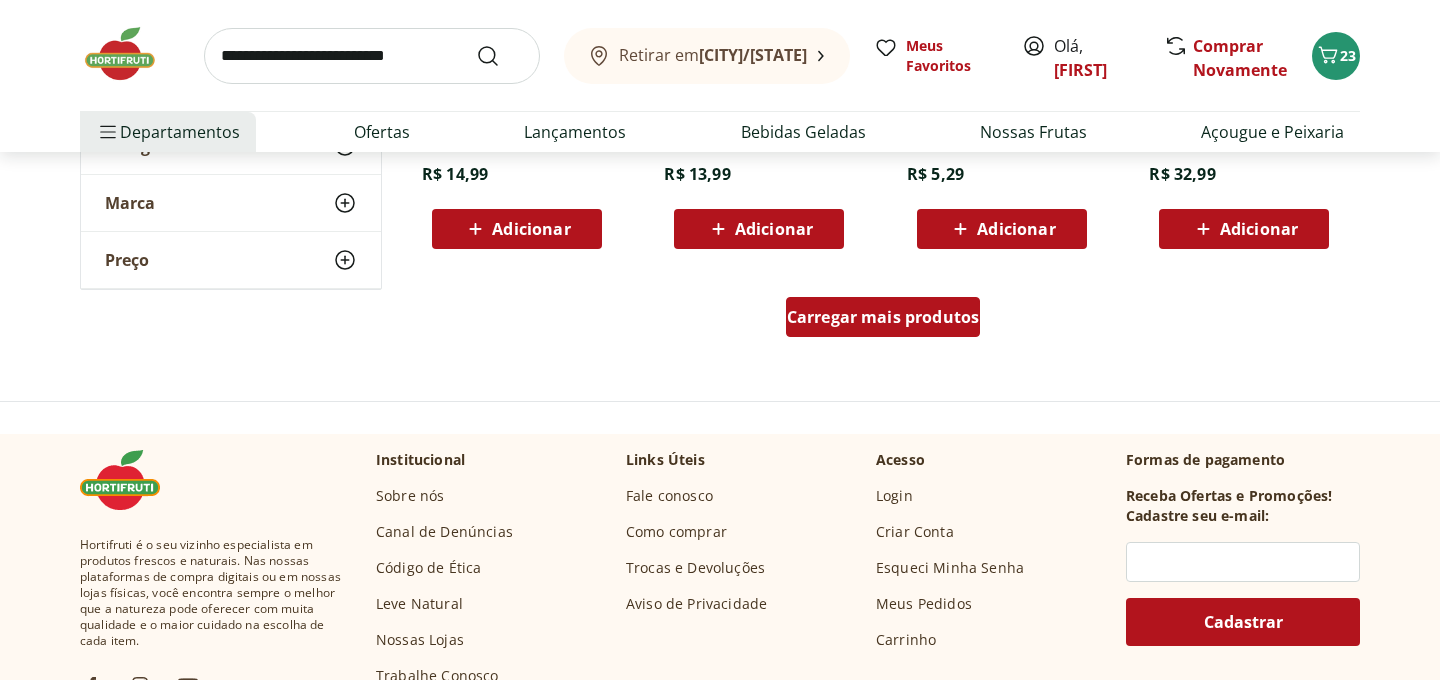 click on "Carregar mais produtos" at bounding box center (883, 317) 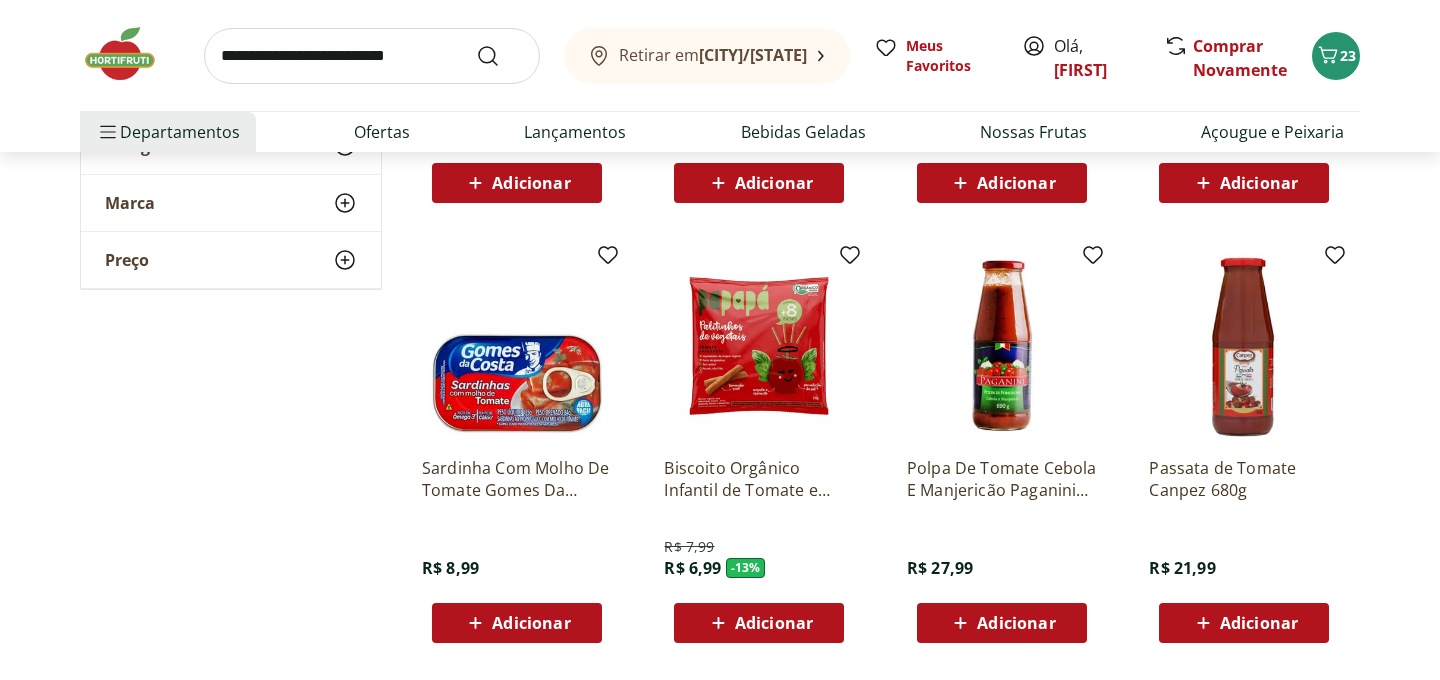 scroll, scrollTop: 3233, scrollLeft: 0, axis: vertical 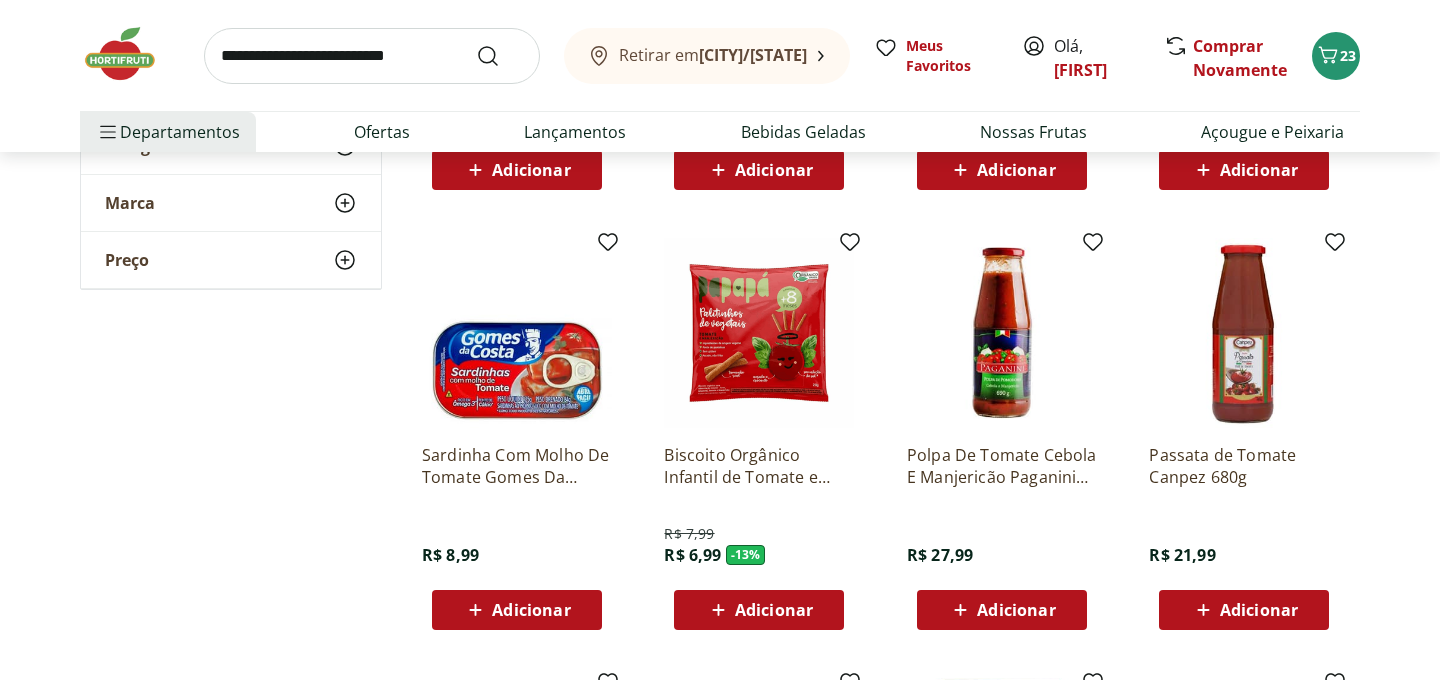 click on "Adicionar" at bounding box center (1259, 610) 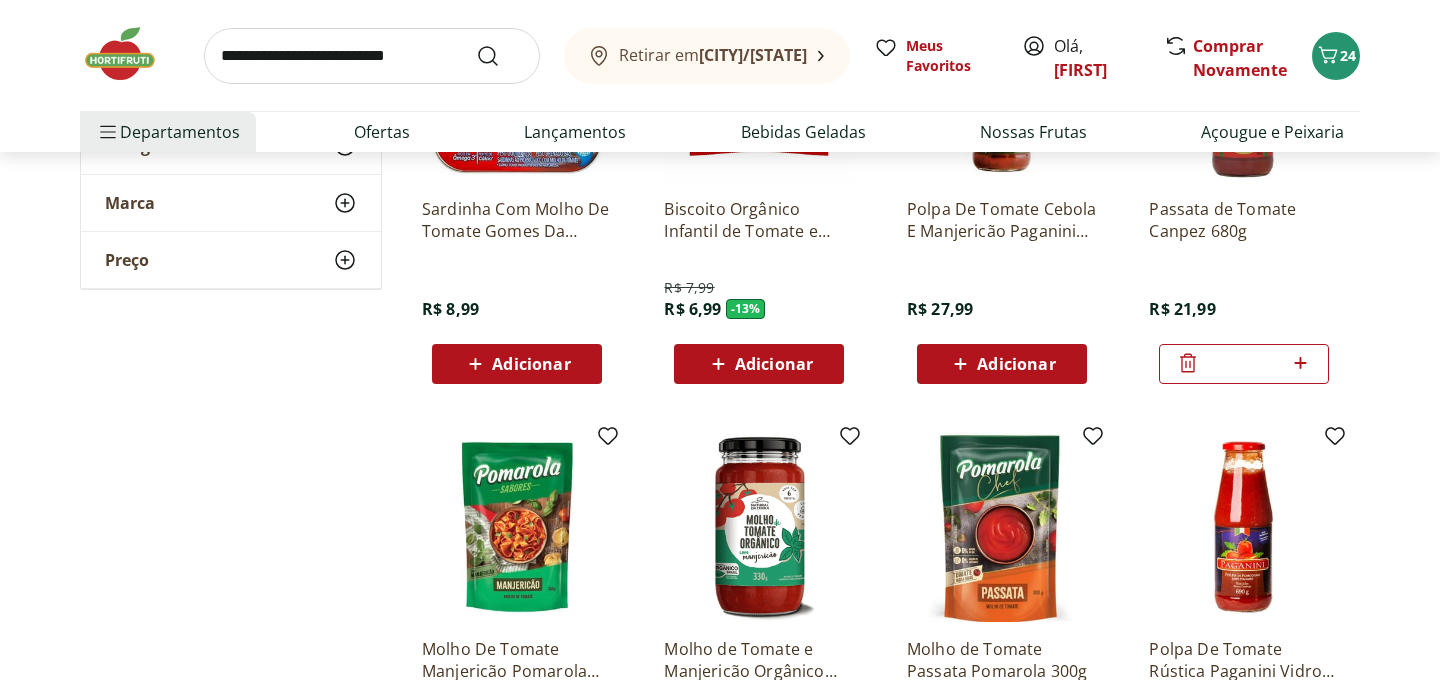 scroll, scrollTop: 3477, scrollLeft: 0, axis: vertical 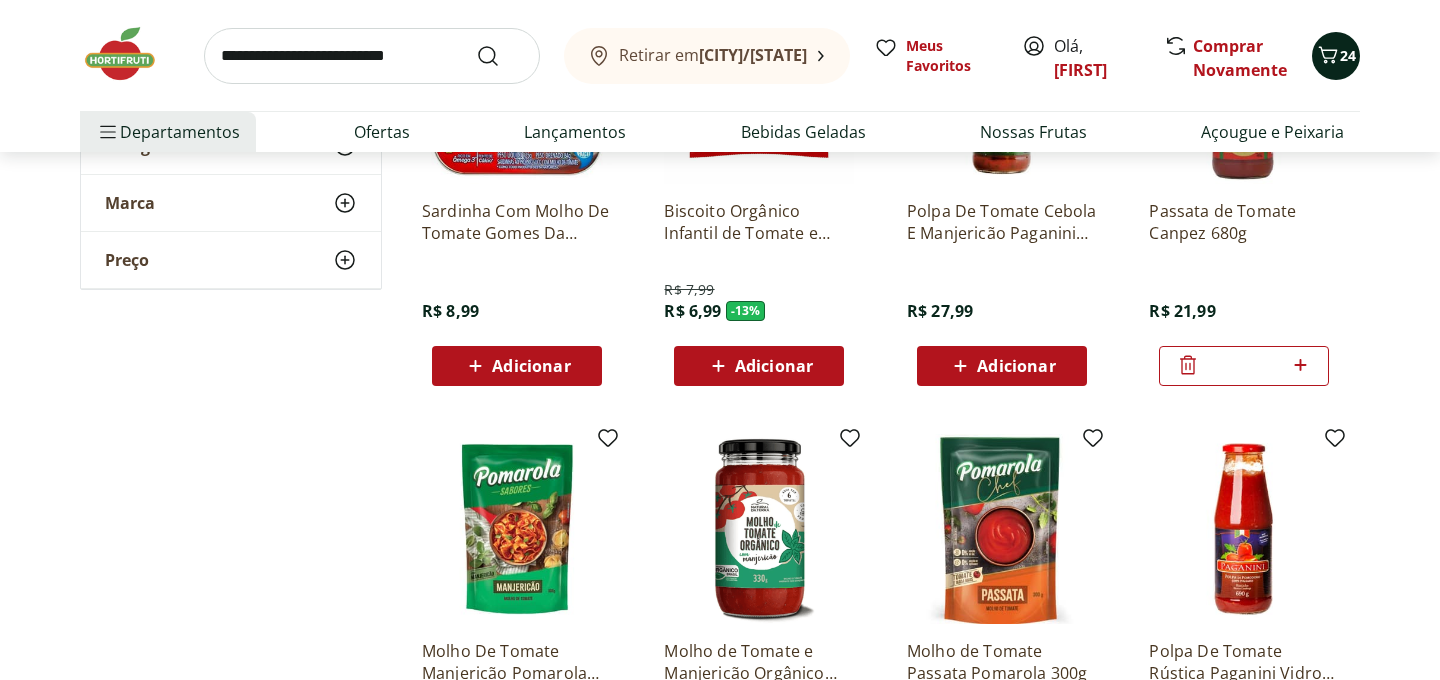 click 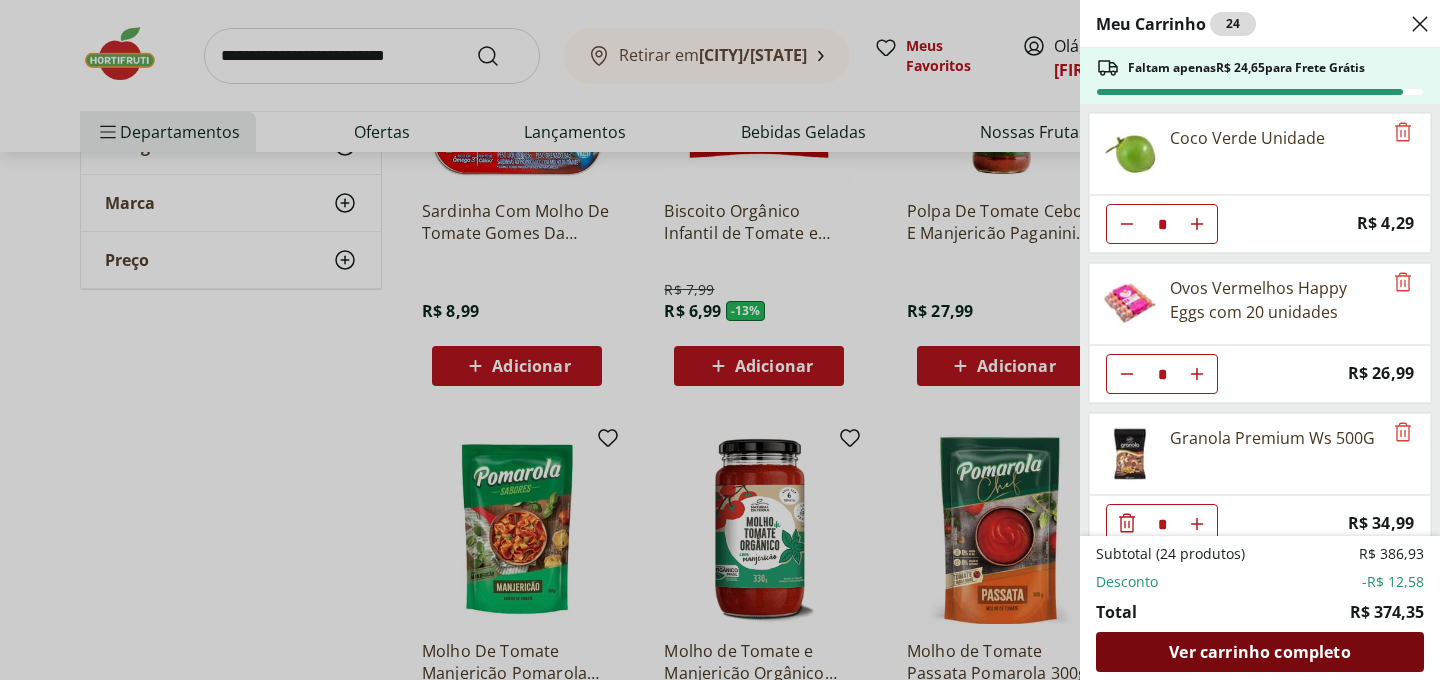 click on "Ver carrinho completo" at bounding box center [1259, 652] 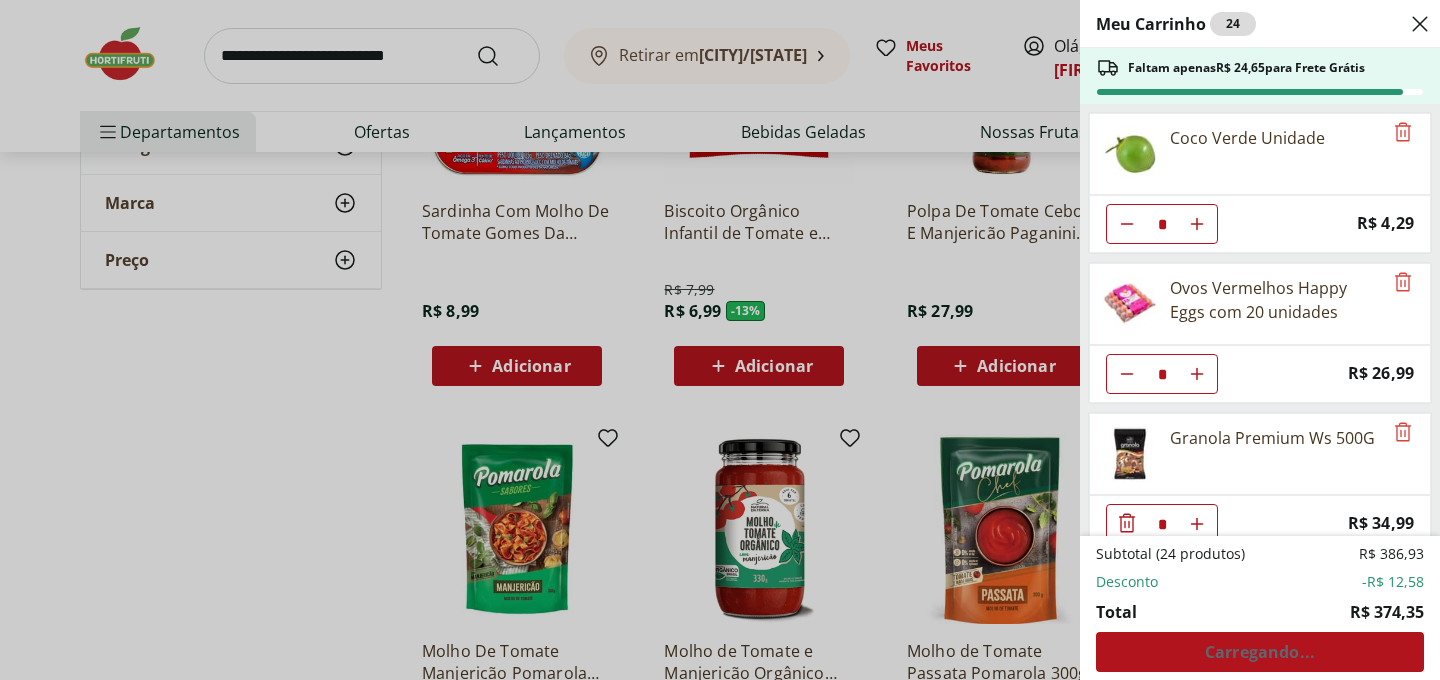 click 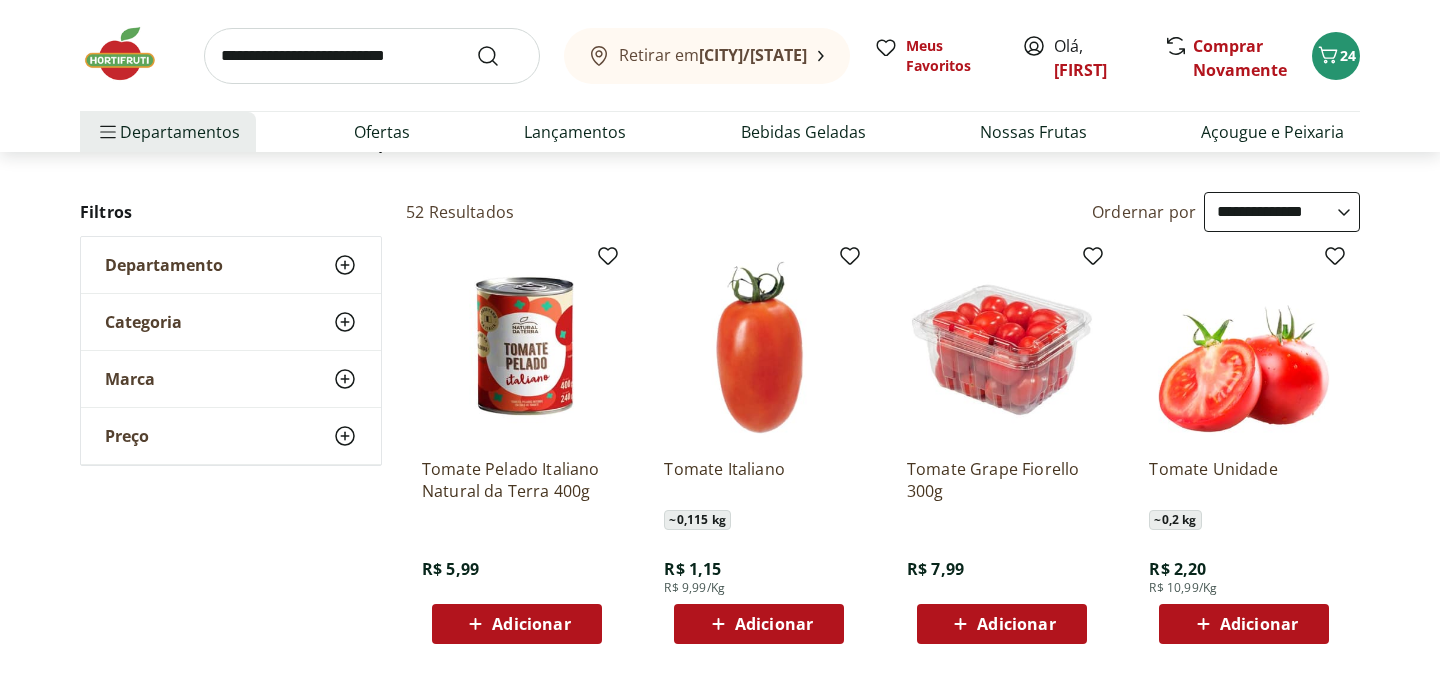scroll, scrollTop: 0, scrollLeft: 0, axis: both 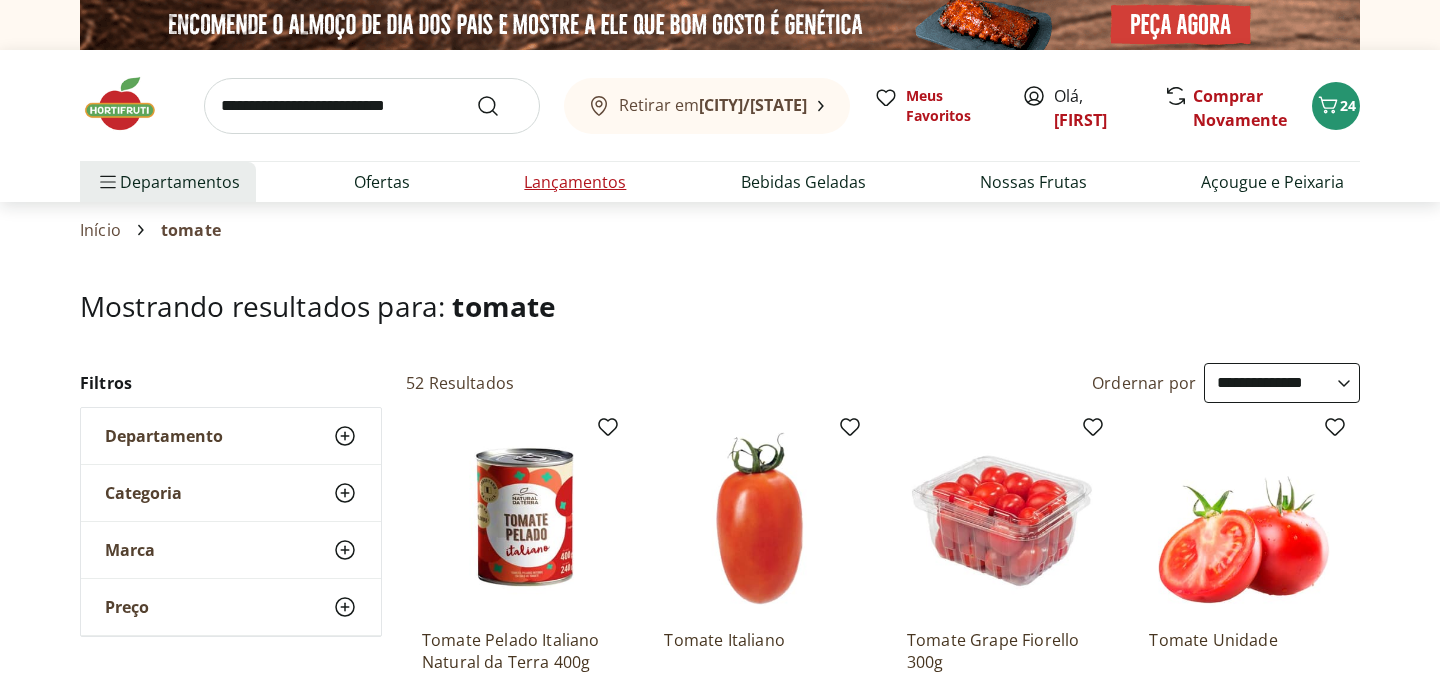 click on "Lançamentos" at bounding box center (575, 182) 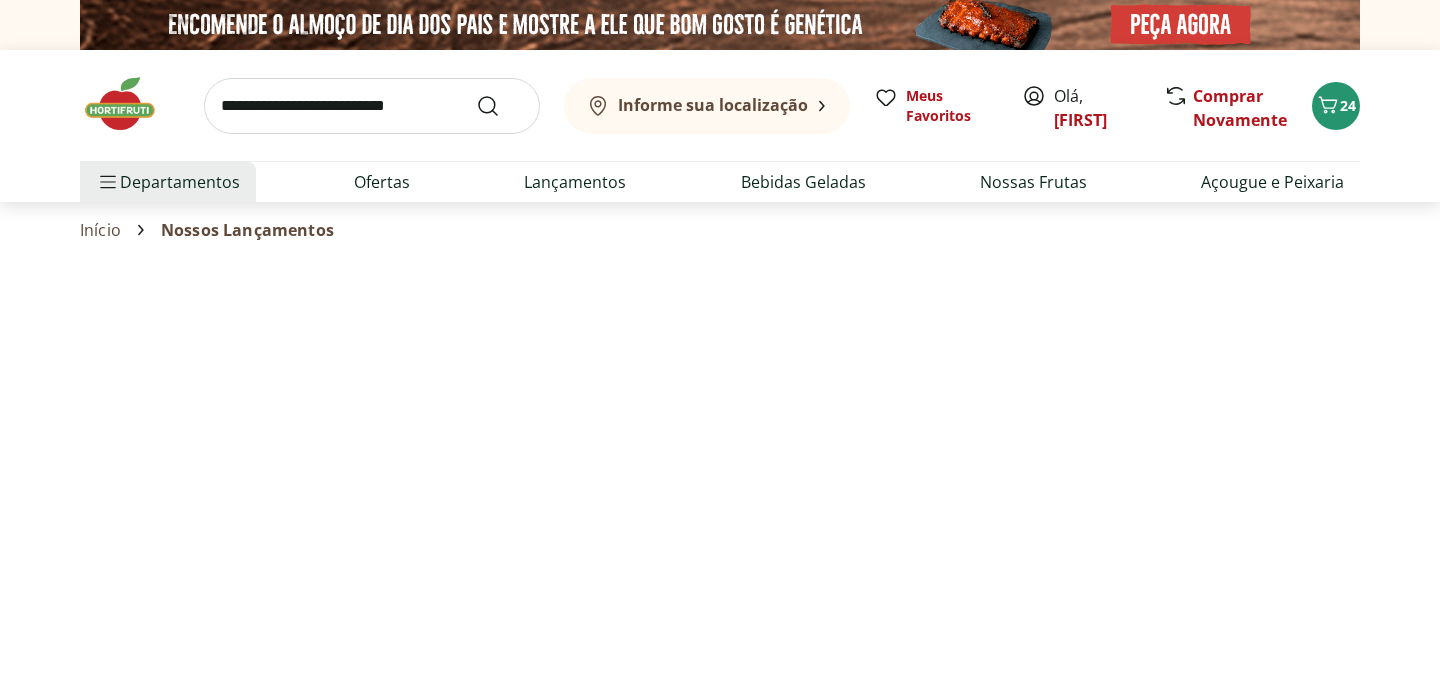select on "**********" 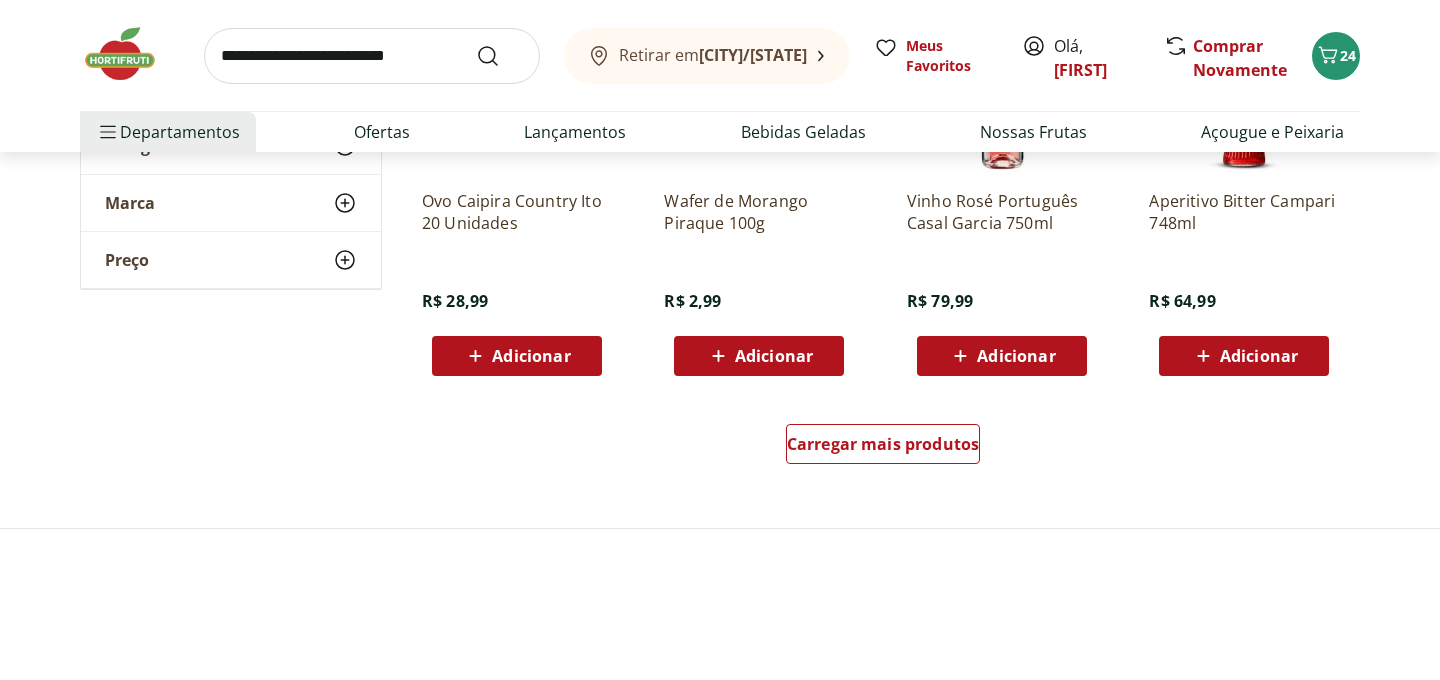 scroll, scrollTop: 1322, scrollLeft: 0, axis: vertical 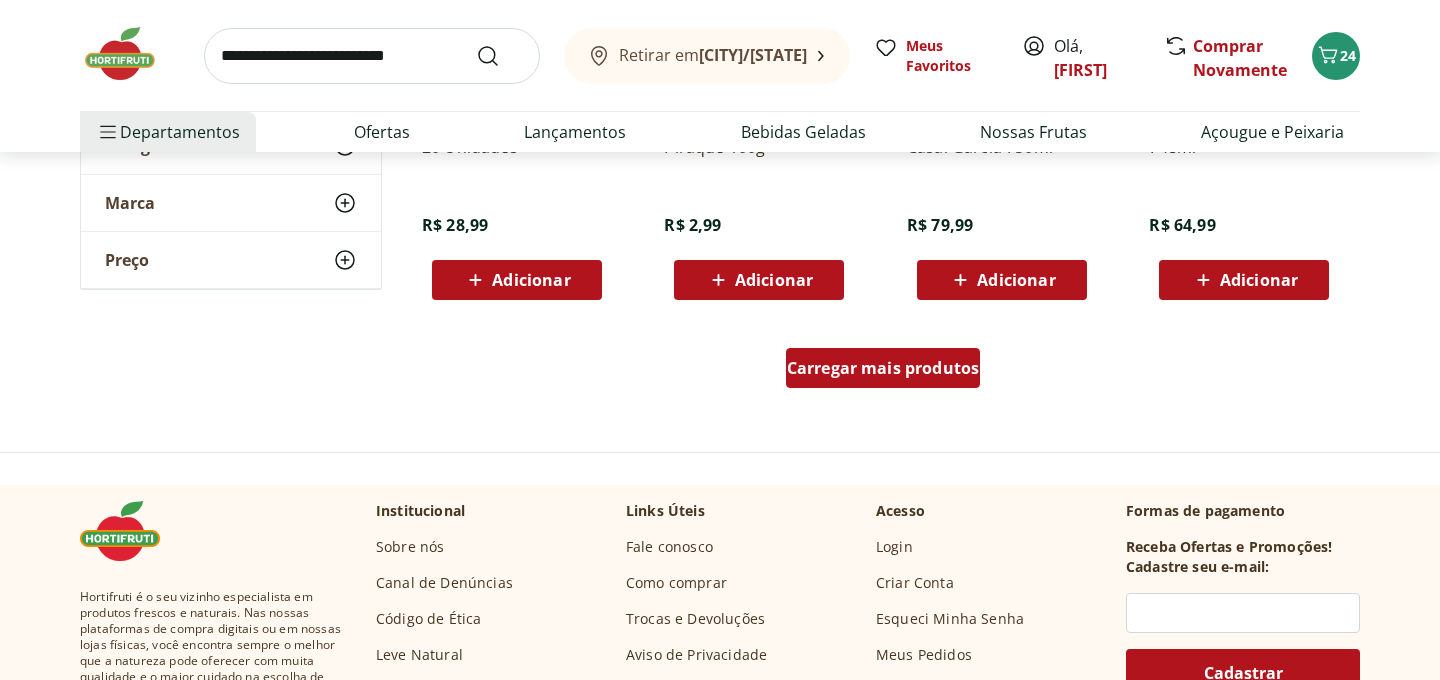 click on "Carregar mais produtos" at bounding box center (883, 368) 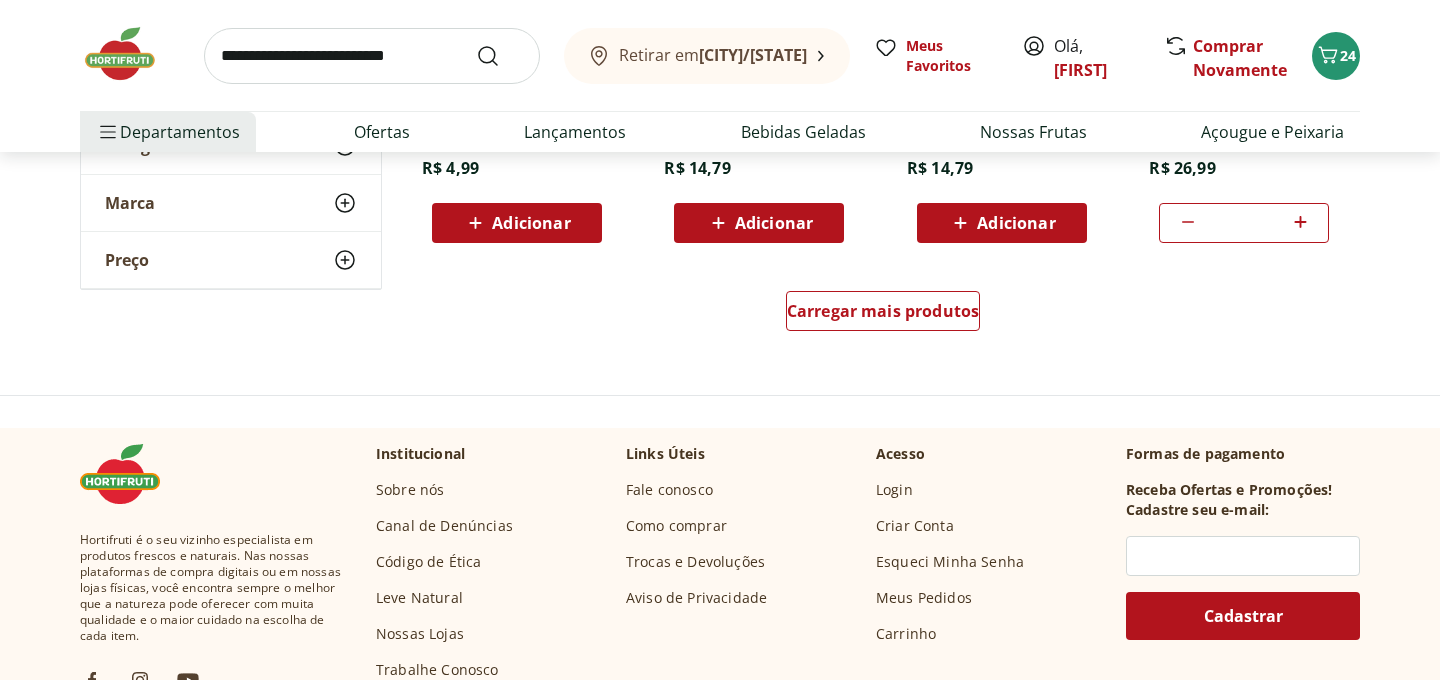 scroll, scrollTop: 2691, scrollLeft: 0, axis: vertical 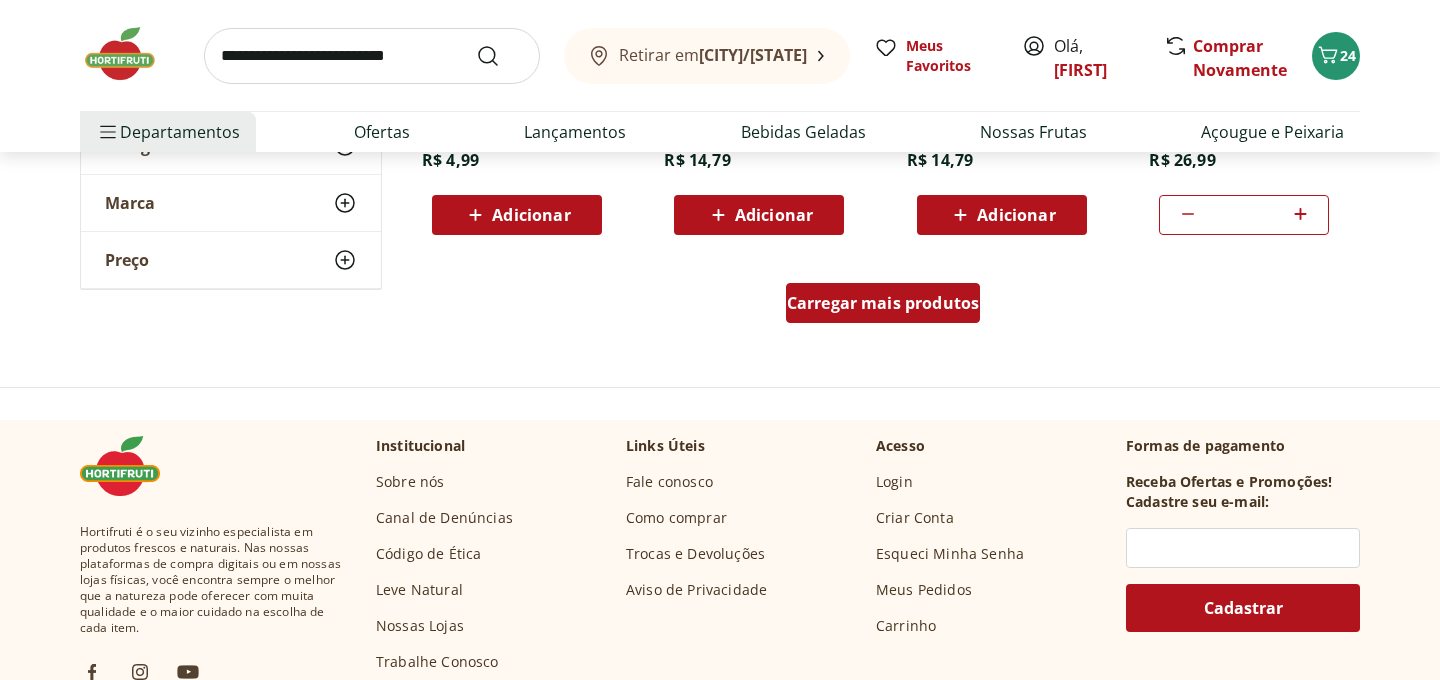 click on "Carregar mais produtos" at bounding box center [883, 303] 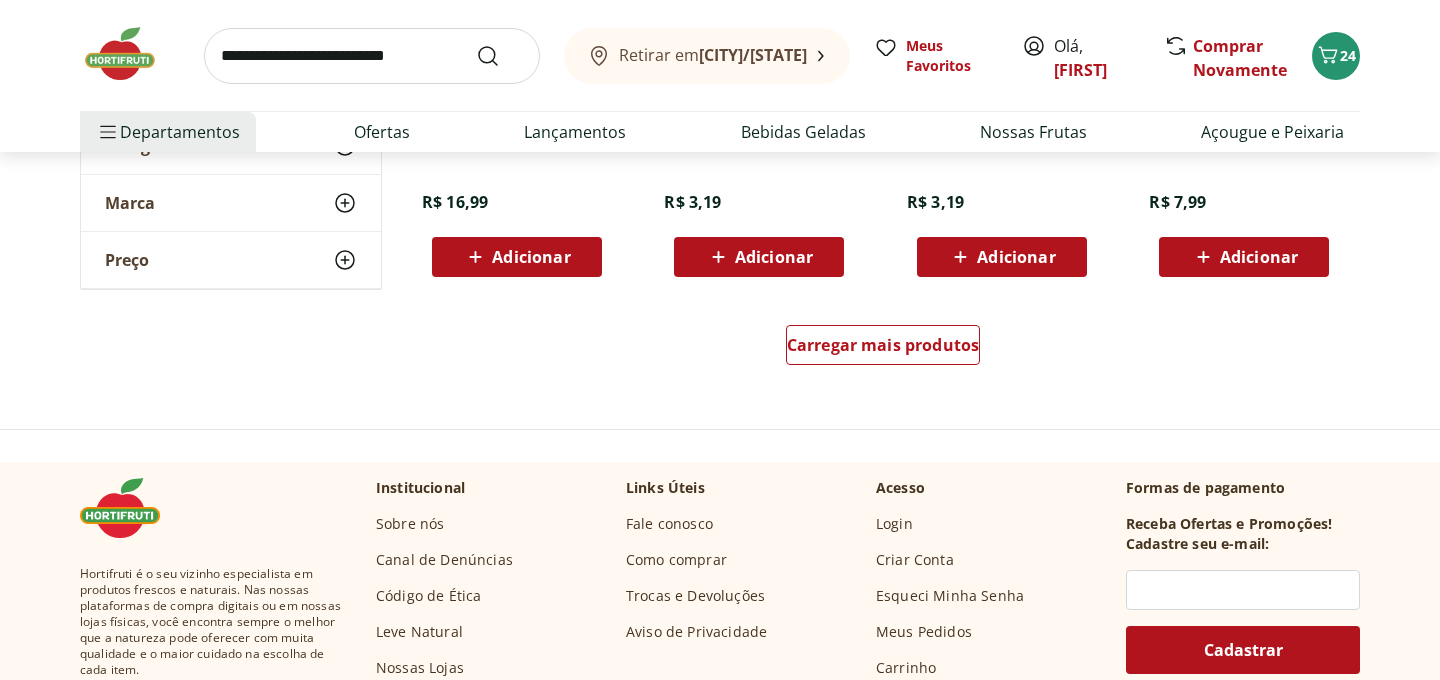 scroll, scrollTop: 3969, scrollLeft: 0, axis: vertical 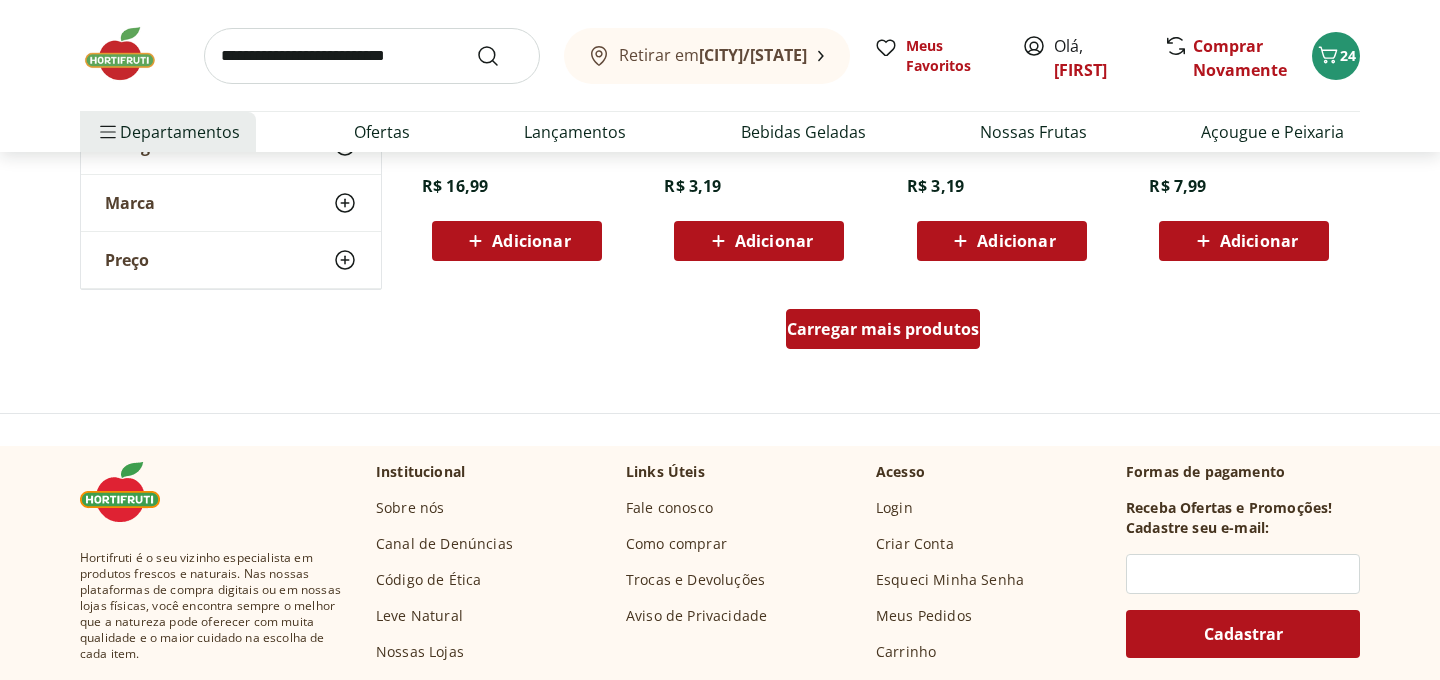 click on "Carregar mais produtos" at bounding box center [883, 329] 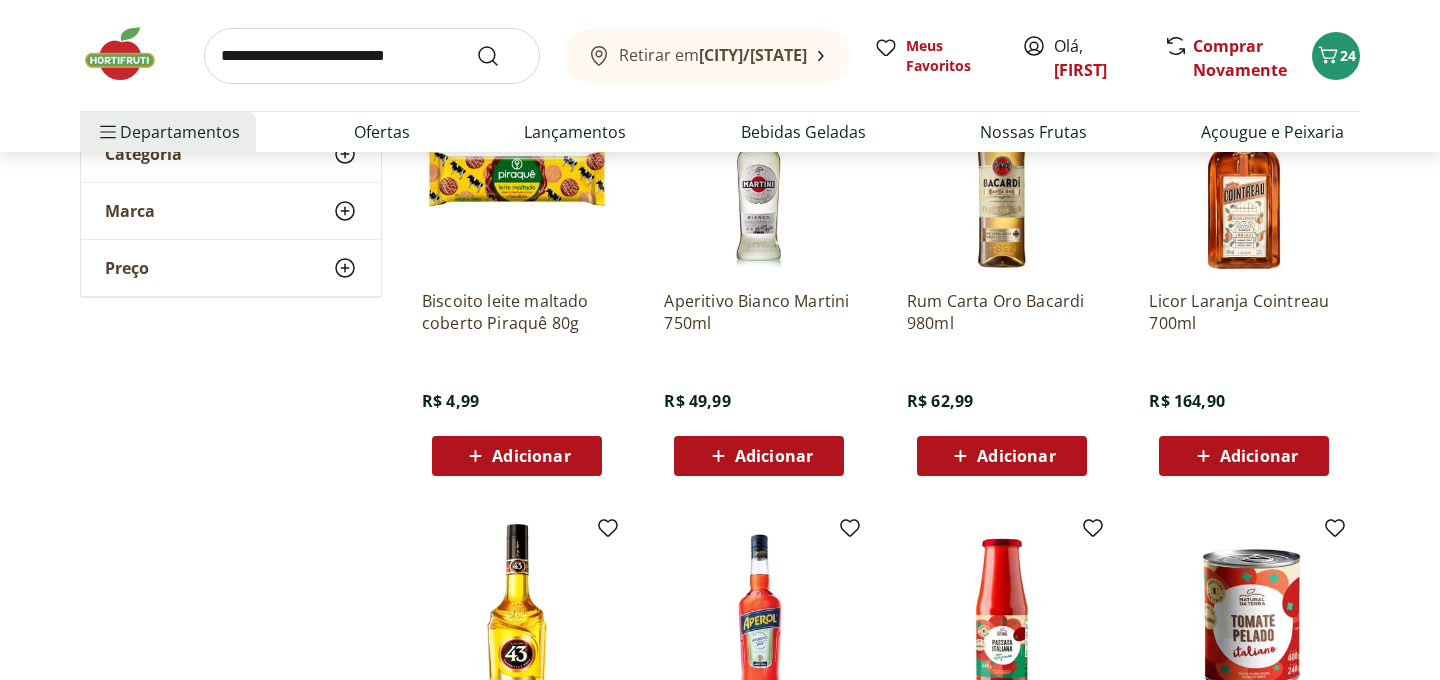 scroll, scrollTop: 0, scrollLeft: 0, axis: both 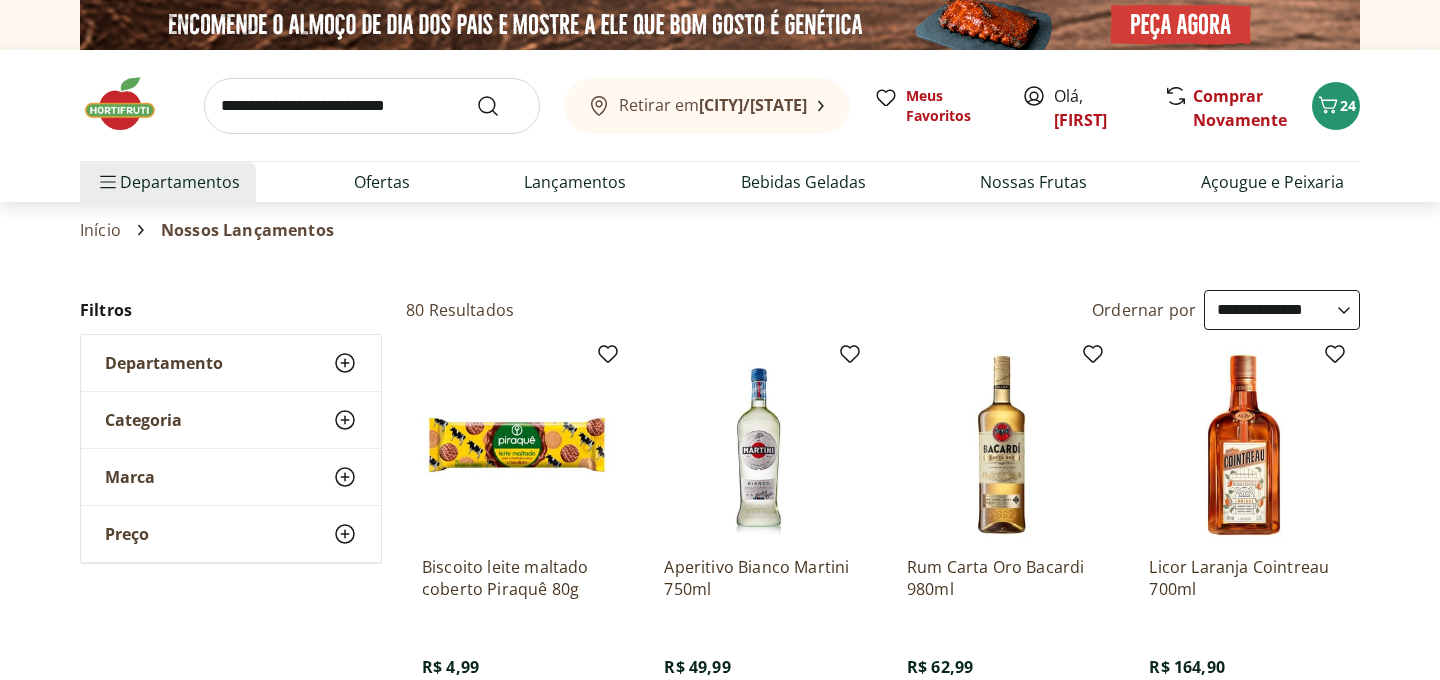 click at bounding box center [372, 106] 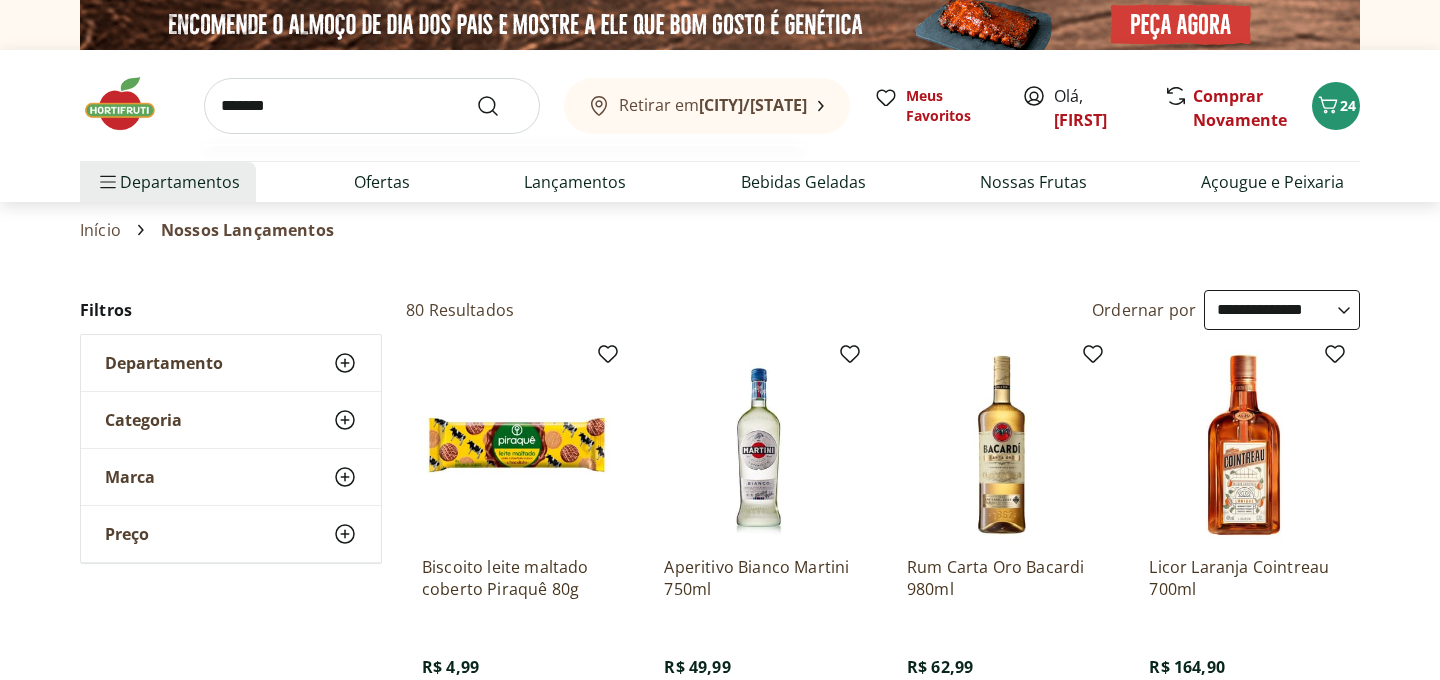 type on "*******" 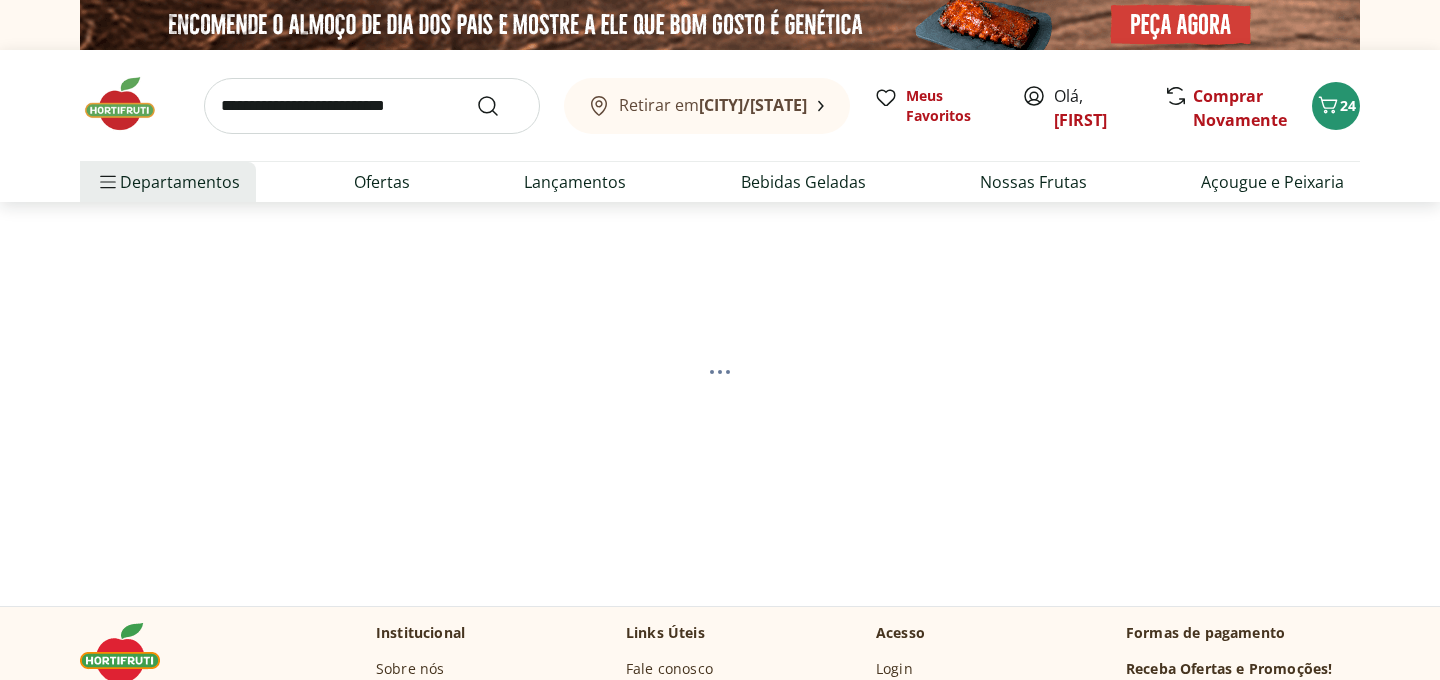 select on "**********" 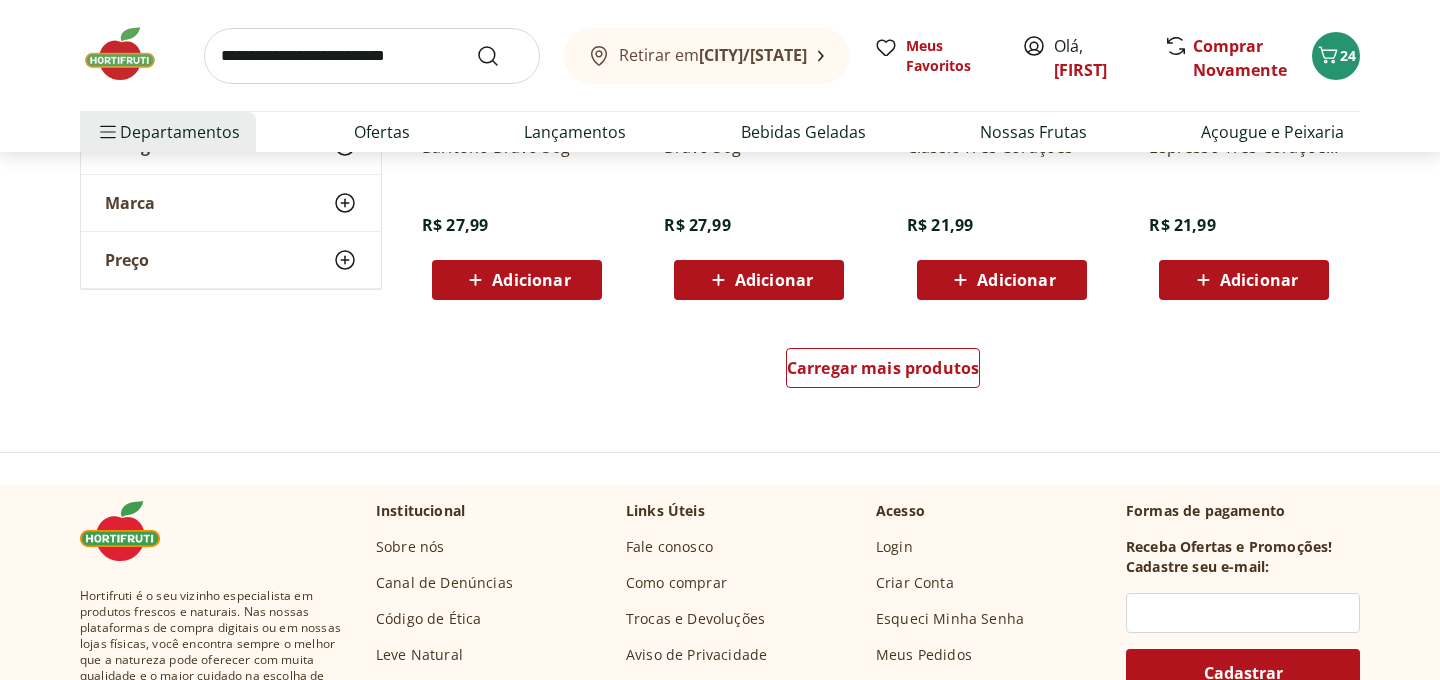 scroll, scrollTop: 1397, scrollLeft: 0, axis: vertical 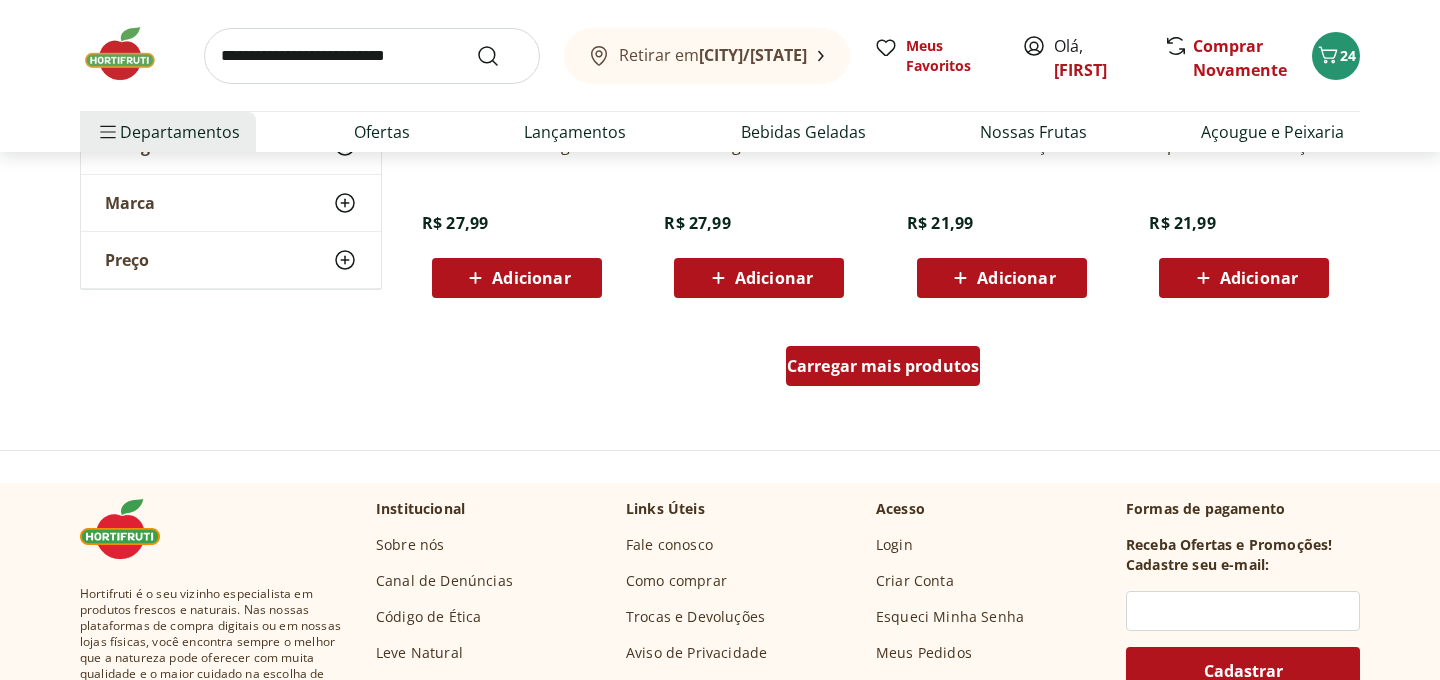click on "Carregar mais produtos" at bounding box center [883, 366] 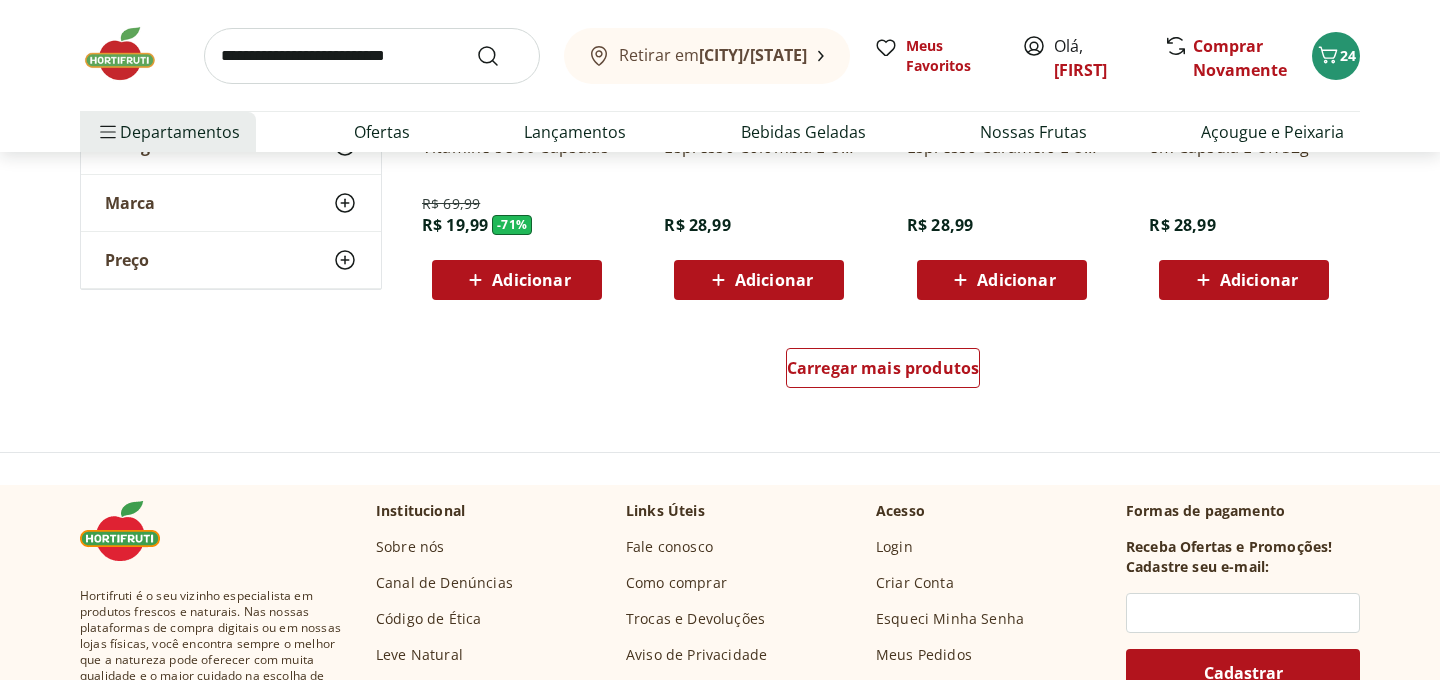 scroll, scrollTop: 2700, scrollLeft: 0, axis: vertical 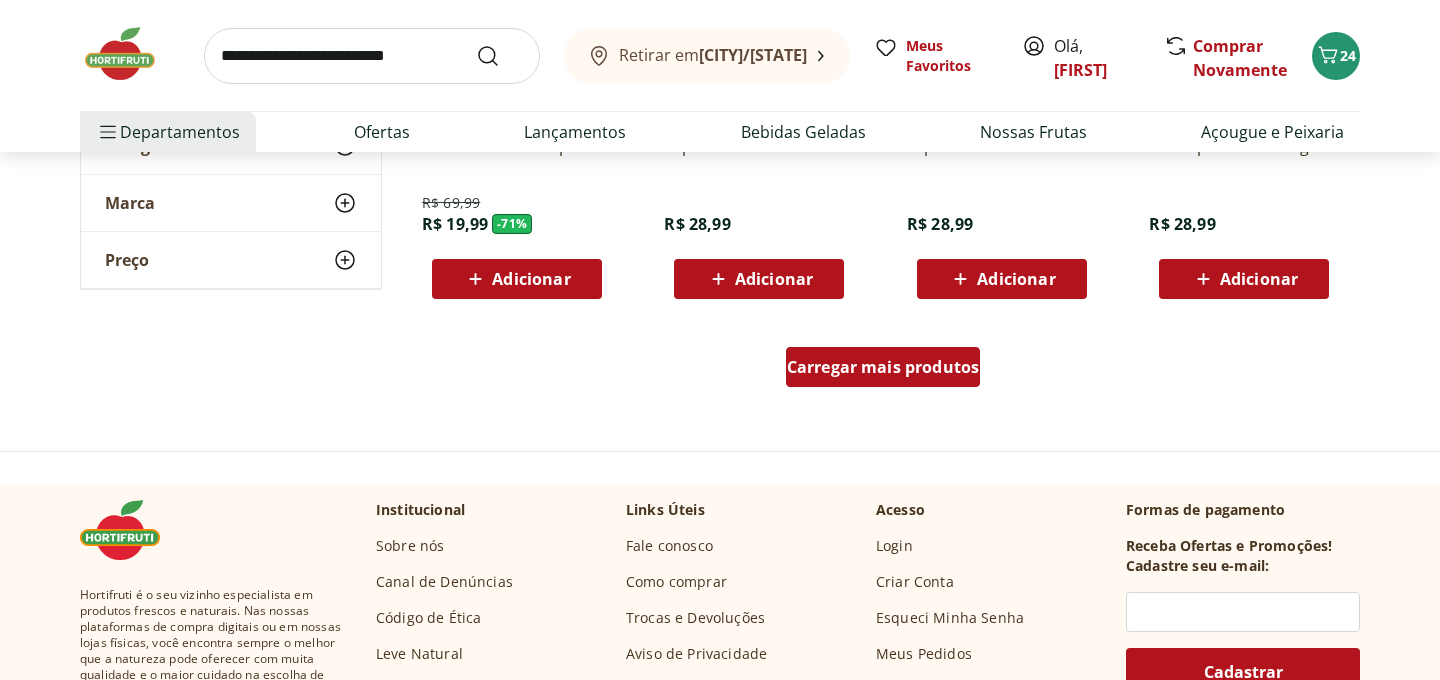 click on "Carregar mais produtos" at bounding box center (883, 367) 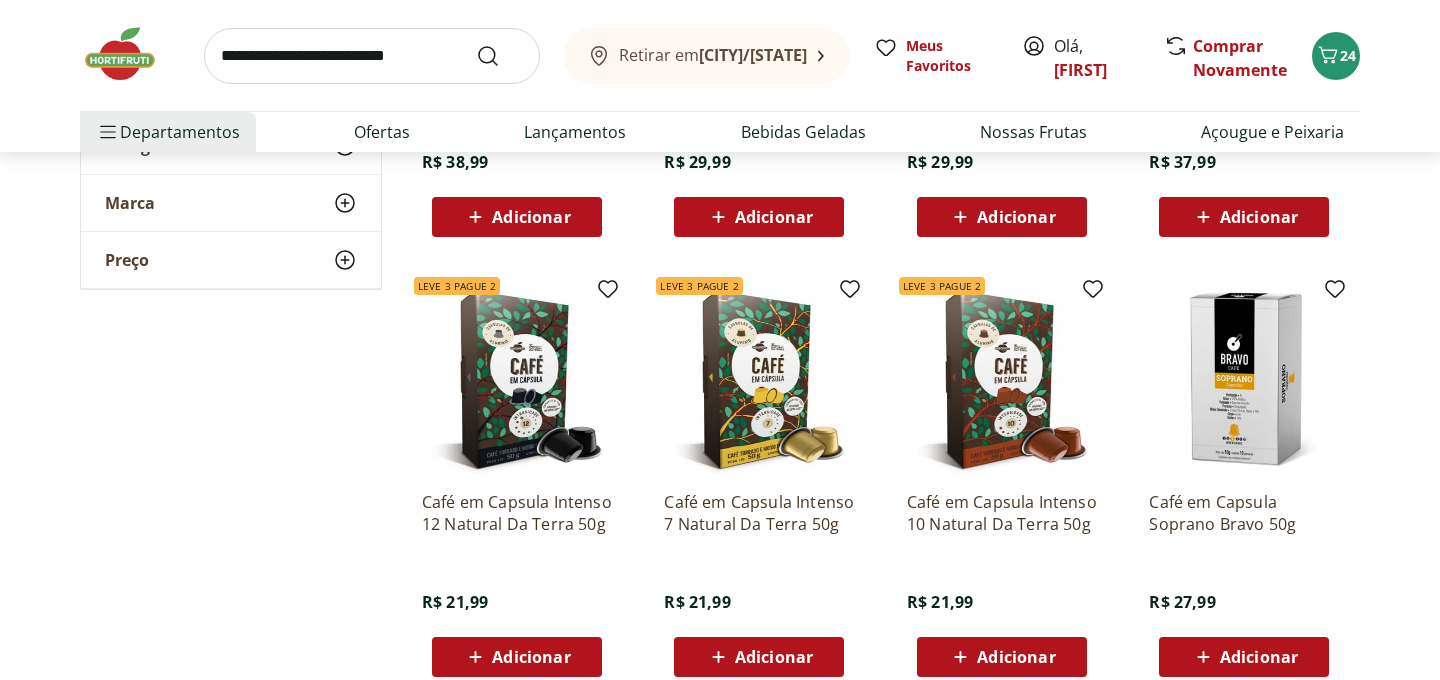 scroll, scrollTop: 0, scrollLeft: 0, axis: both 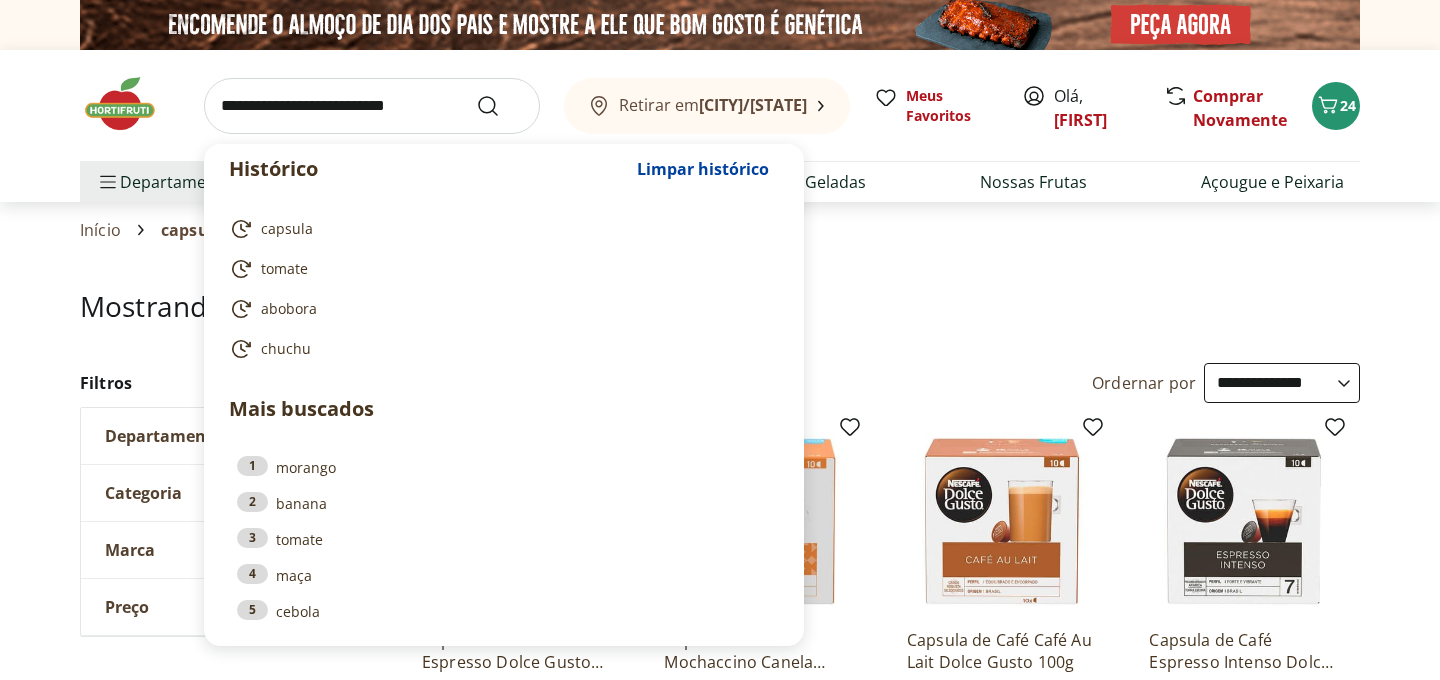 click at bounding box center (372, 106) 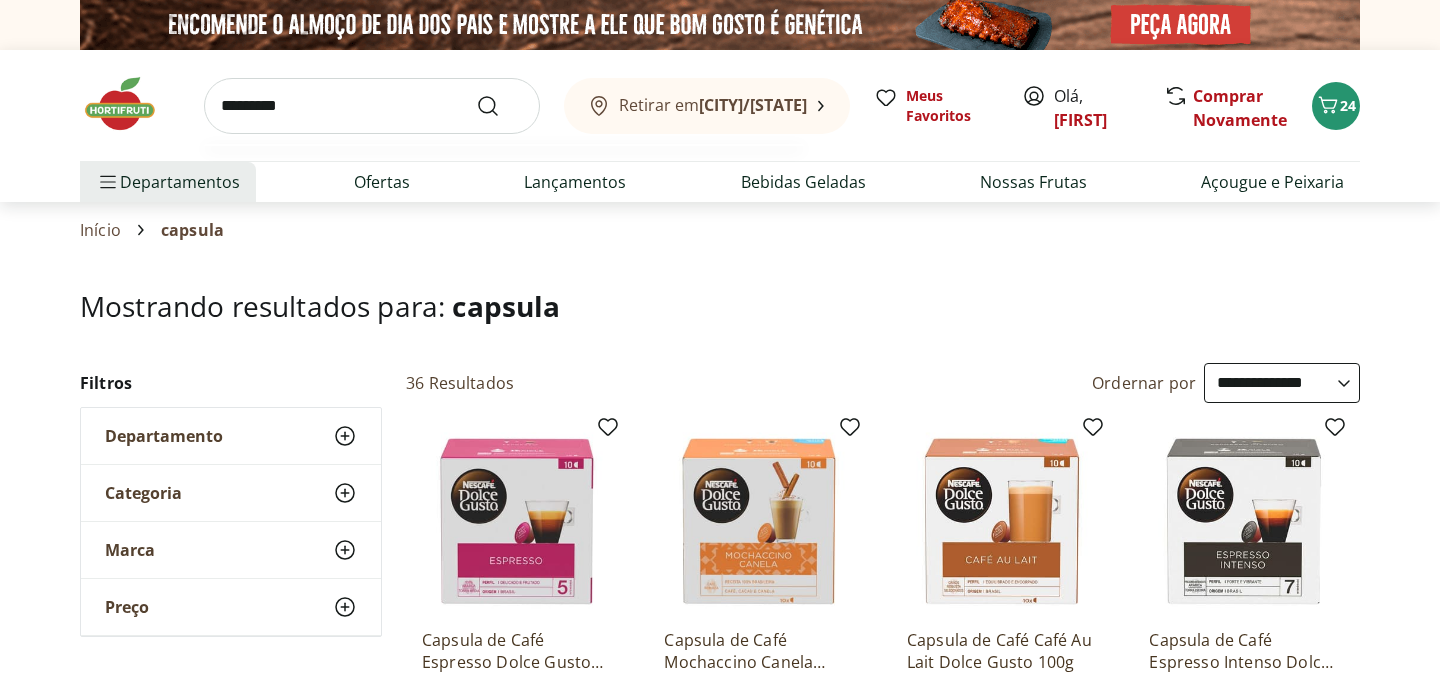 type on "*********" 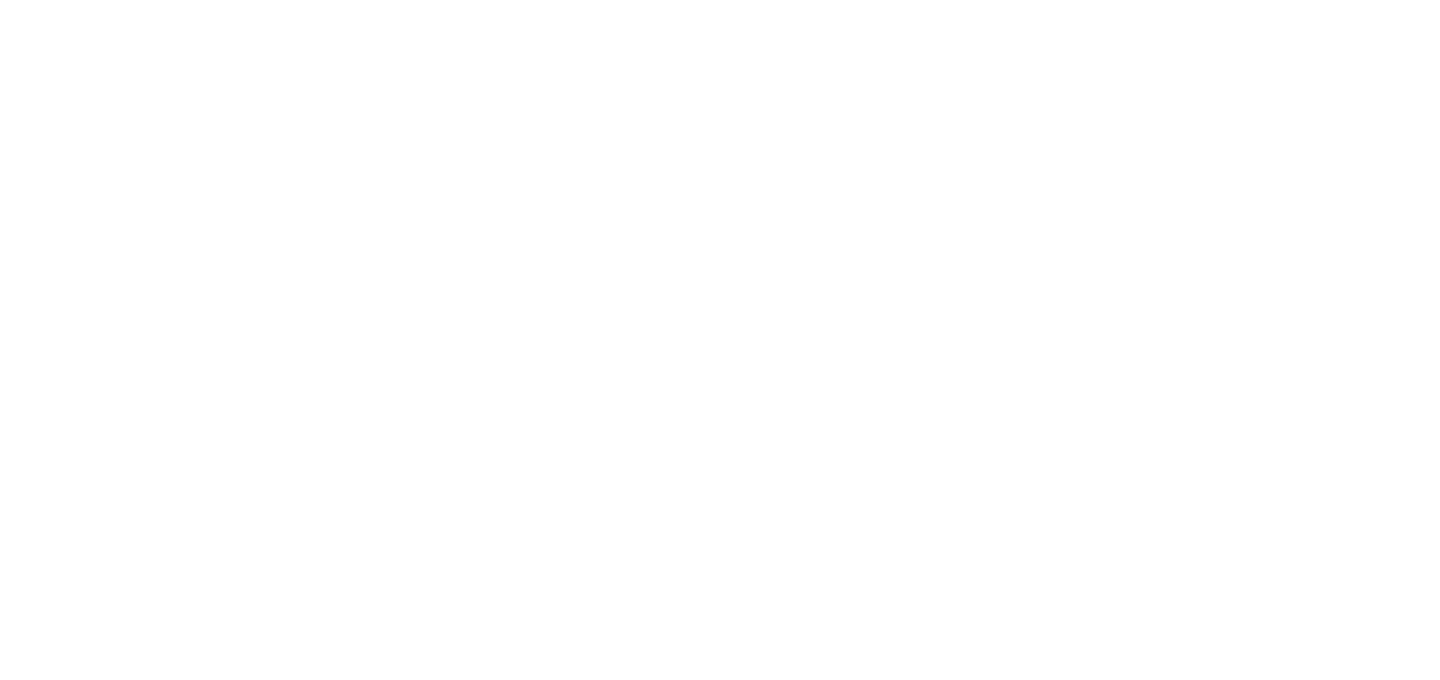 select on "**********" 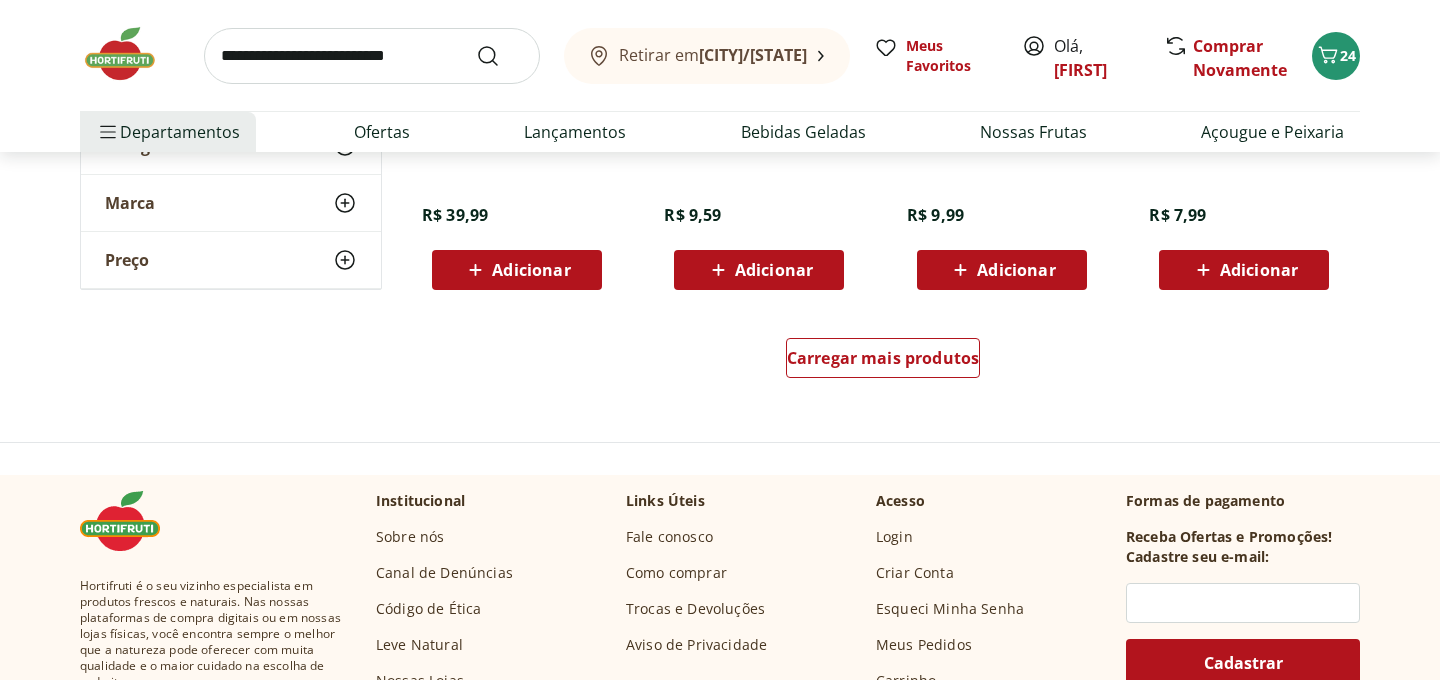 scroll, scrollTop: 4012, scrollLeft: 0, axis: vertical 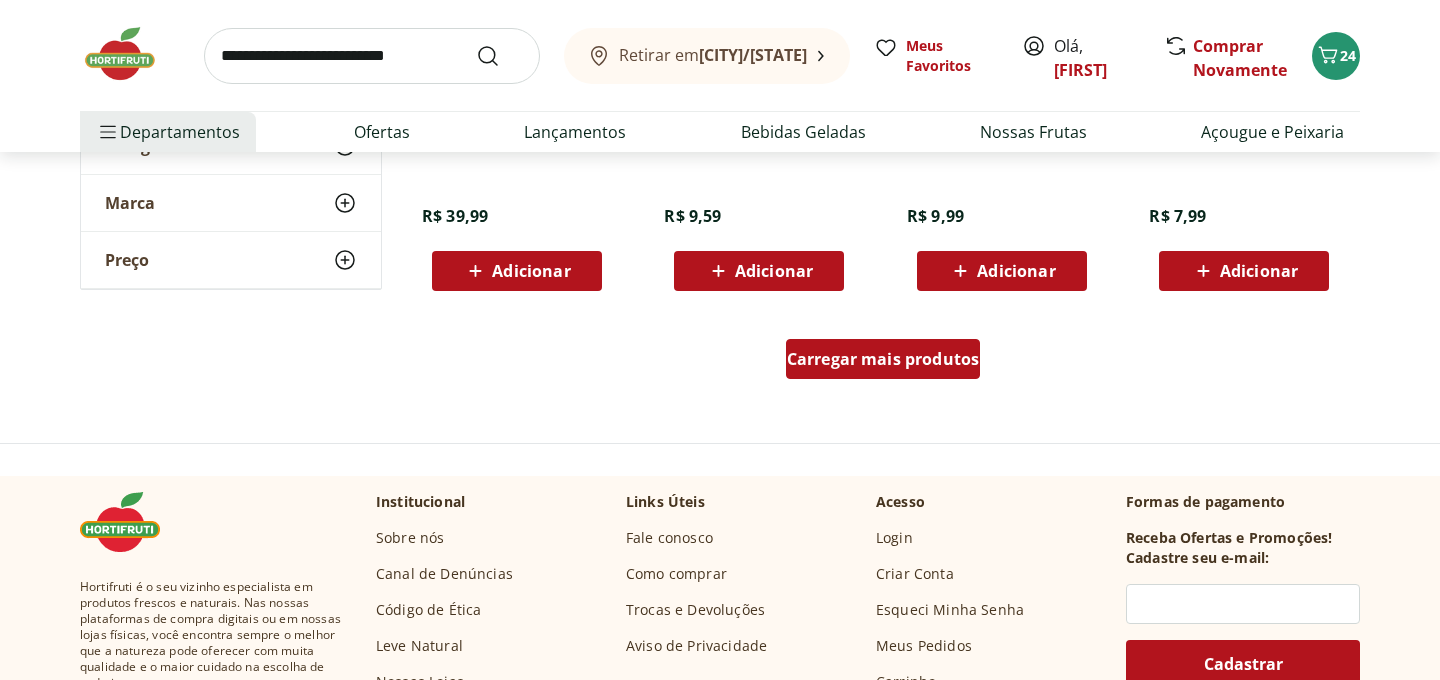 click on "Carregar mais produtos" at bounding box center [883, 359] 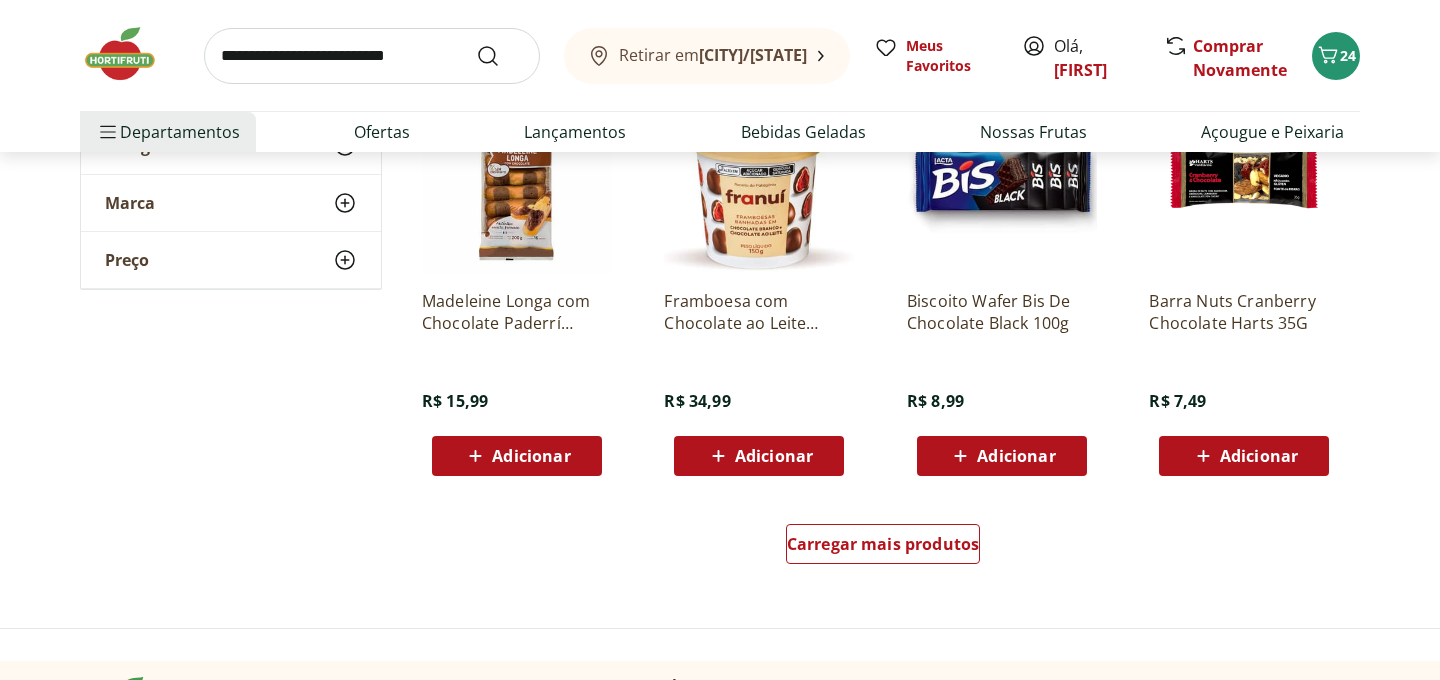 scroll, scrollTop: 5132, scrollLeft: 0, axis: vertical 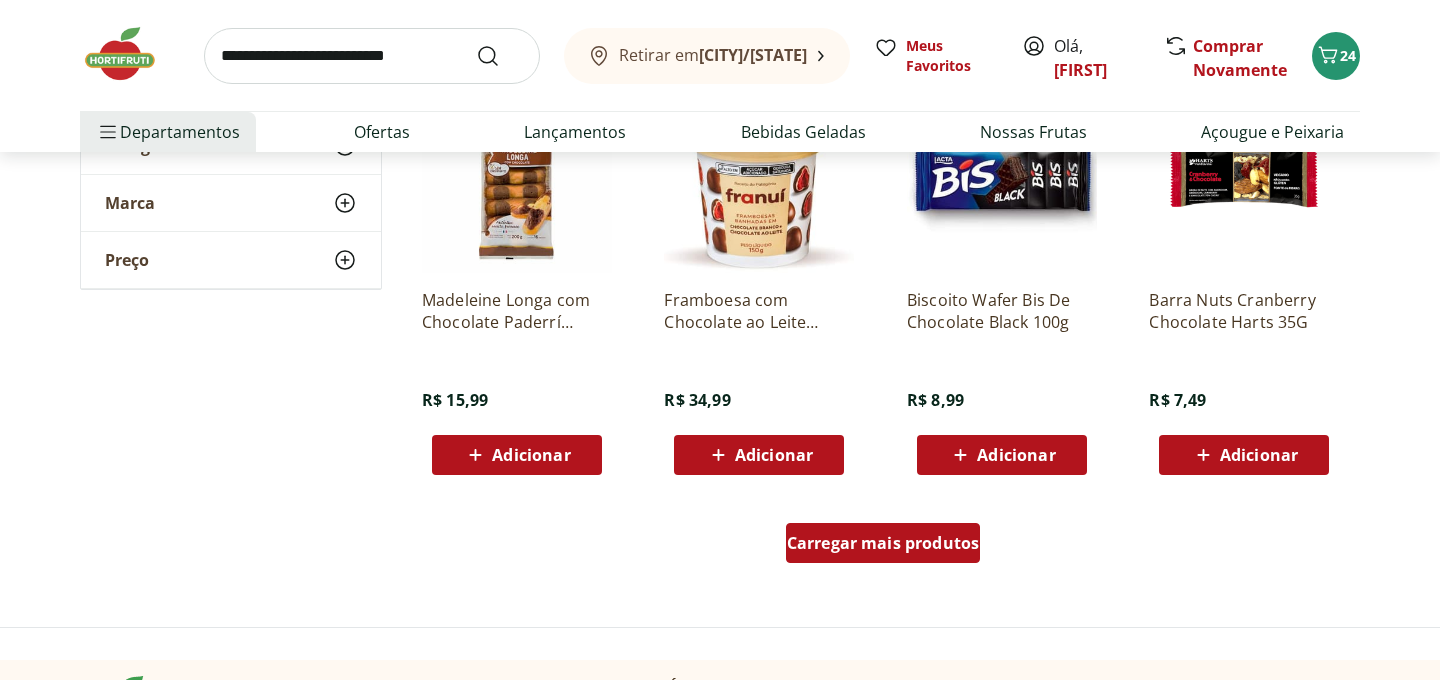 click on "Carregar mais produtos" at bounding box center [883, 543] 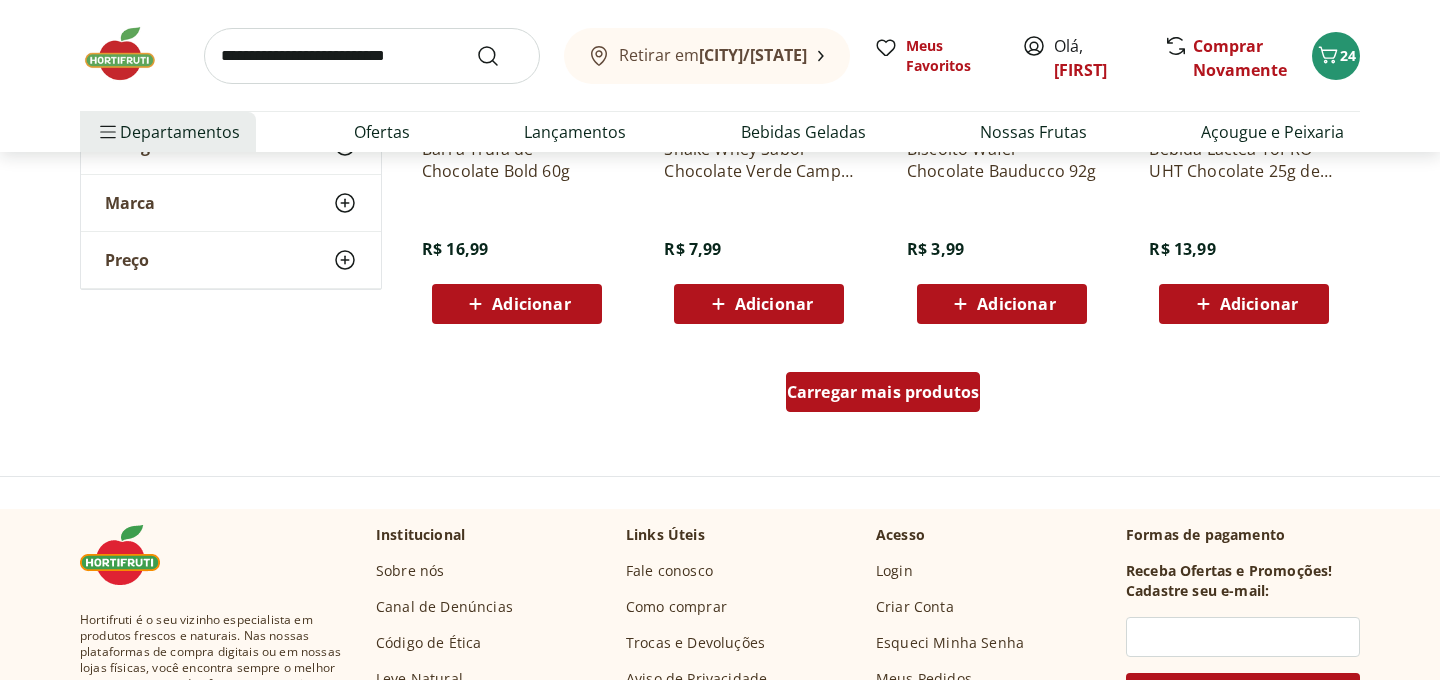 scroll, scrollTop: 6592, scrollLeft: 0, axis: vertical 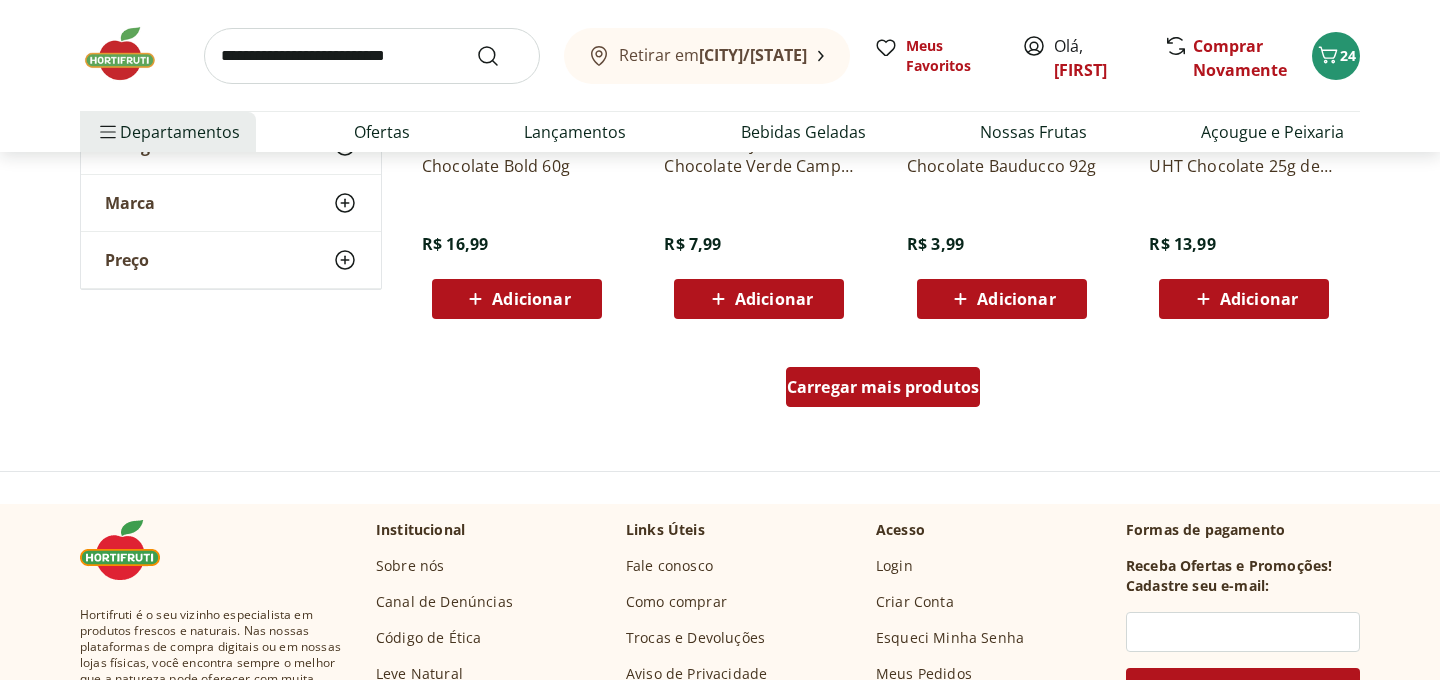 click on "Carregar mais produtos" at bounding box center (883, 387) 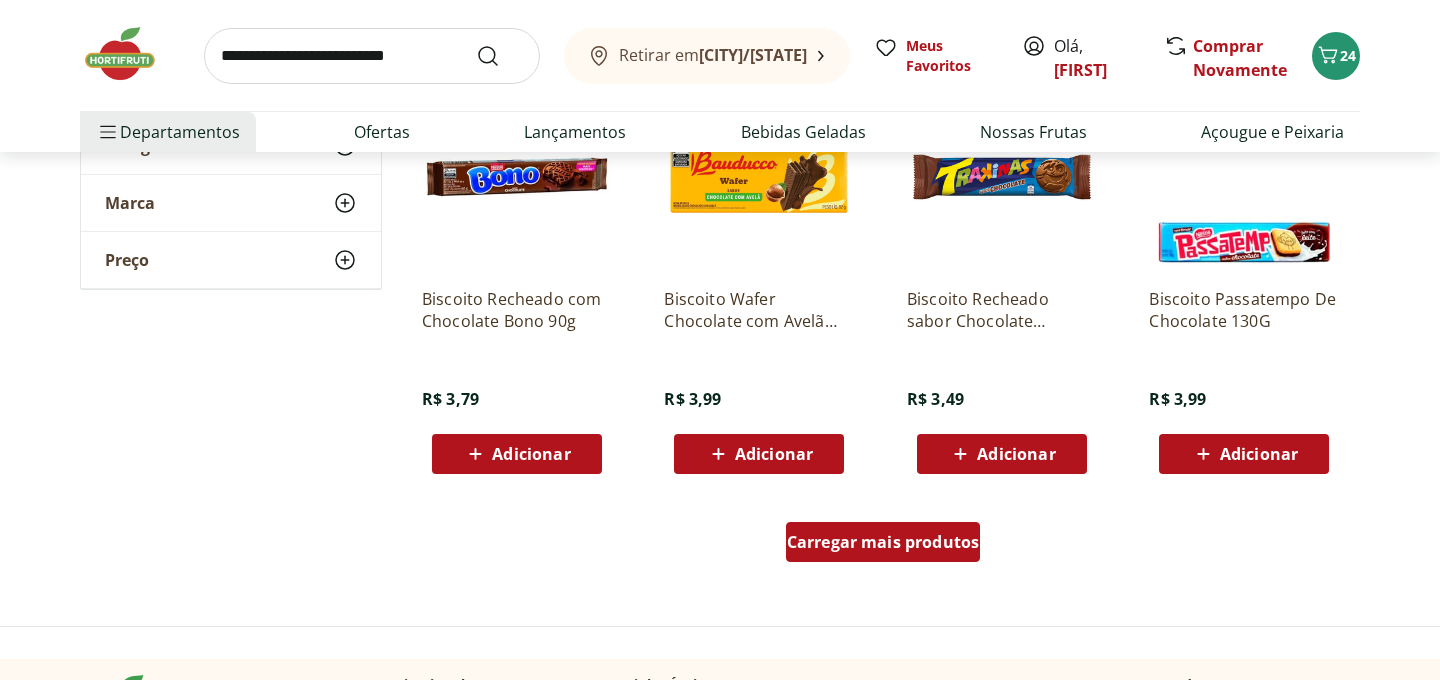 scroll, scrollTop: 7767, scrollLeft: 0, axis: vertical 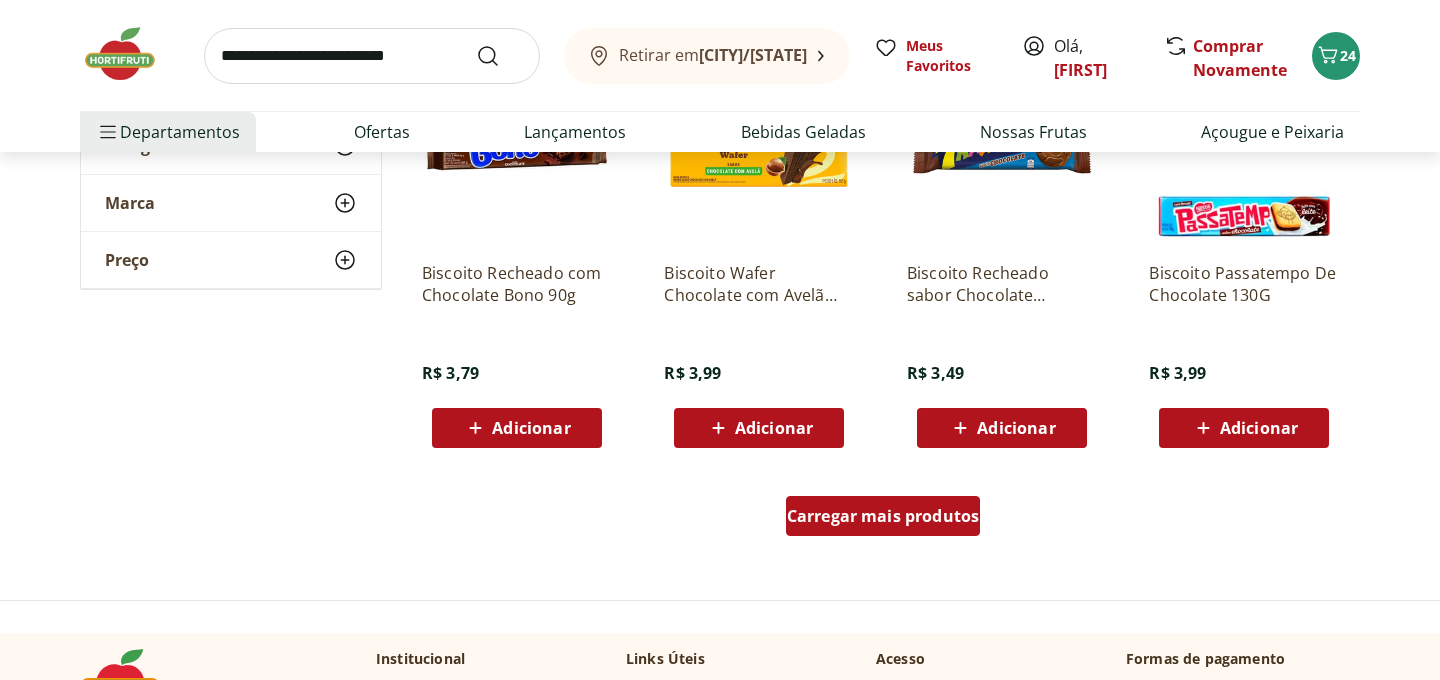 click on "Carregar mais produtos" at bounding box center (883, 516) 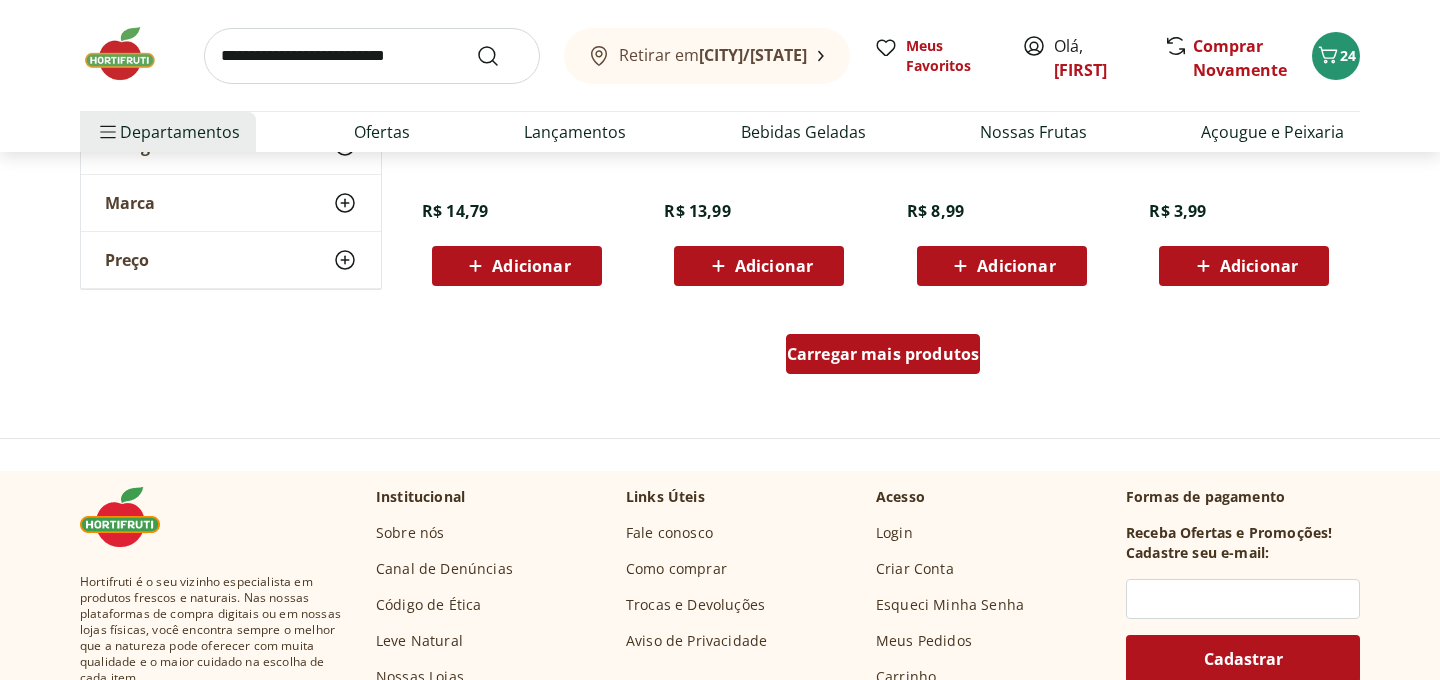 scroll, scrollTop: 9234, scrollLeft: 0, axis: vertical 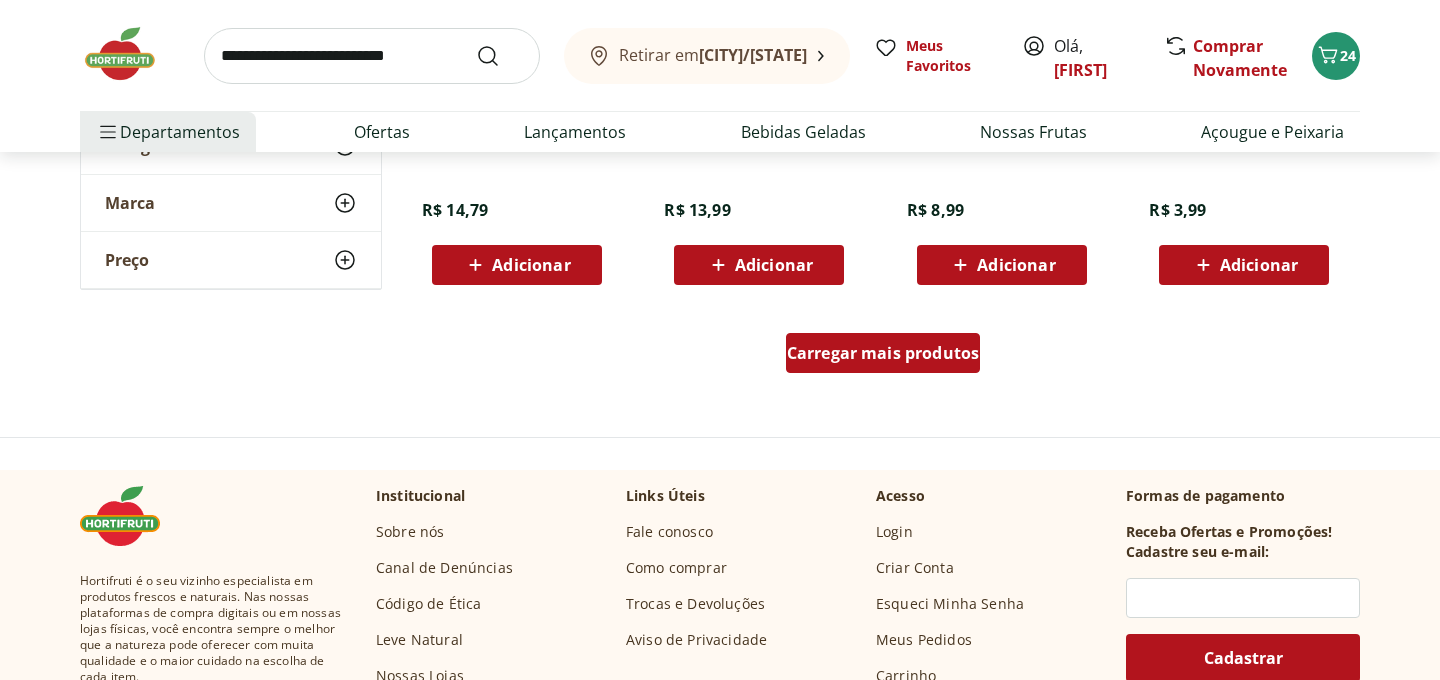 click on "Carregar mais produtos" at bounding box center [883, 353] 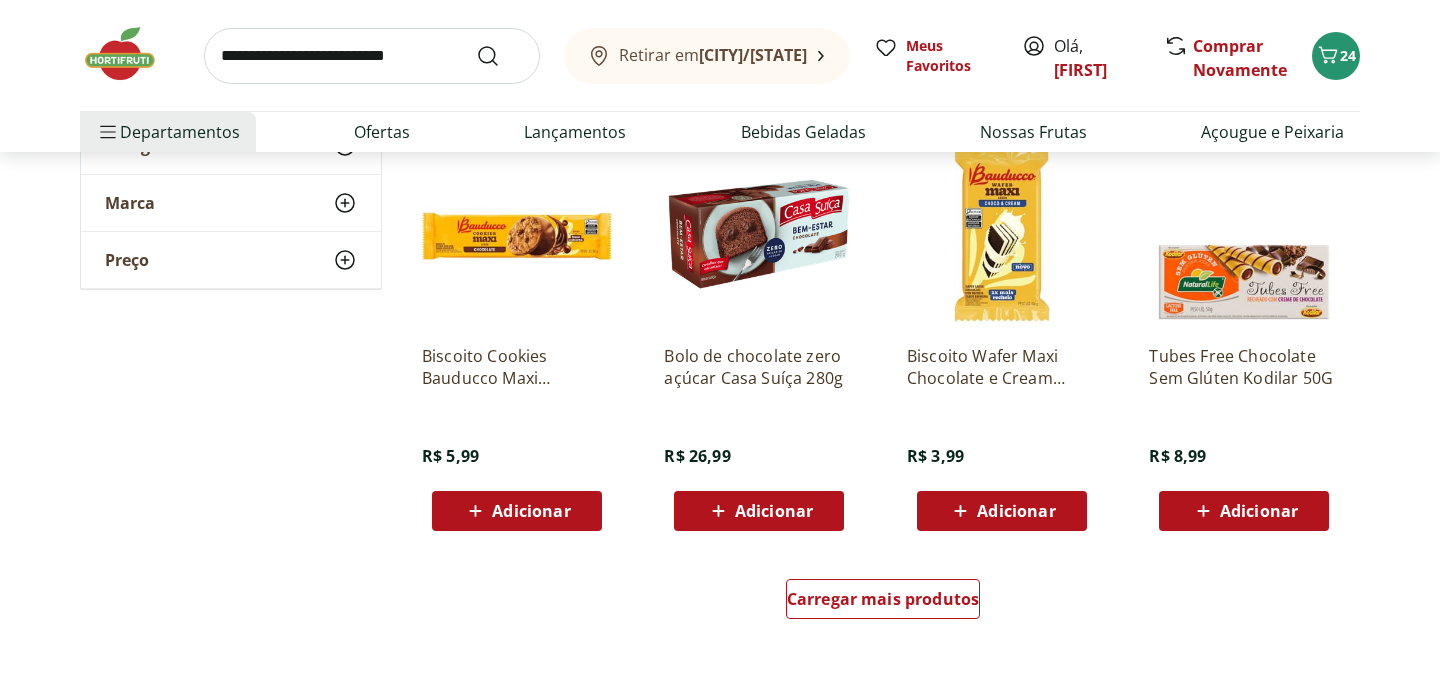 scroll, scrollTop: 10333, scrollLeft: 0, axis: vertical 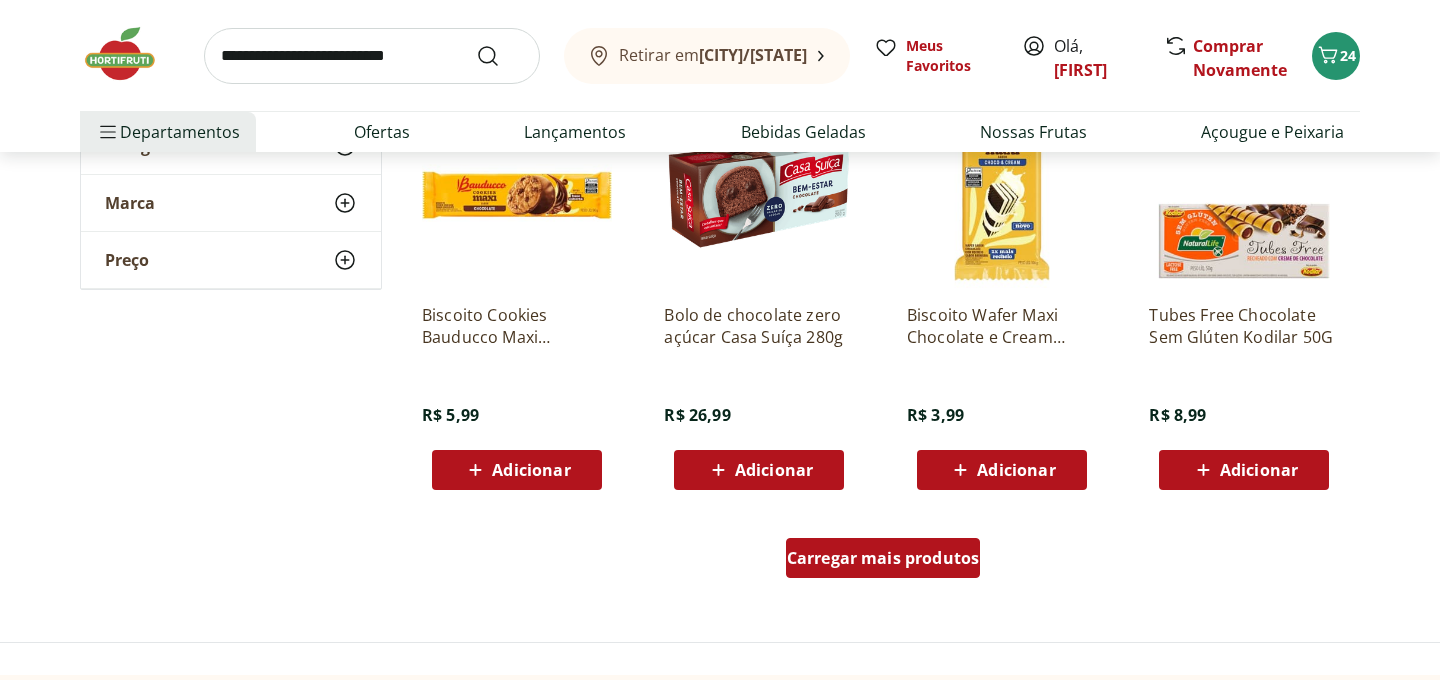 click on "Carregar mais produtos" at bounding box center (883, 558) 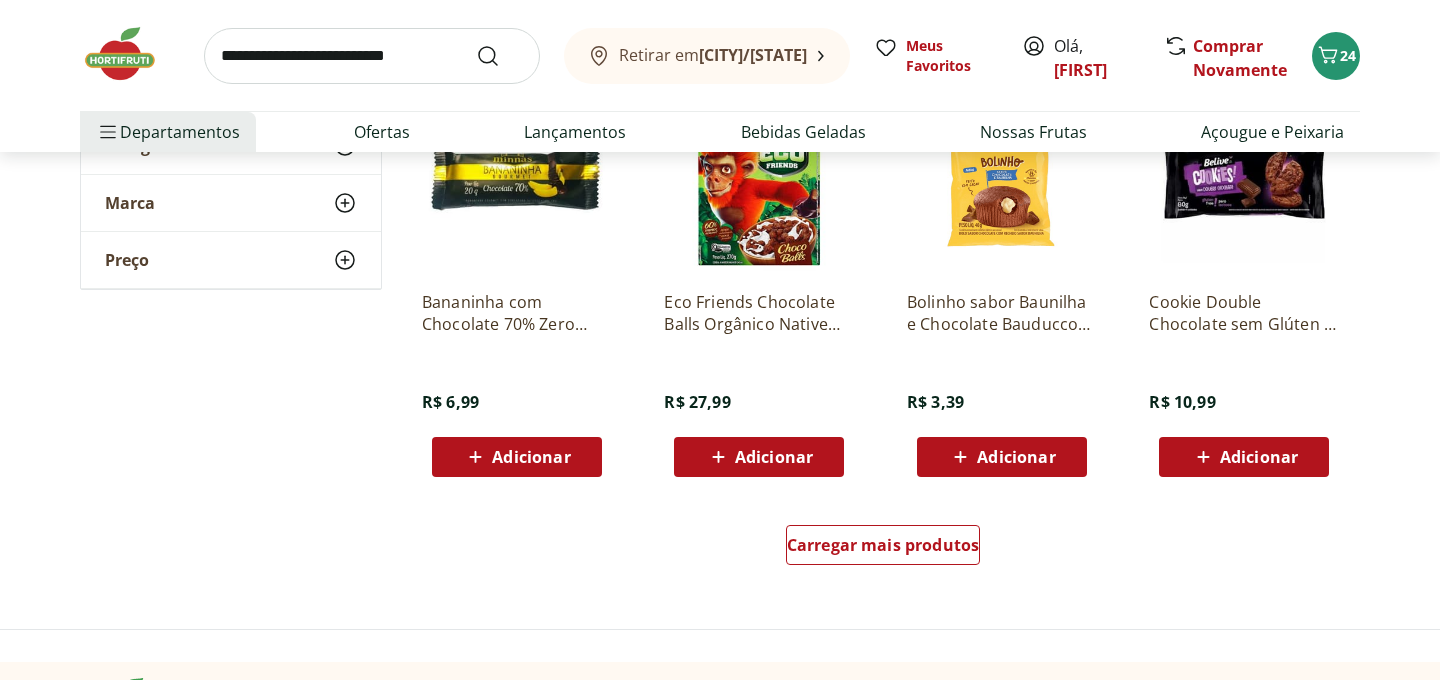 scroll, scrollTop: 11670, scrollLeft: 0, axis: vertical 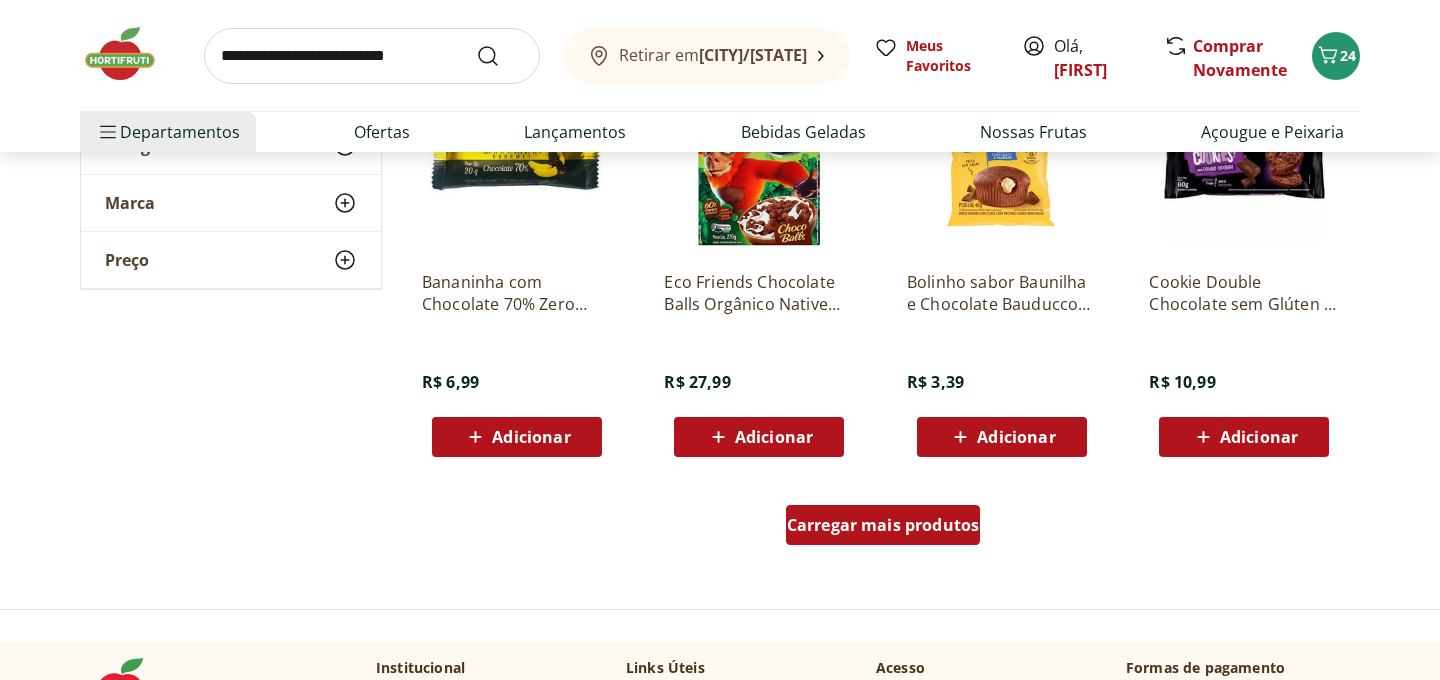 click on "Carregar mais produtos" at bounding box center [883, 525] 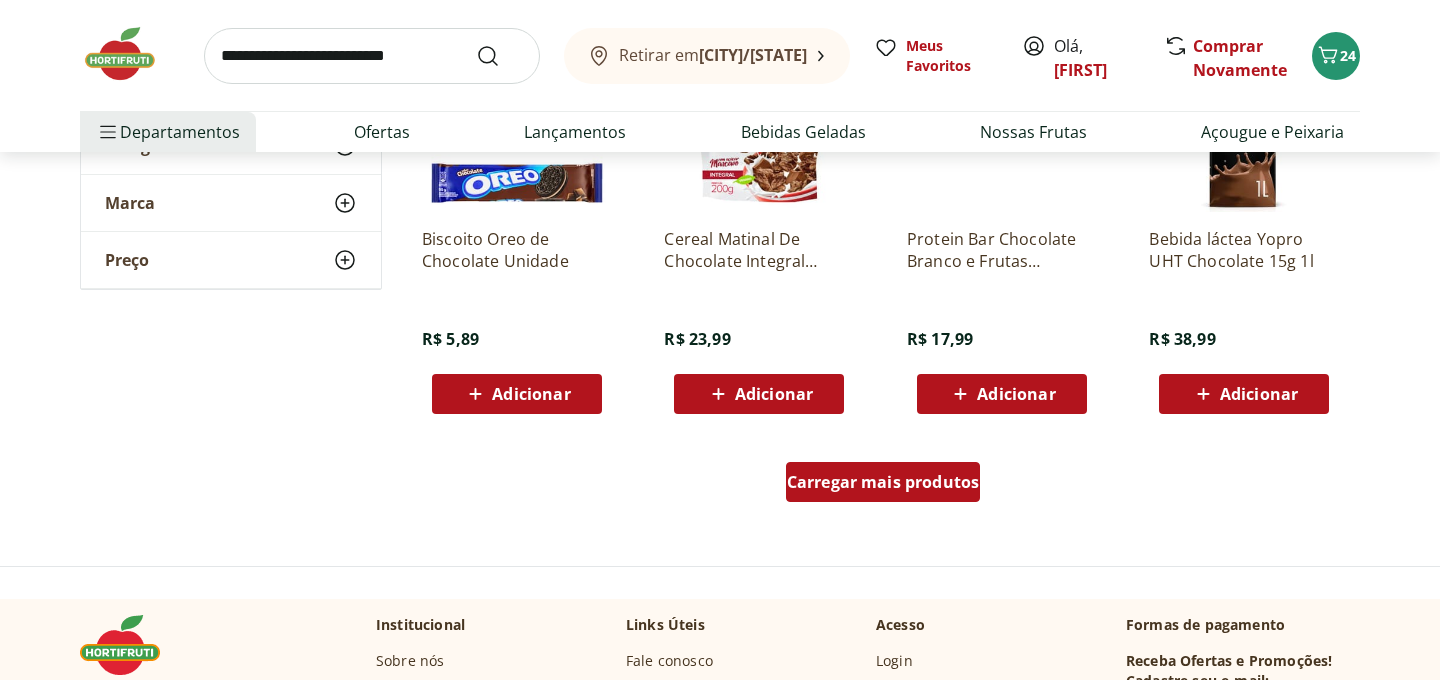 scroll, scrollTop: 13037, scrollLeft: 0, axis: vertical 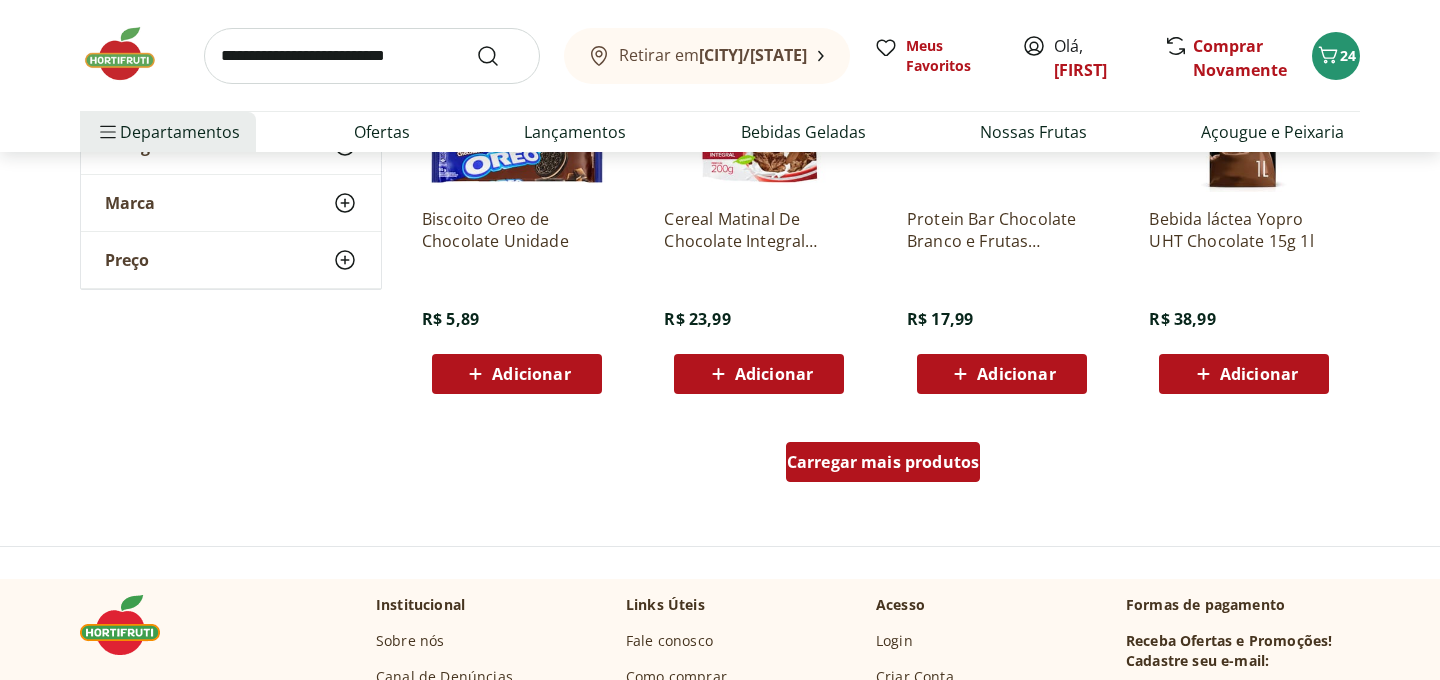 click on "Carregar mais produtos" at bounding box center [883, 462] 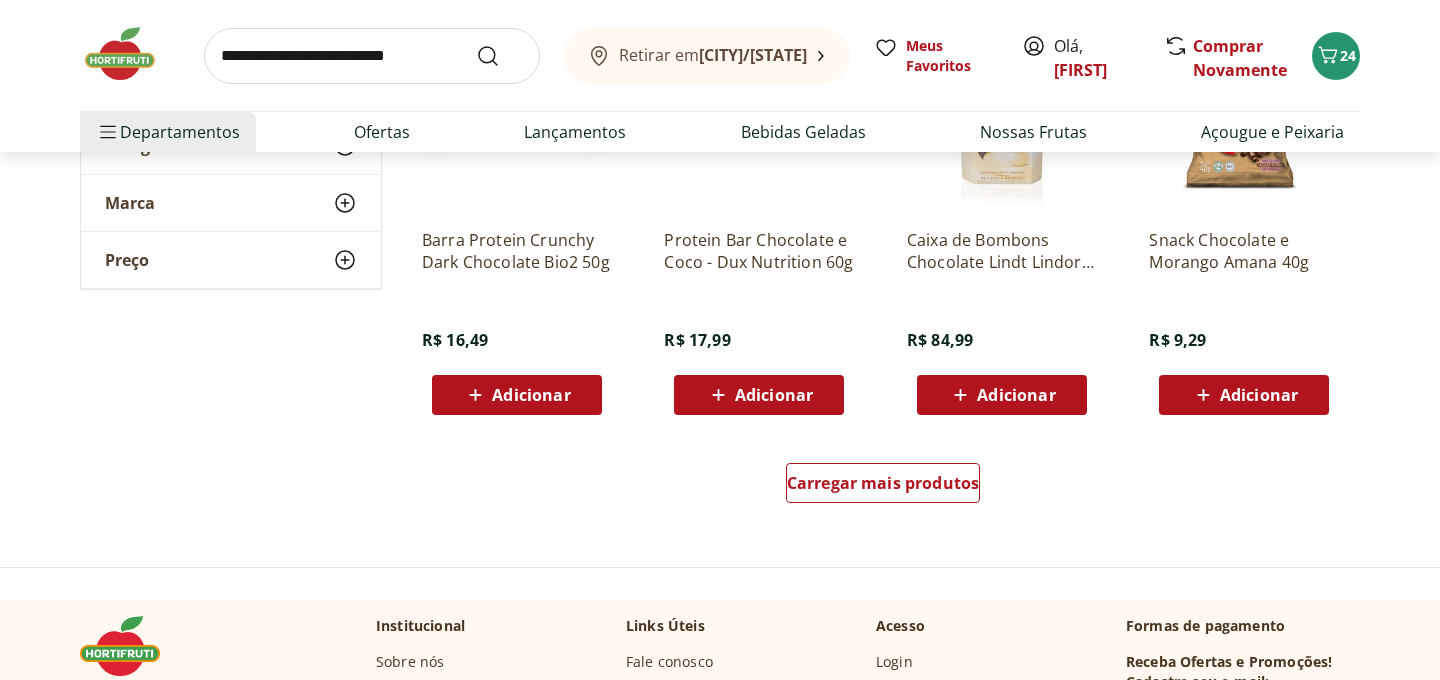 scroll, scrollTop: 14322, scrollLeft: 0, axis: vertical 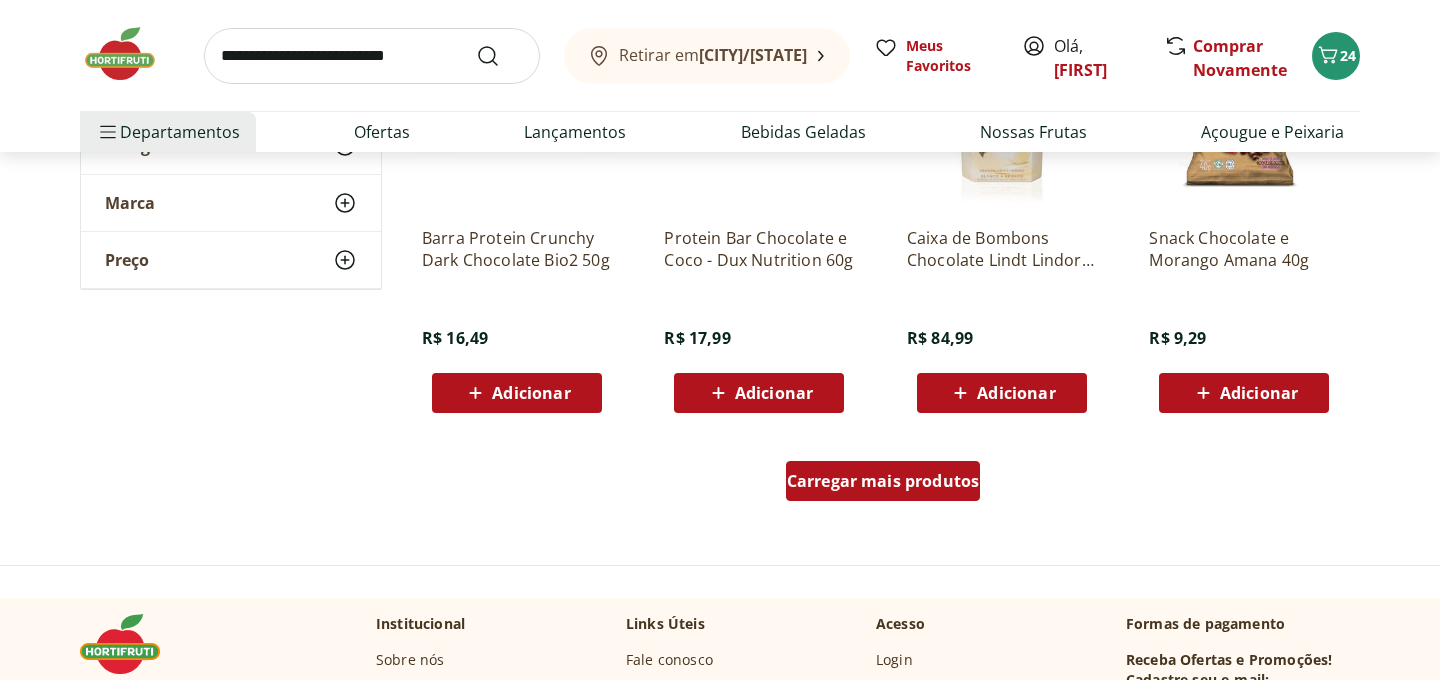 click on "Carregar mais produtos" at bounding box center (883, 481) 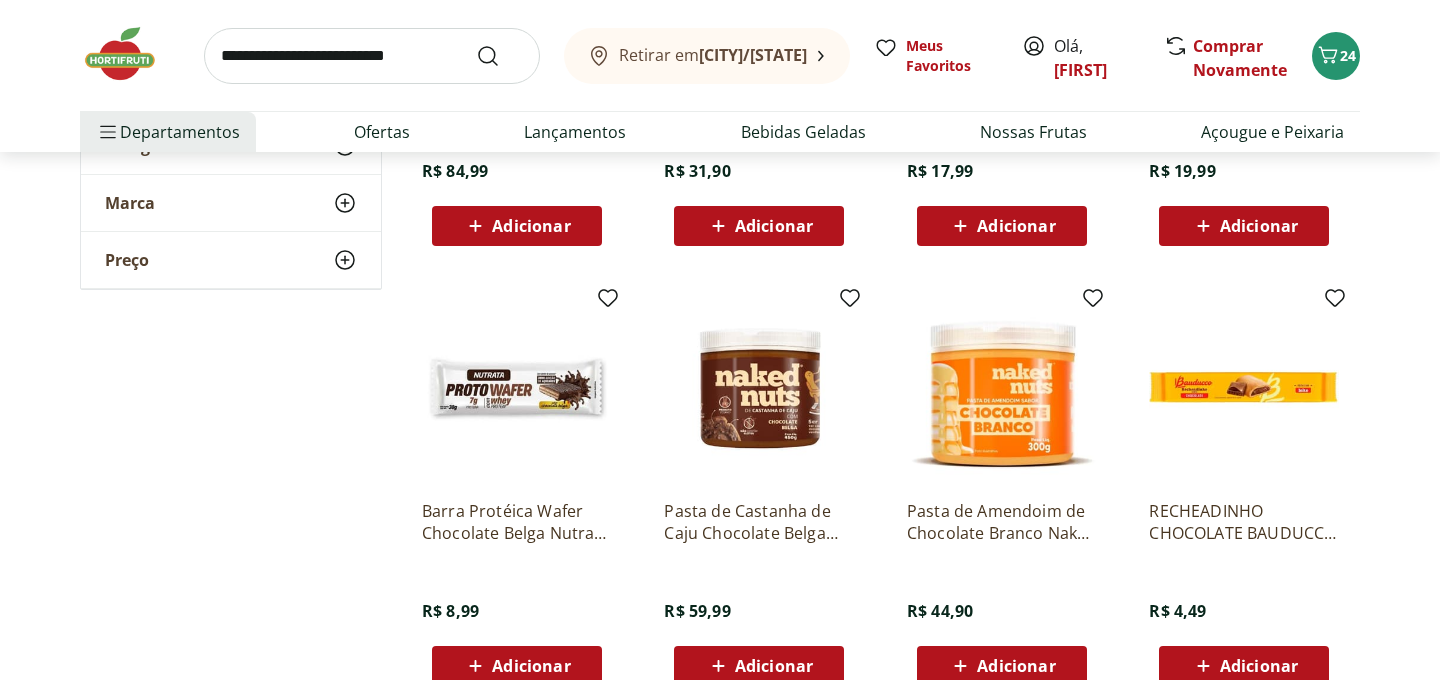 scroll, scrollTop: 12306, scrollLeft: 0, axis: vertical 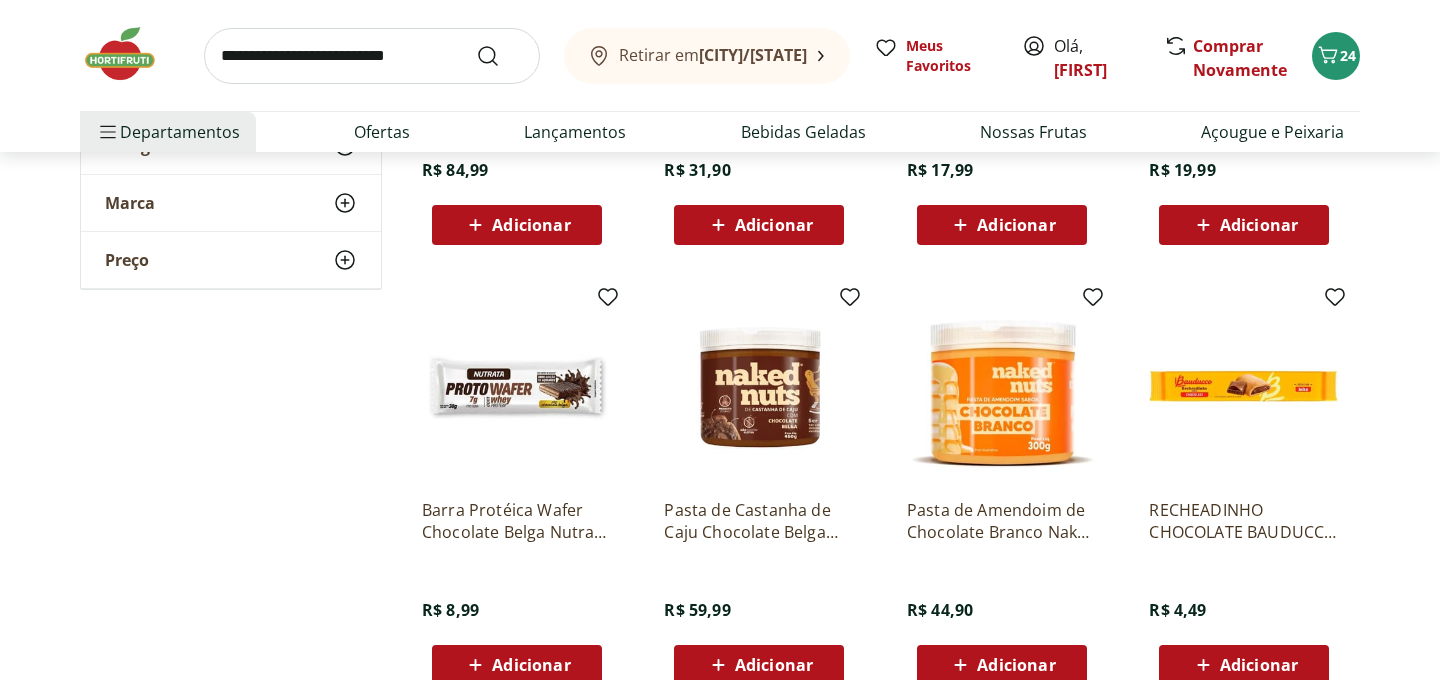 click at bounding box center (759, 388) 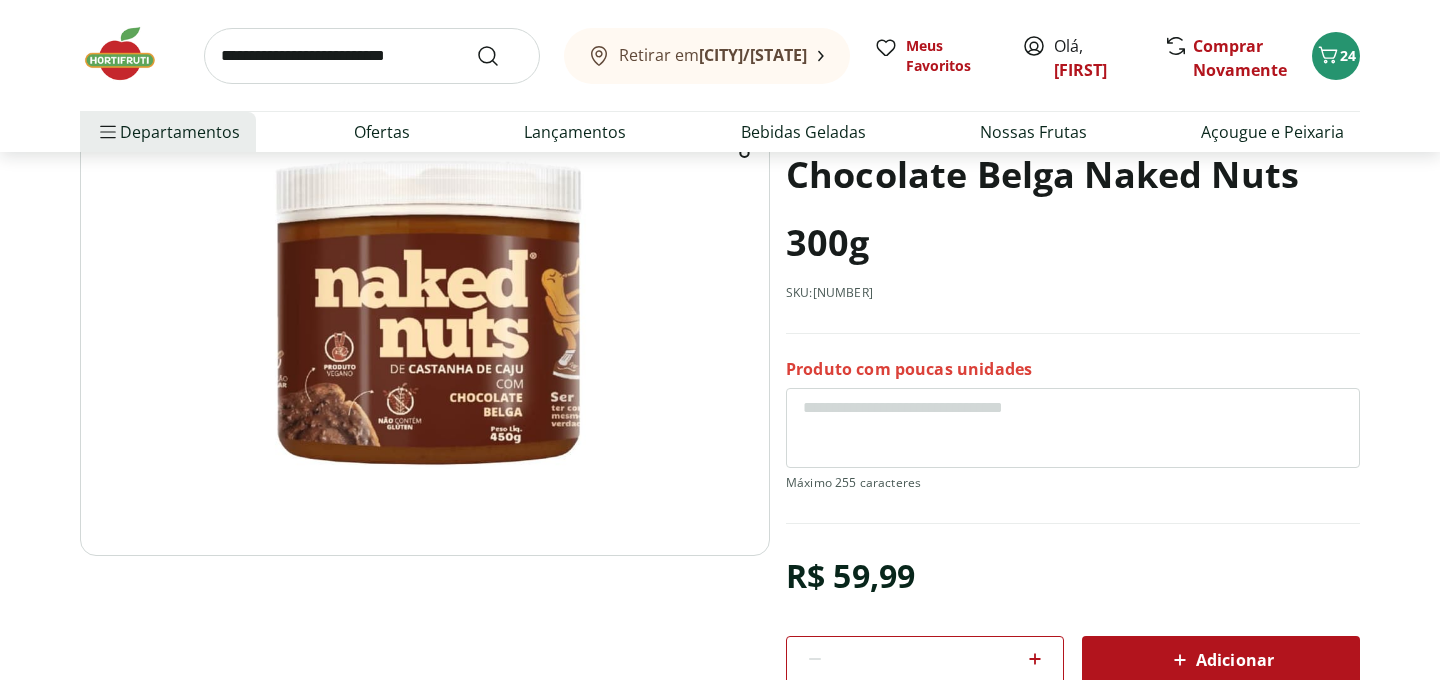 scroll, scrollTop: 0, scrollLeft: 0, axis: both 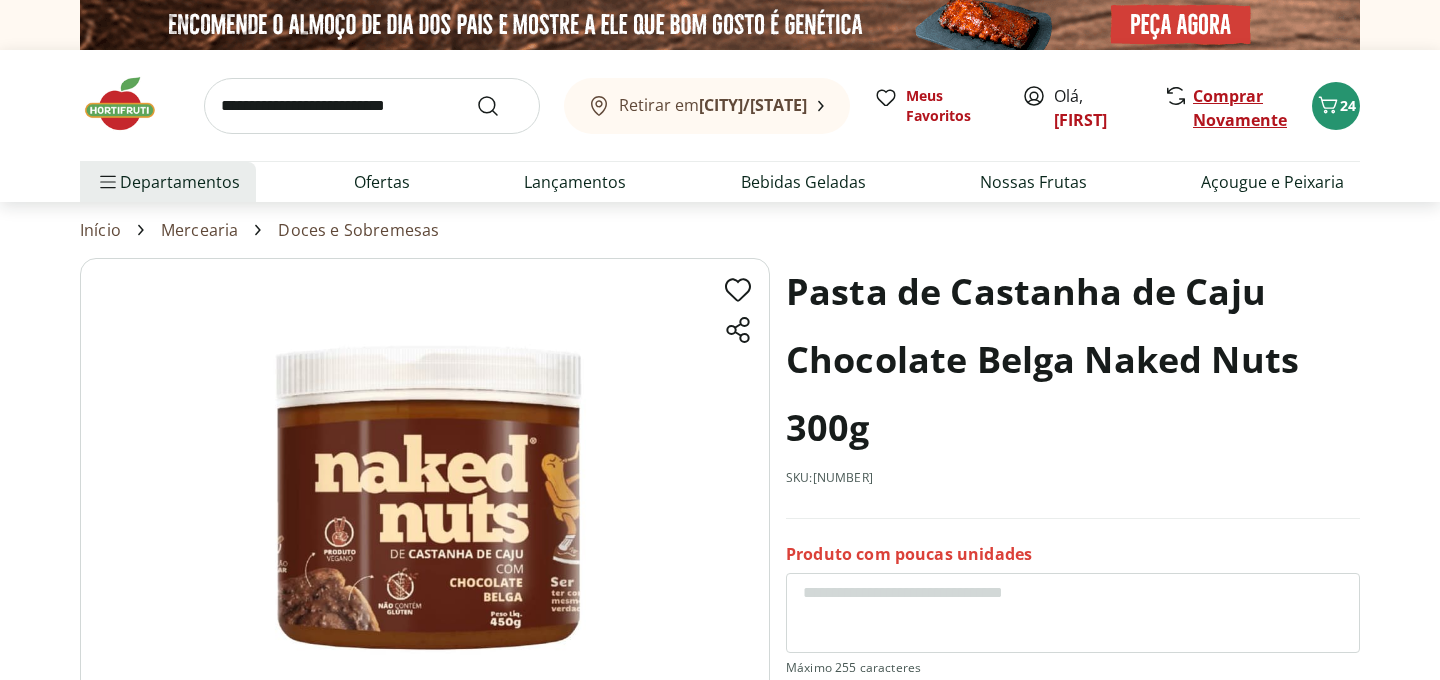 click on "Comprar Novamente" at bounding box center (1240, 108) 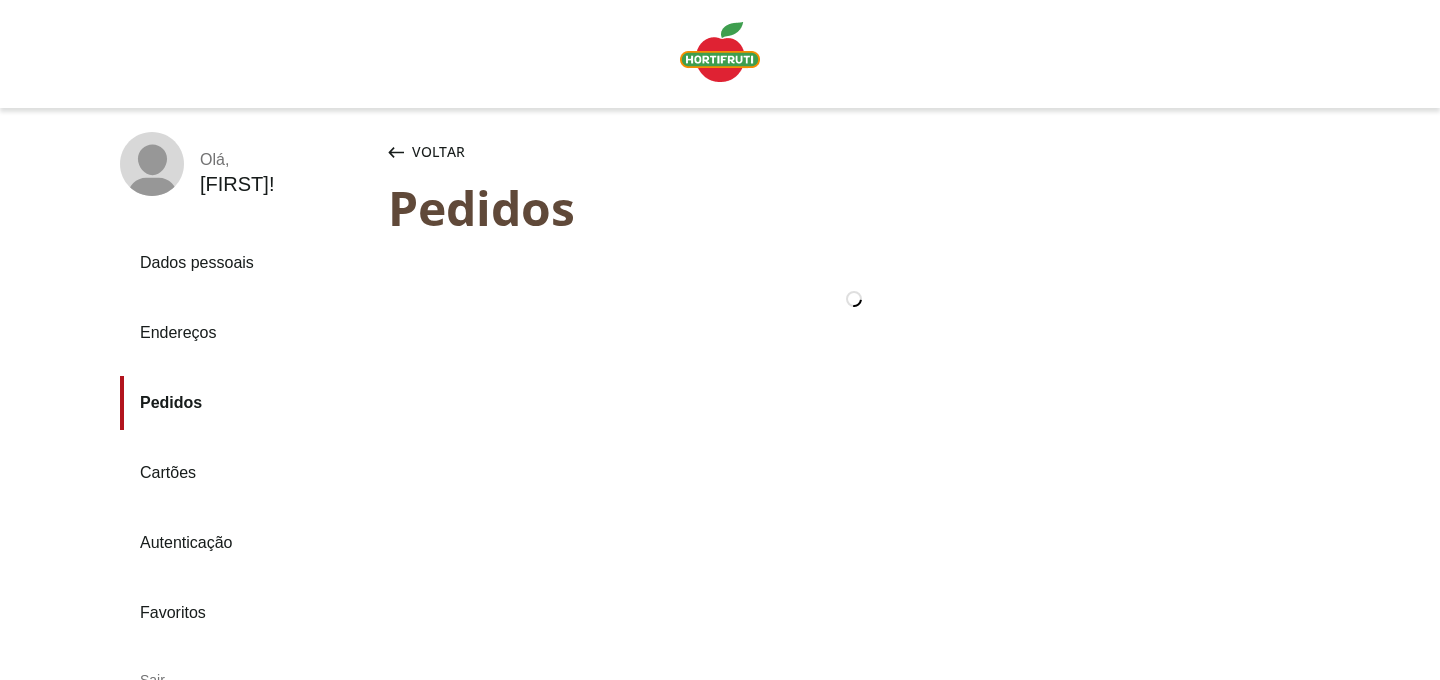 scroll, scrollTop: 0, scrollLeft: 0, axis: both 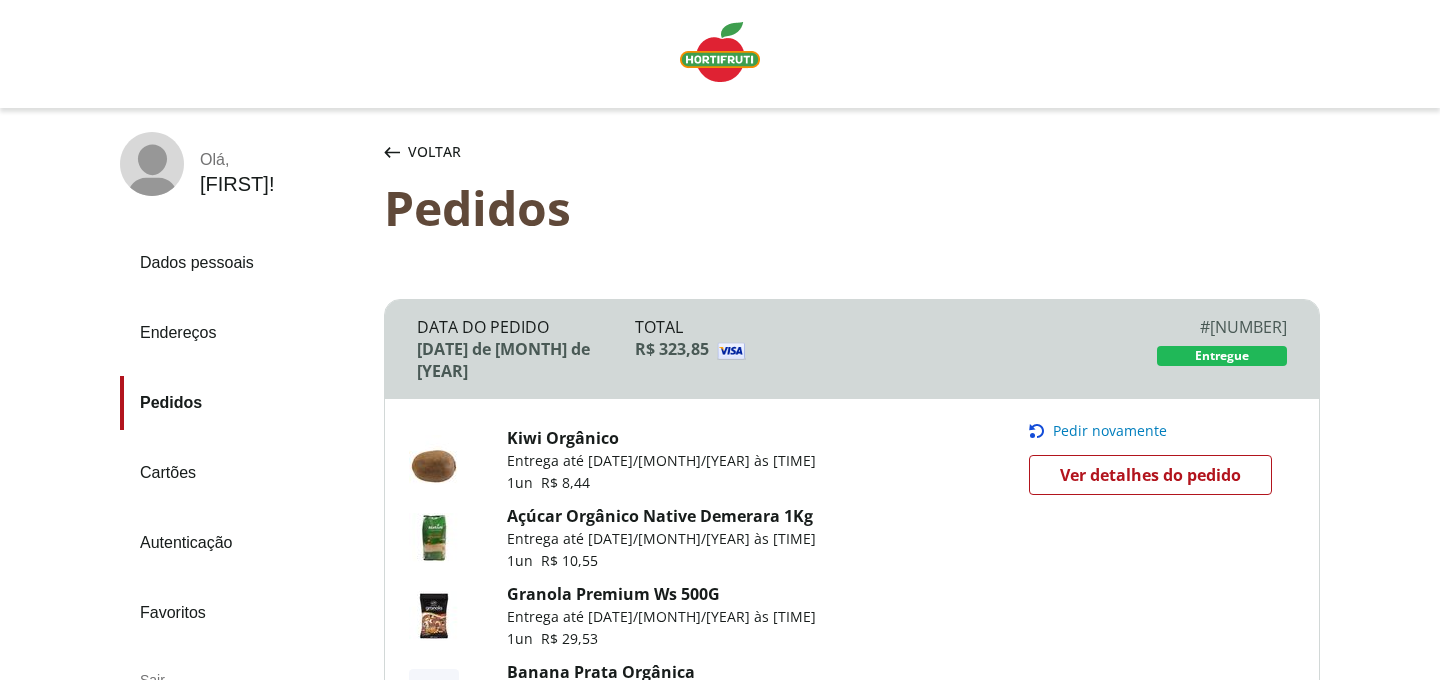 click at bounding box center [720, 52] 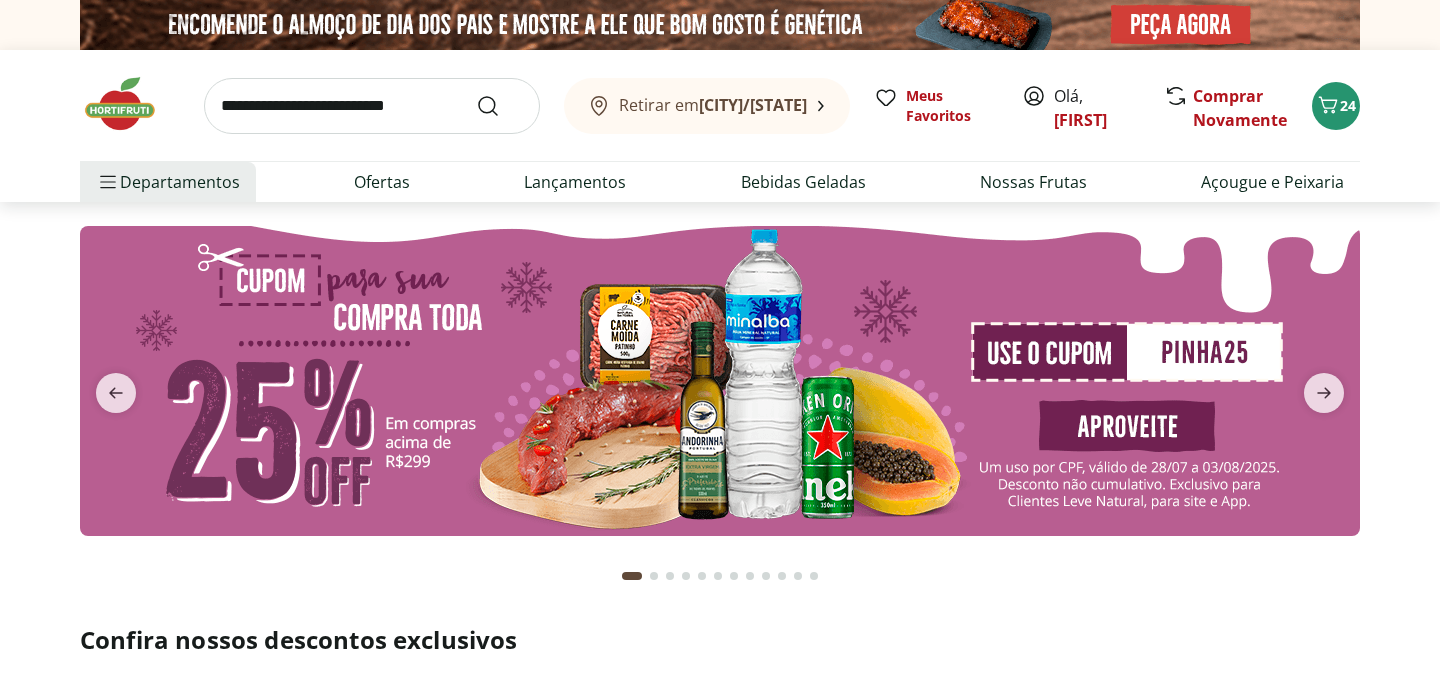 scroll, scrollTop: 0, scrollLeft: 0, axis: both 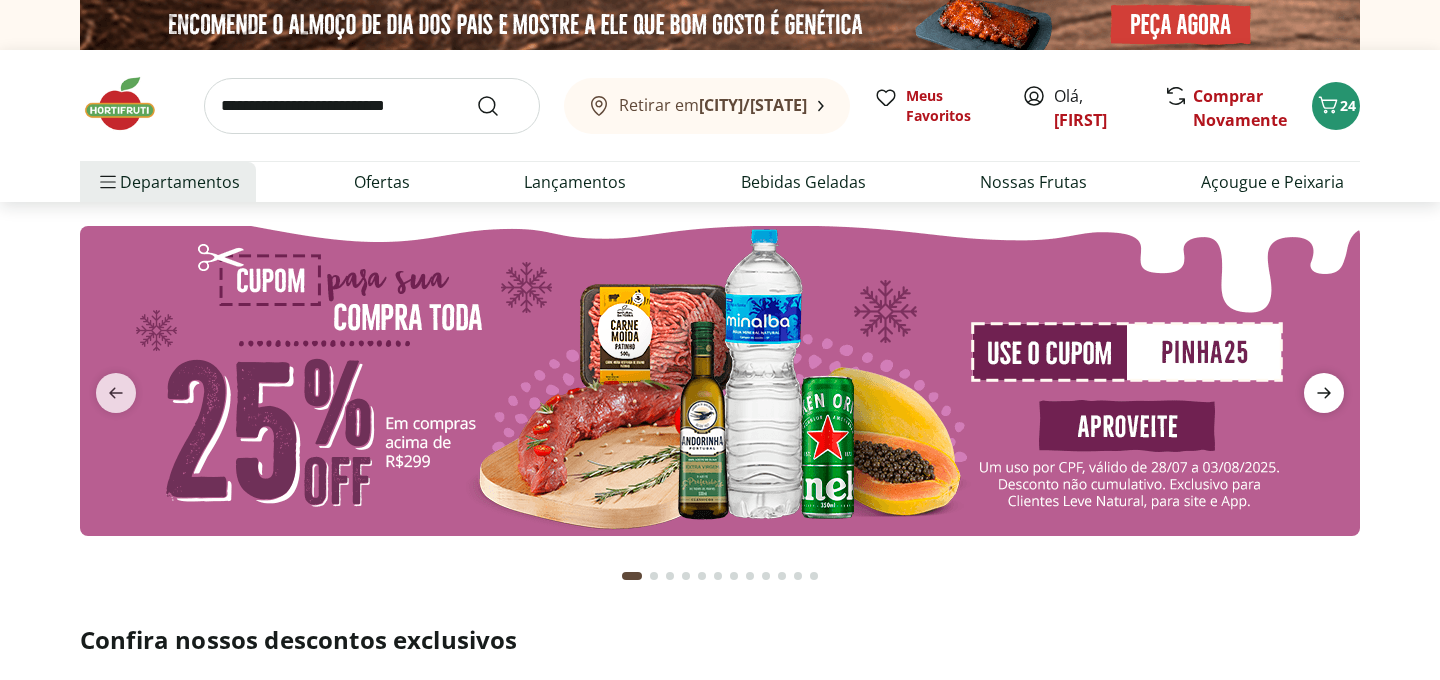 click 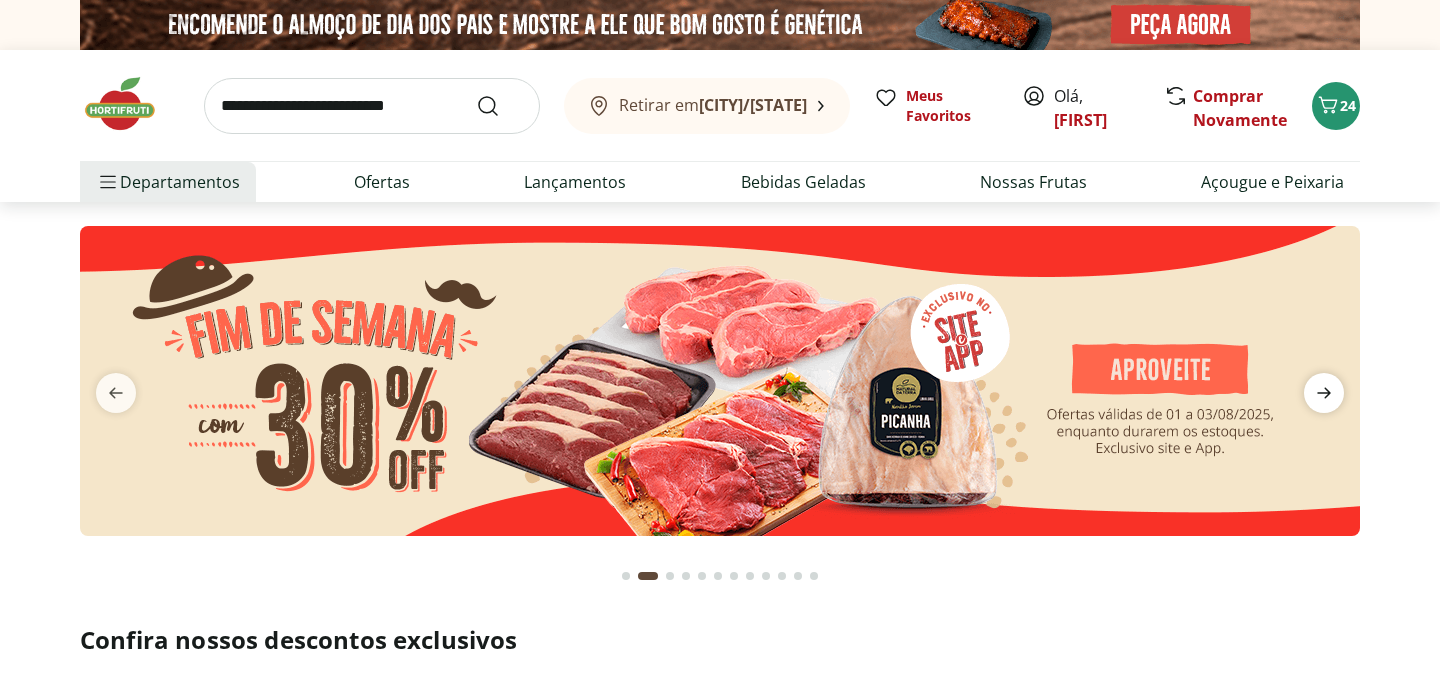 click 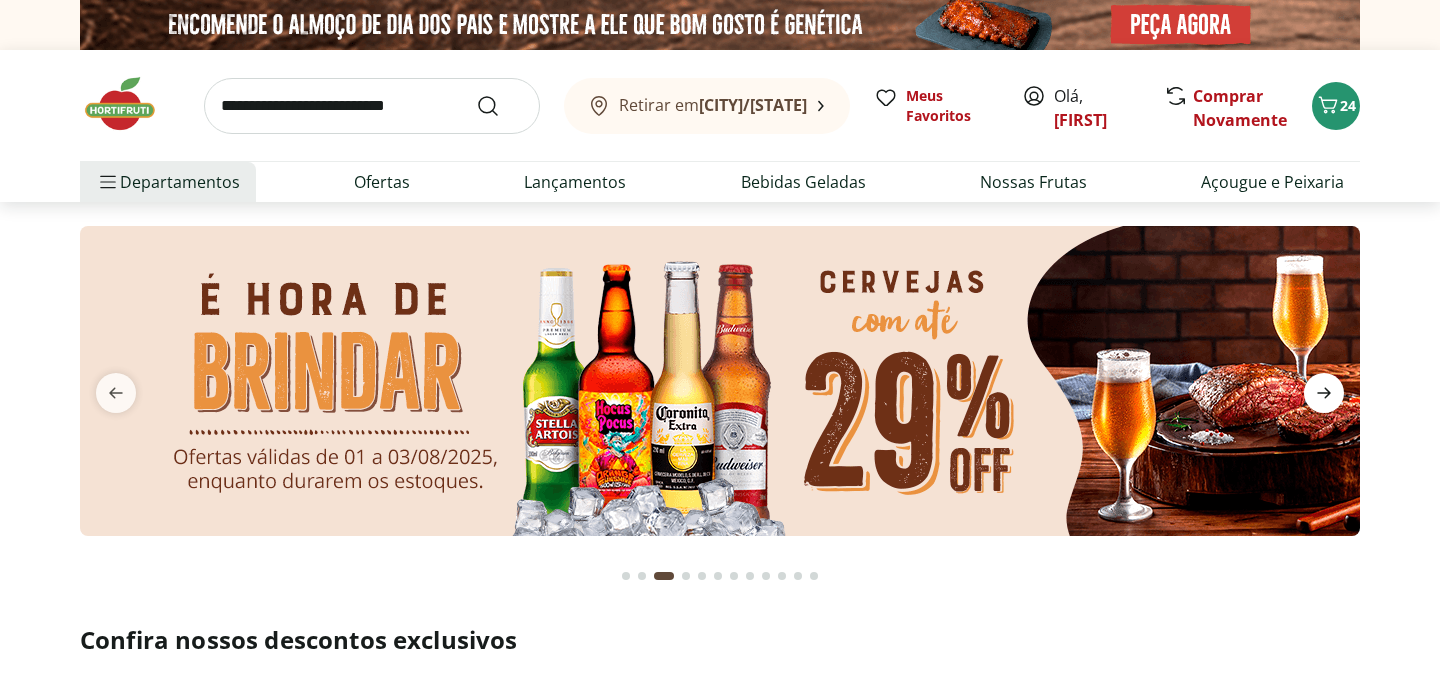 click 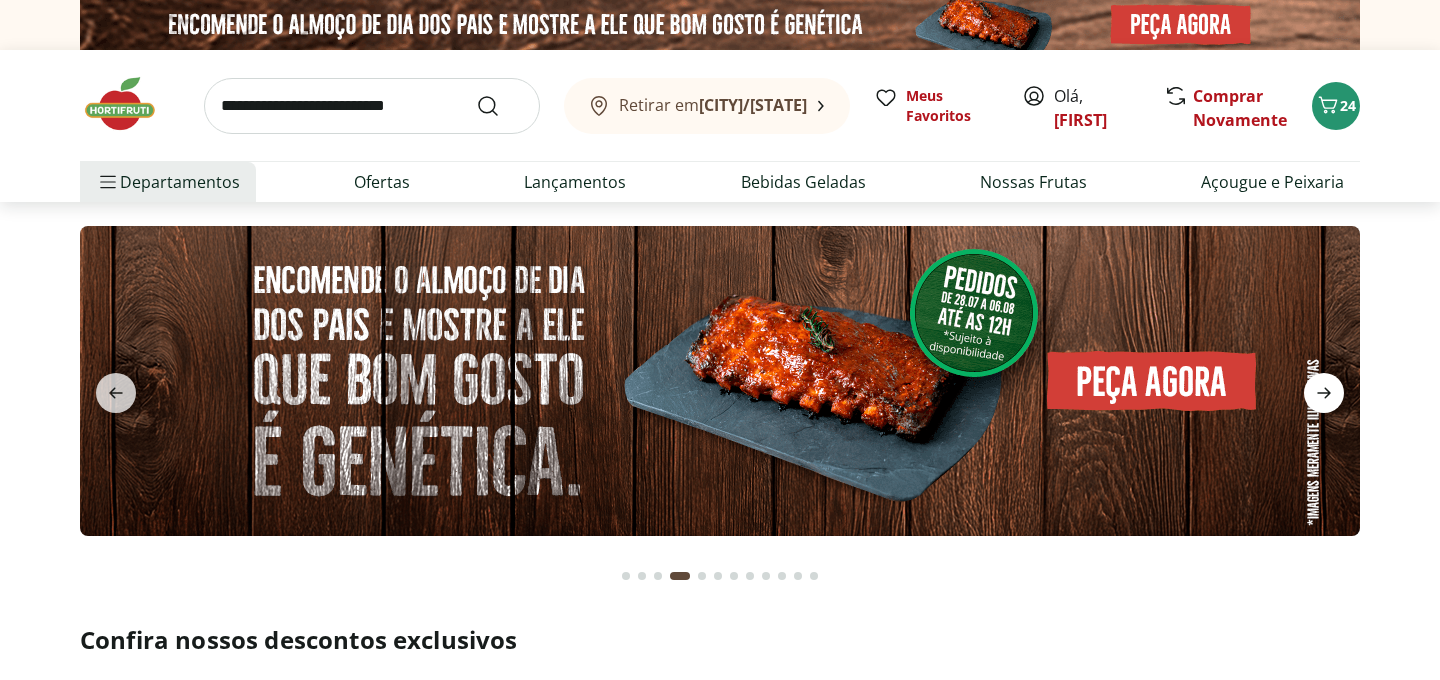 click 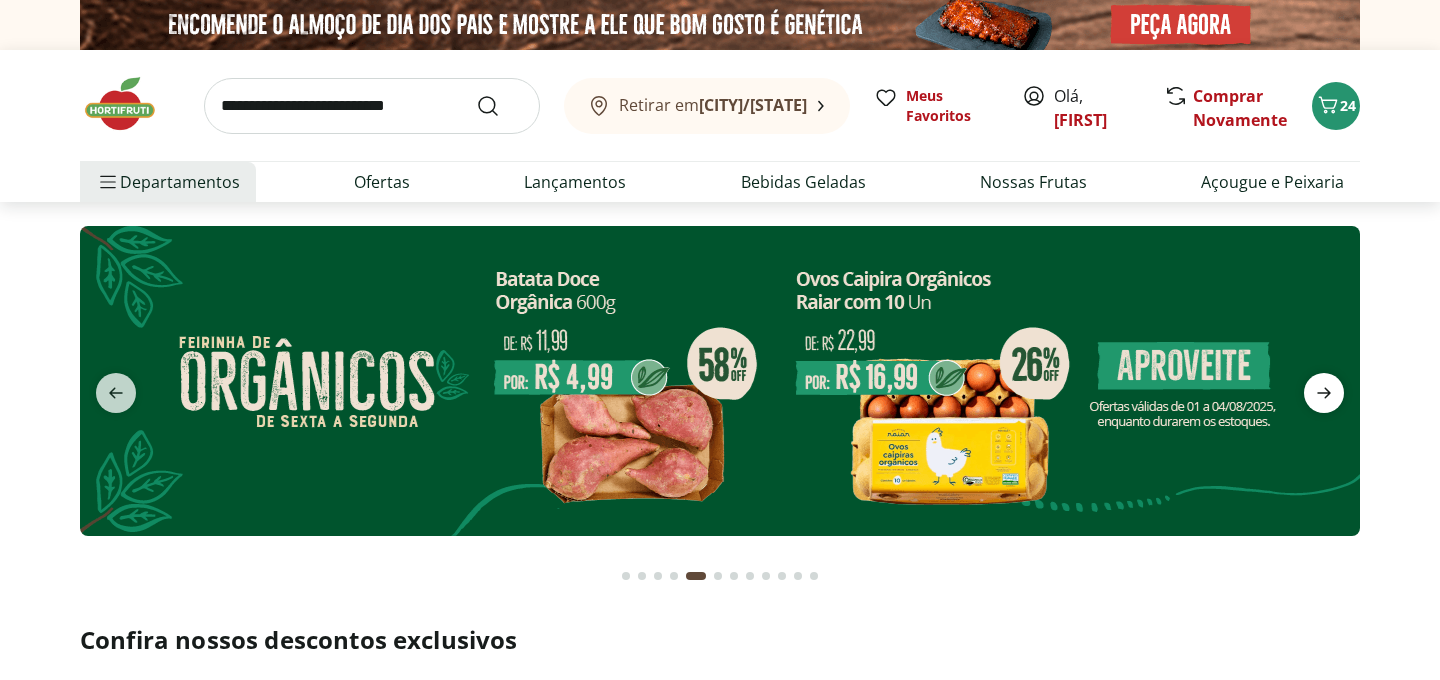 click 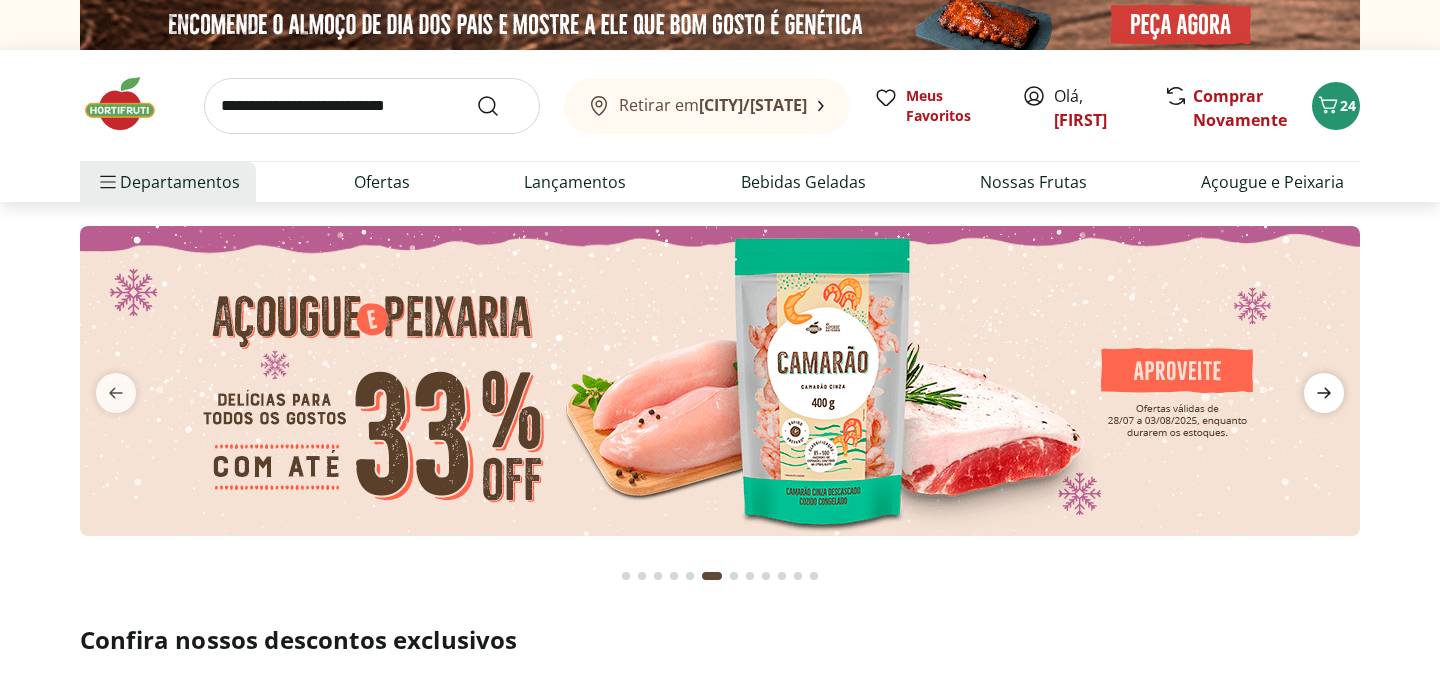 click 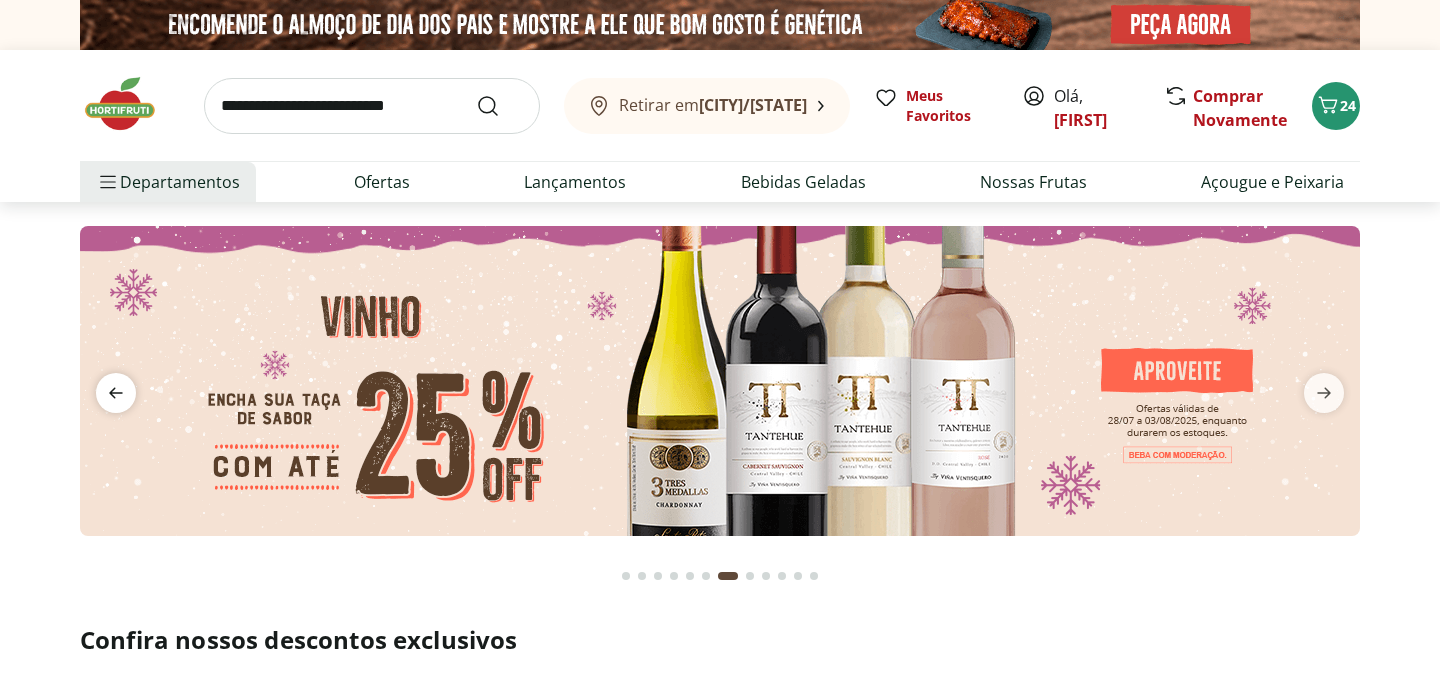 click 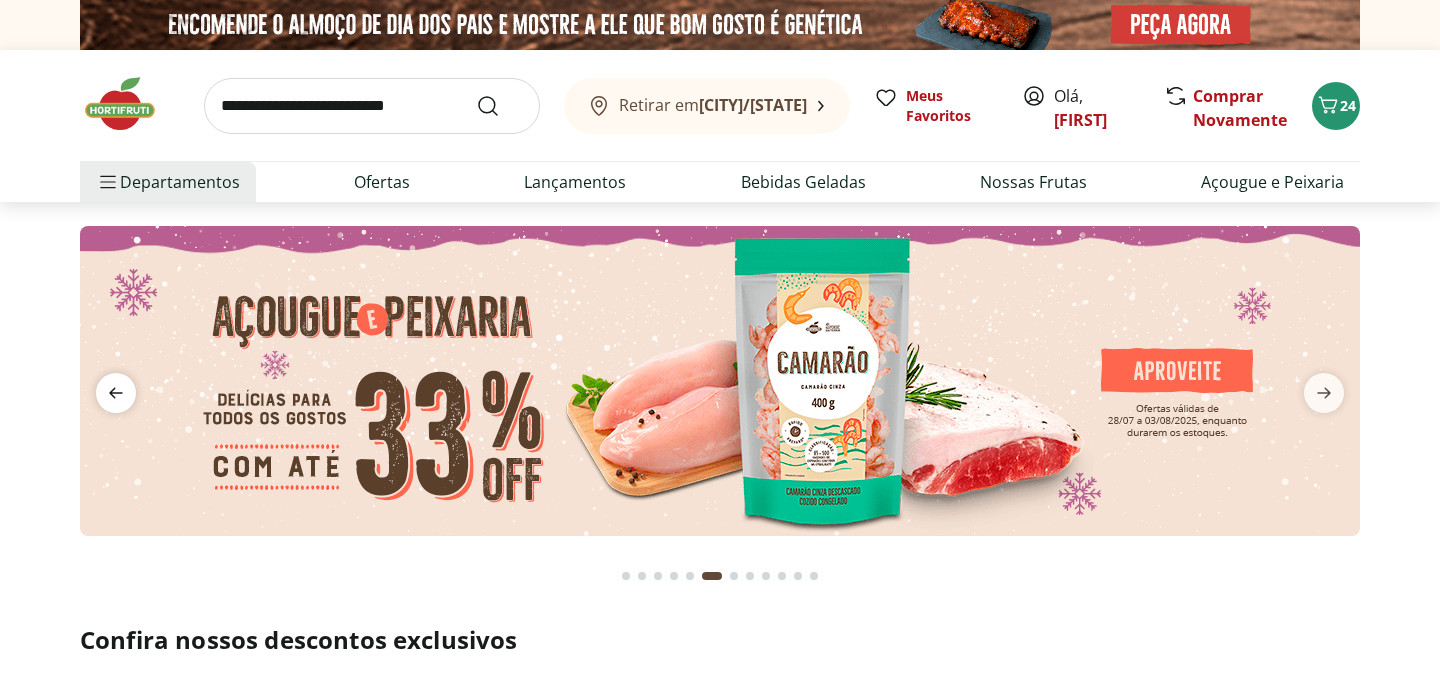 click 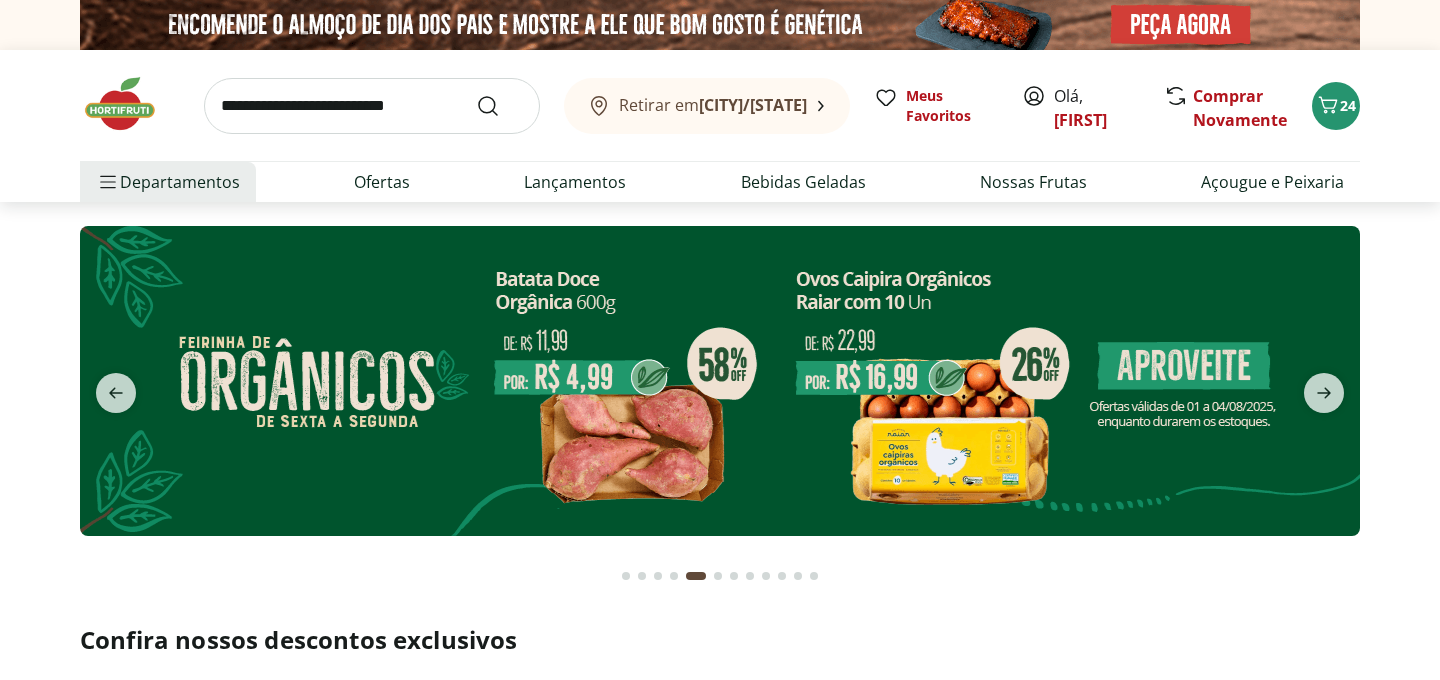 click at bounding box center [720, 381] 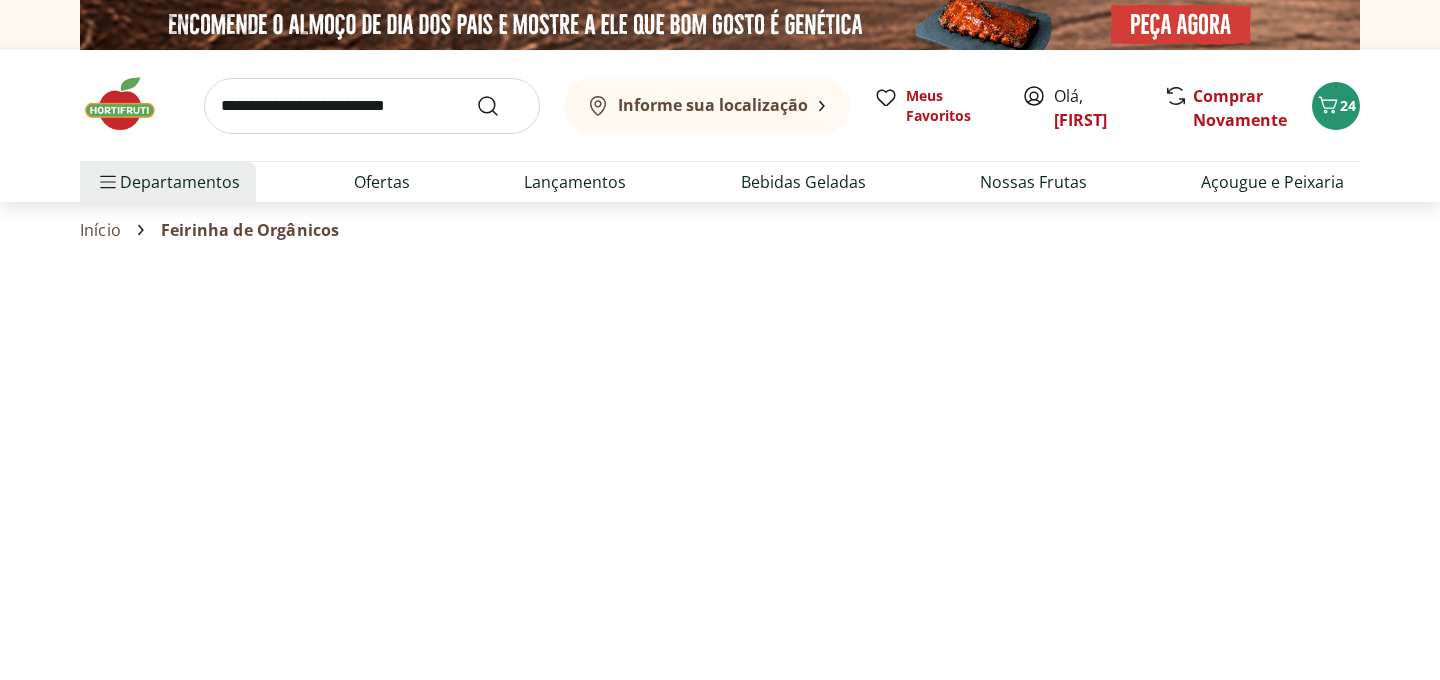 select on "**********" 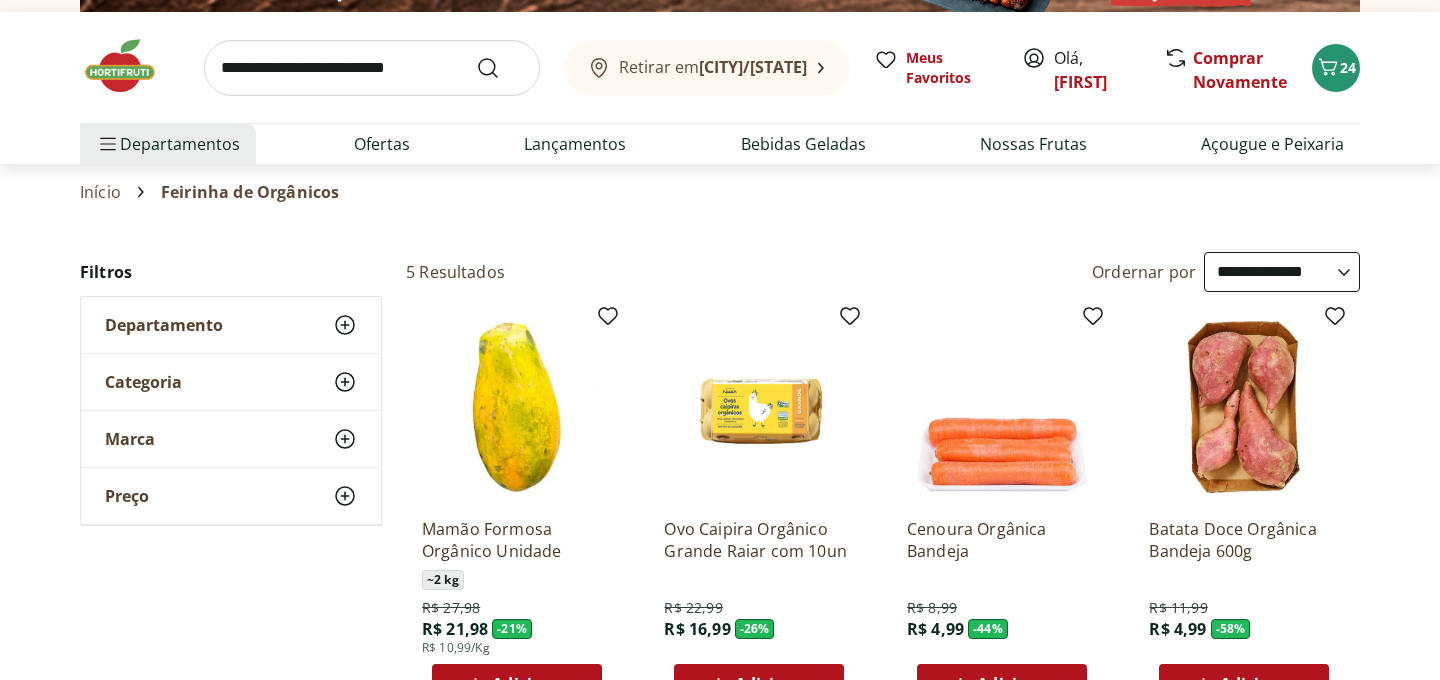 scroll, scrollTop: 0, scrollLeft: 0, axis: both 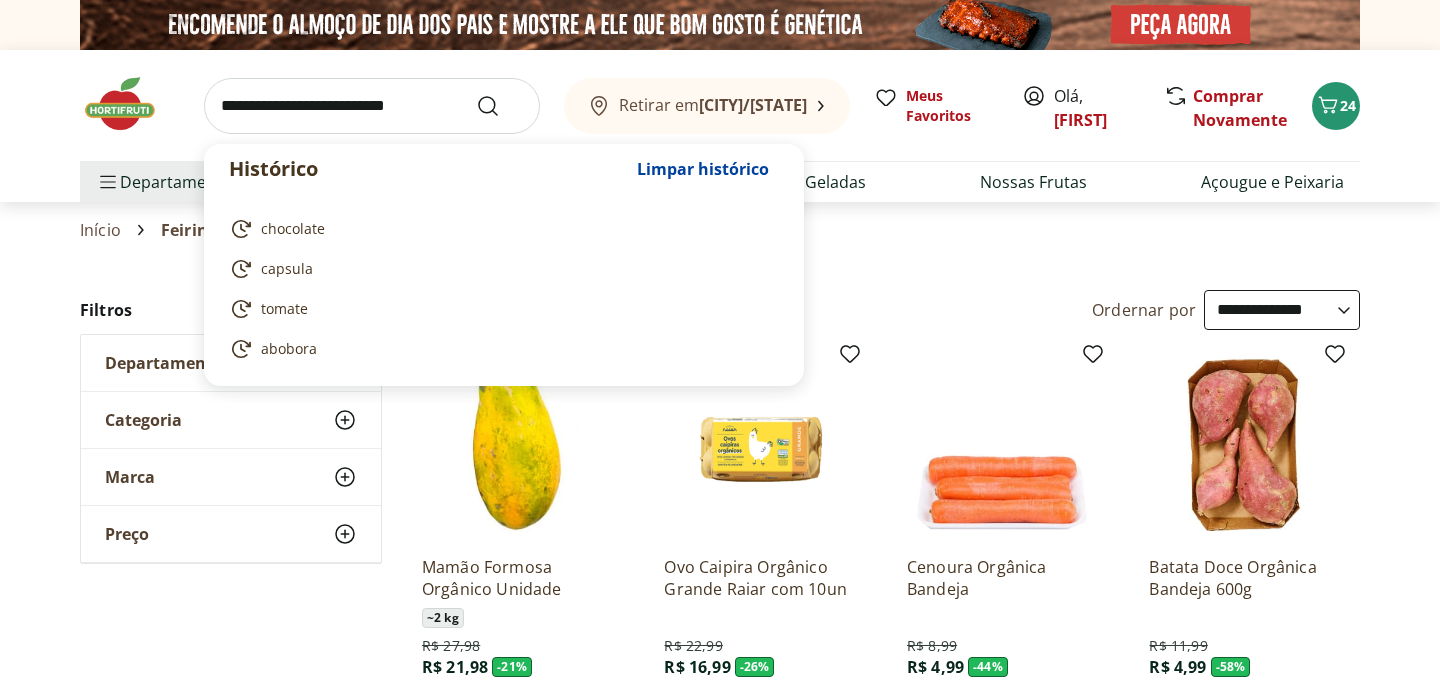 click at bounding box center [372, 106] 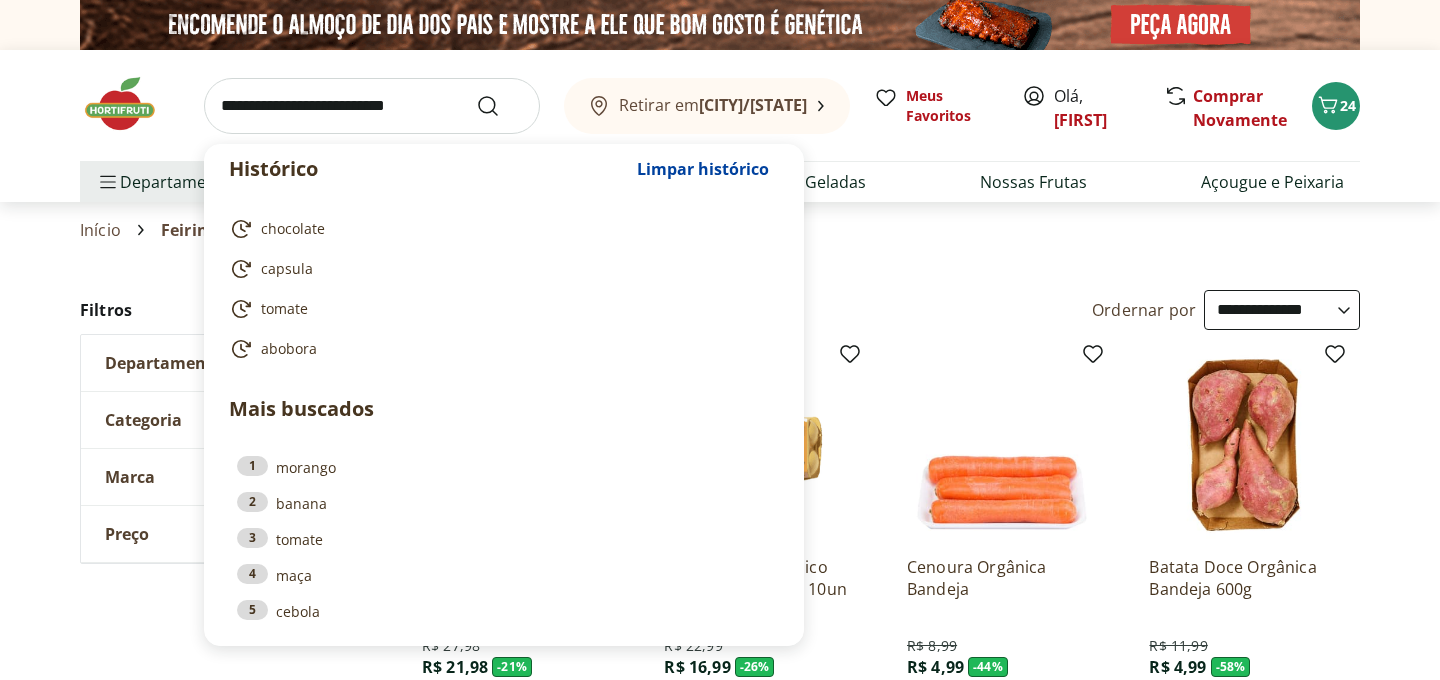 click at bounding box center [372, 106] 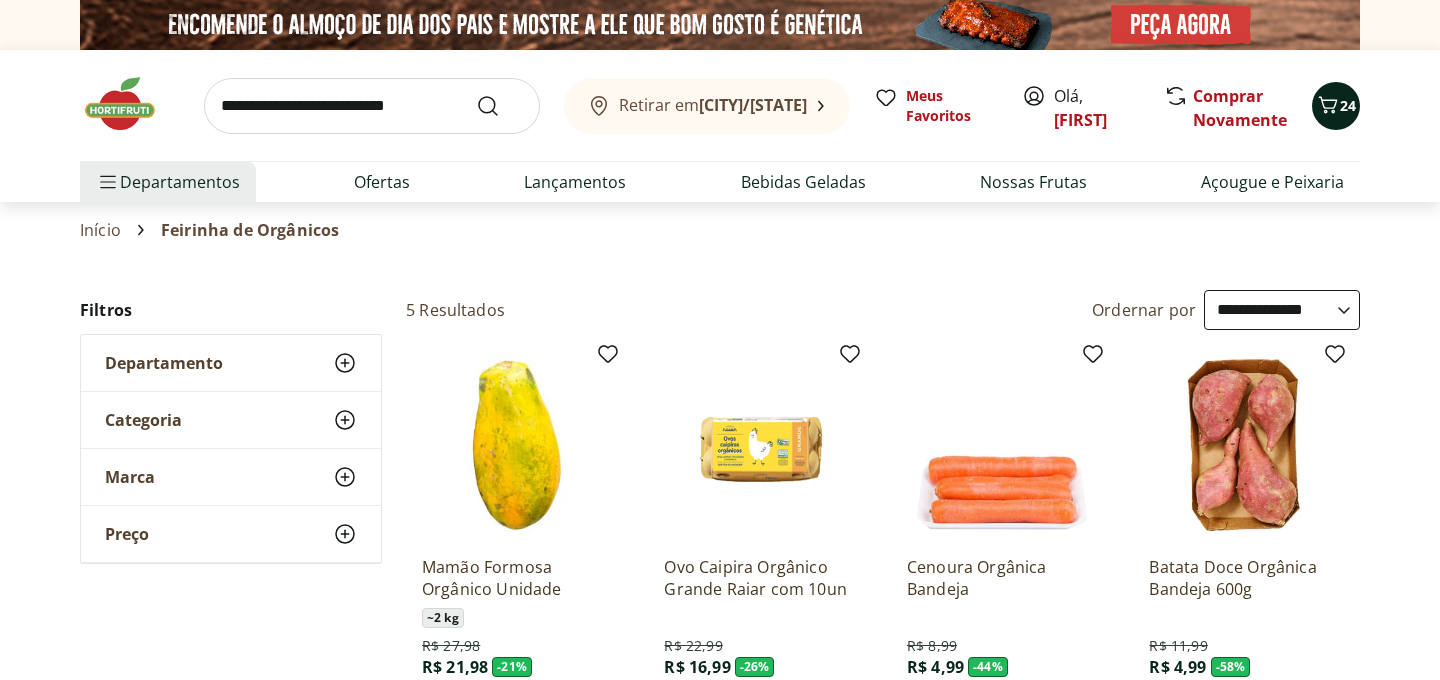 click 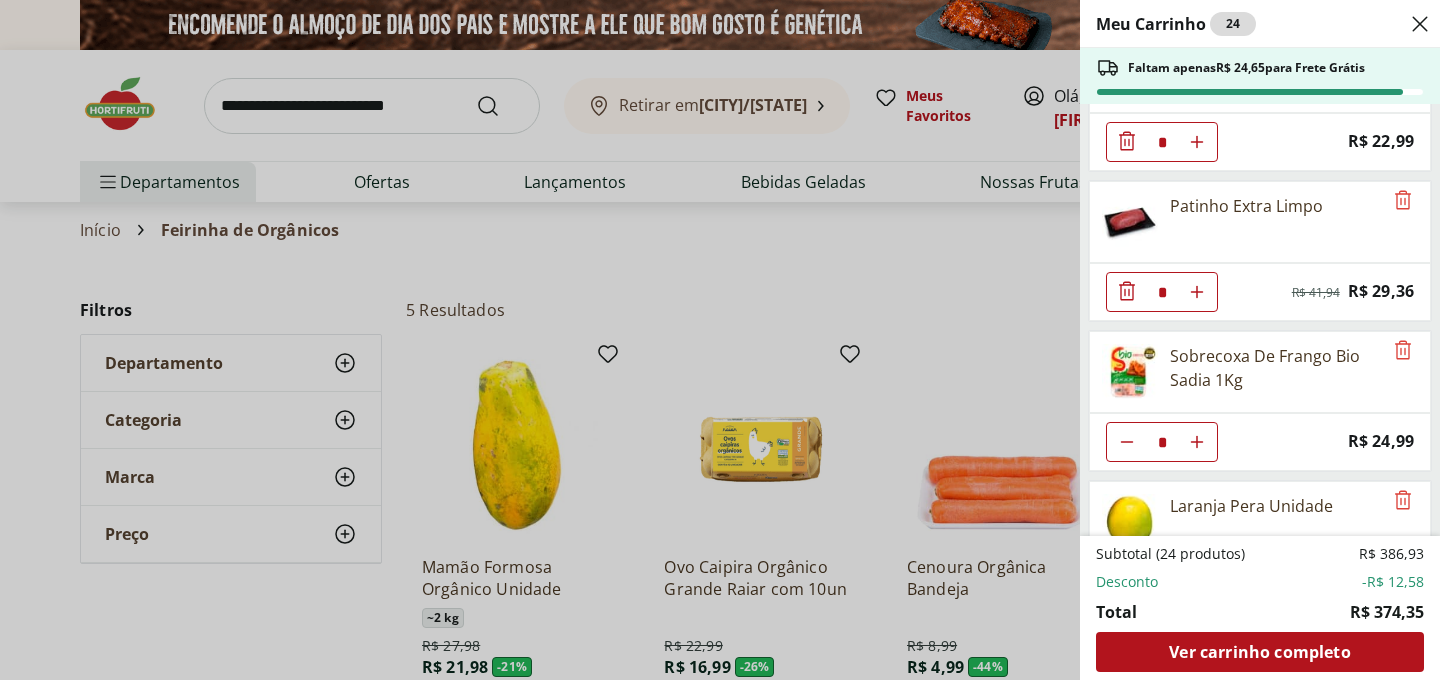 scroll, scrollTop: 1430, scrollLeft: 0, axis: vertical 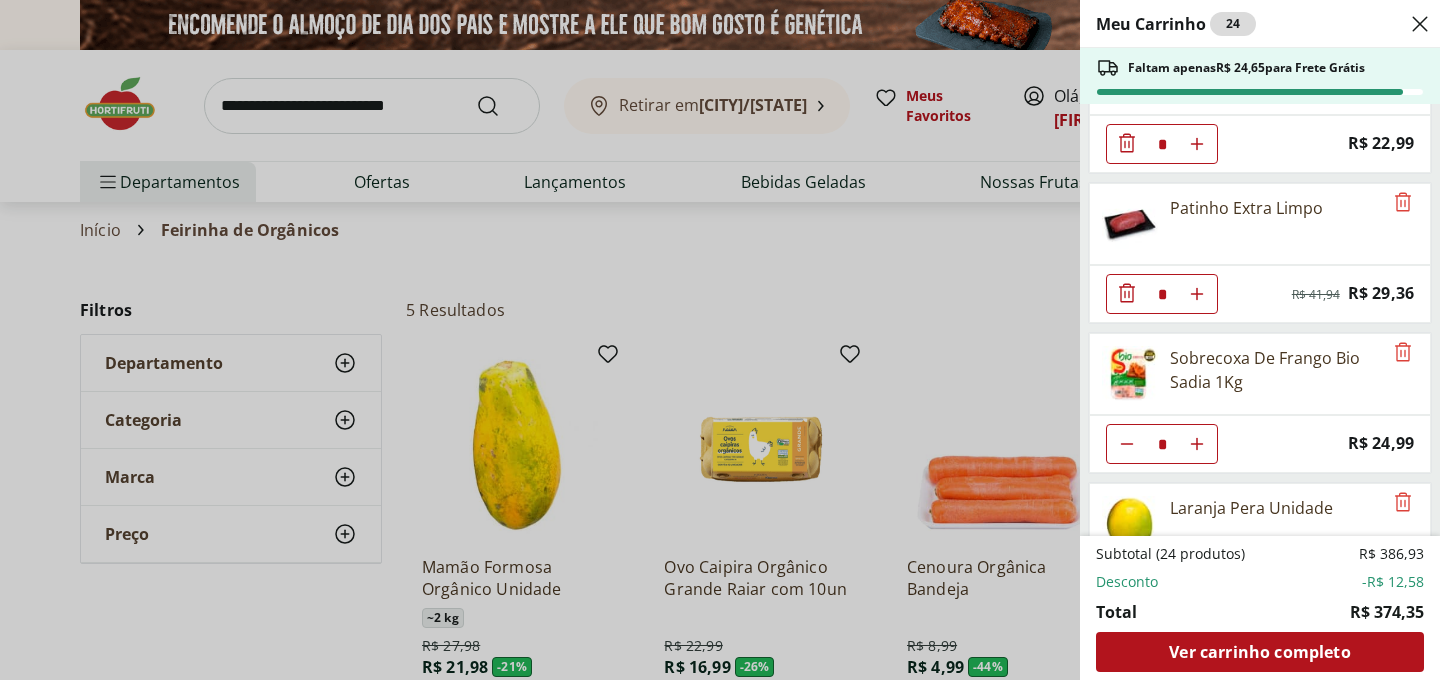 click 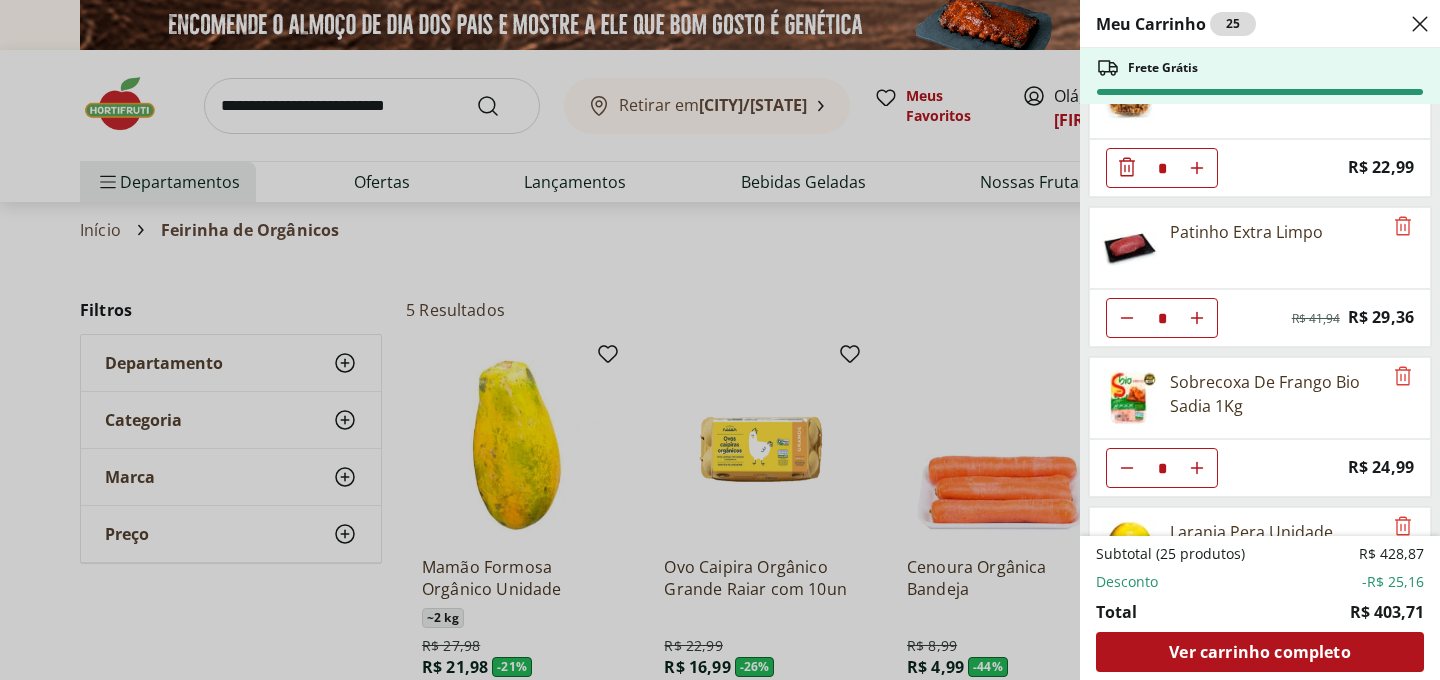 scroll, scrollTop: 1417, scrollLeft: 0, axis: vertical 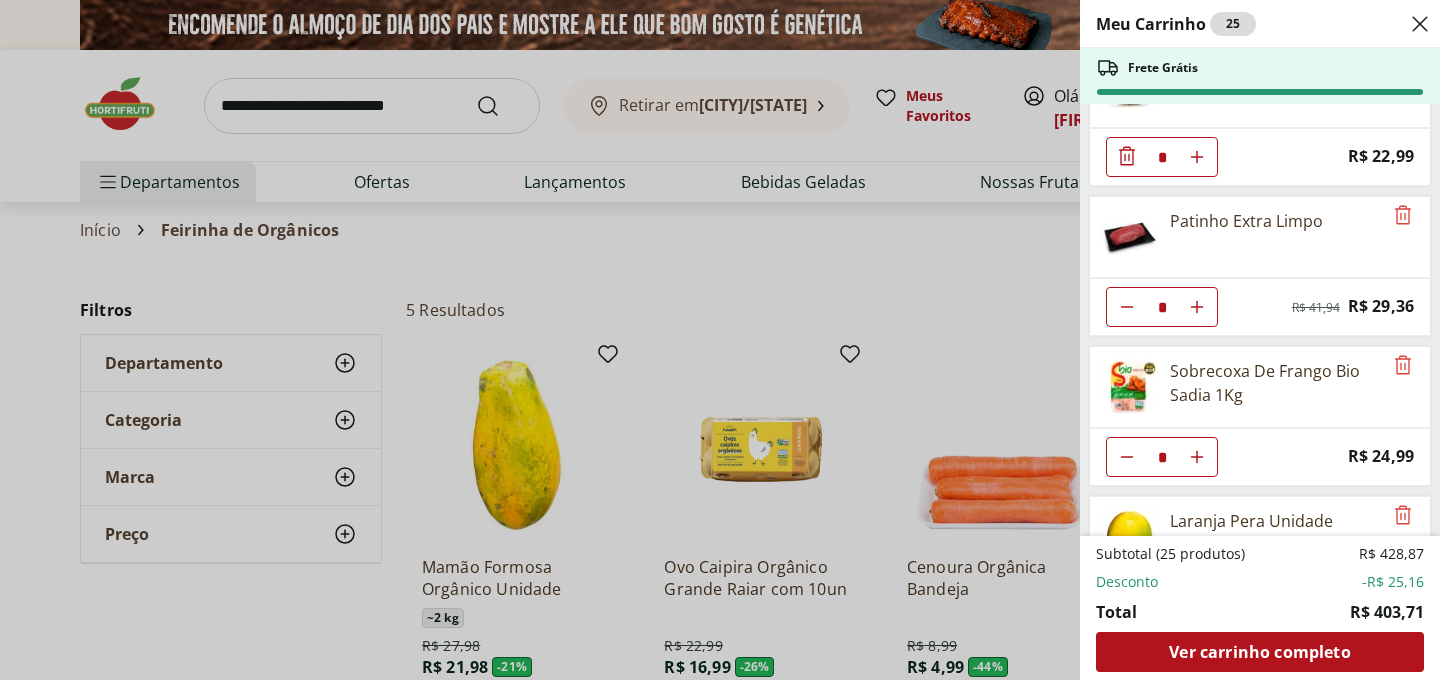 click 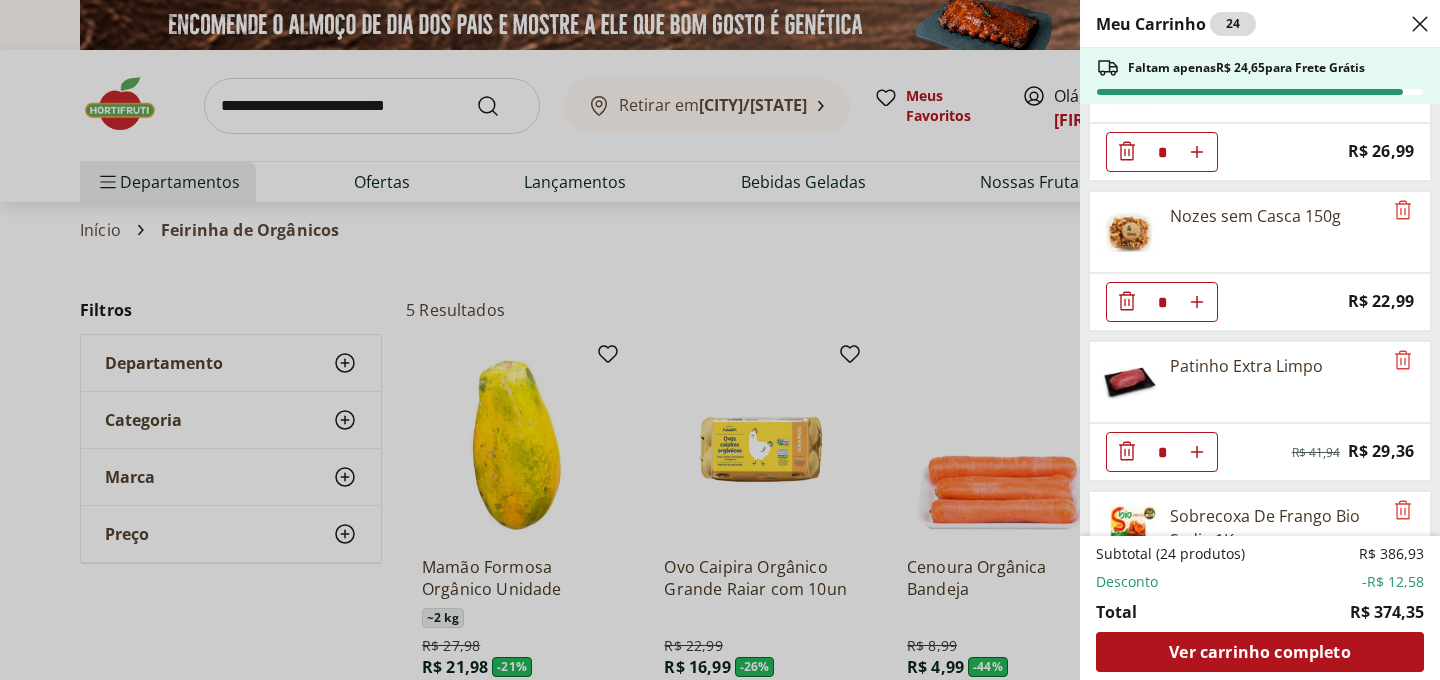 scroll, scrollTop: 1270, scrollLeft: 0, axis: vertical 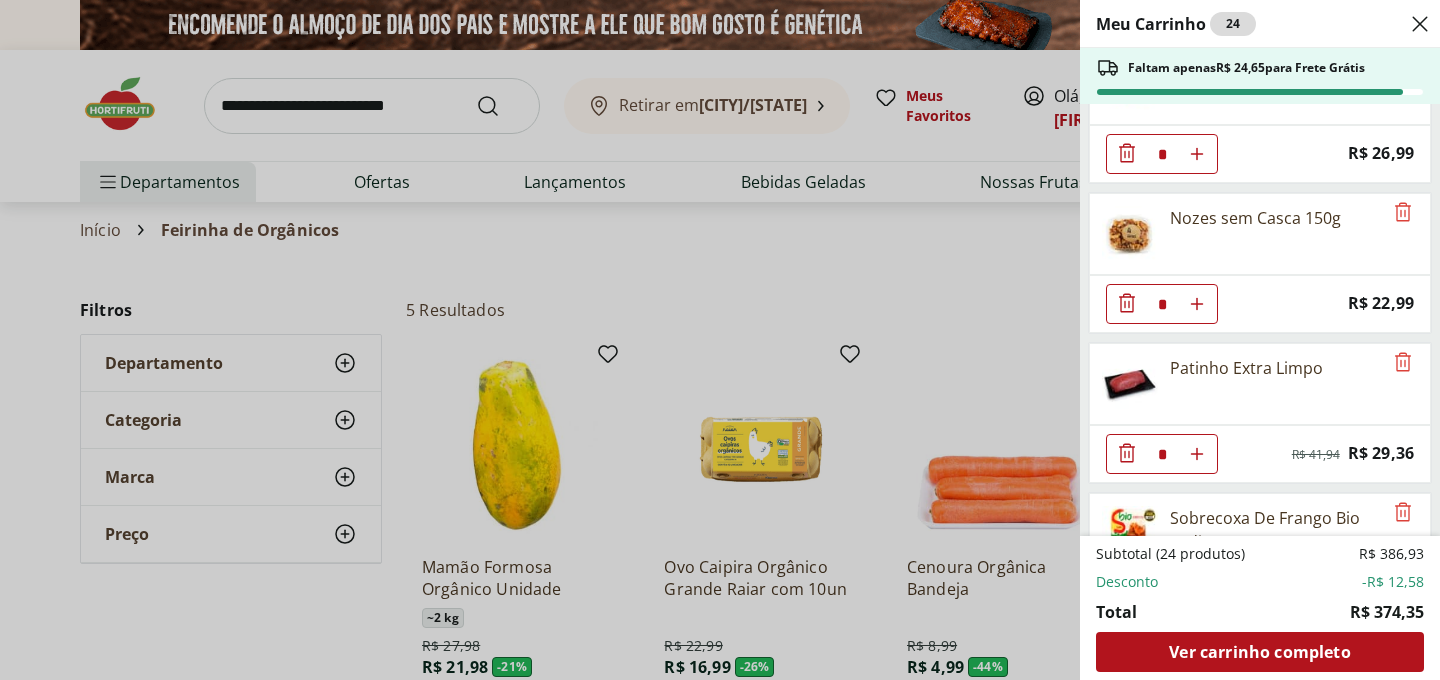 click at bounding box center [1197, -1046] 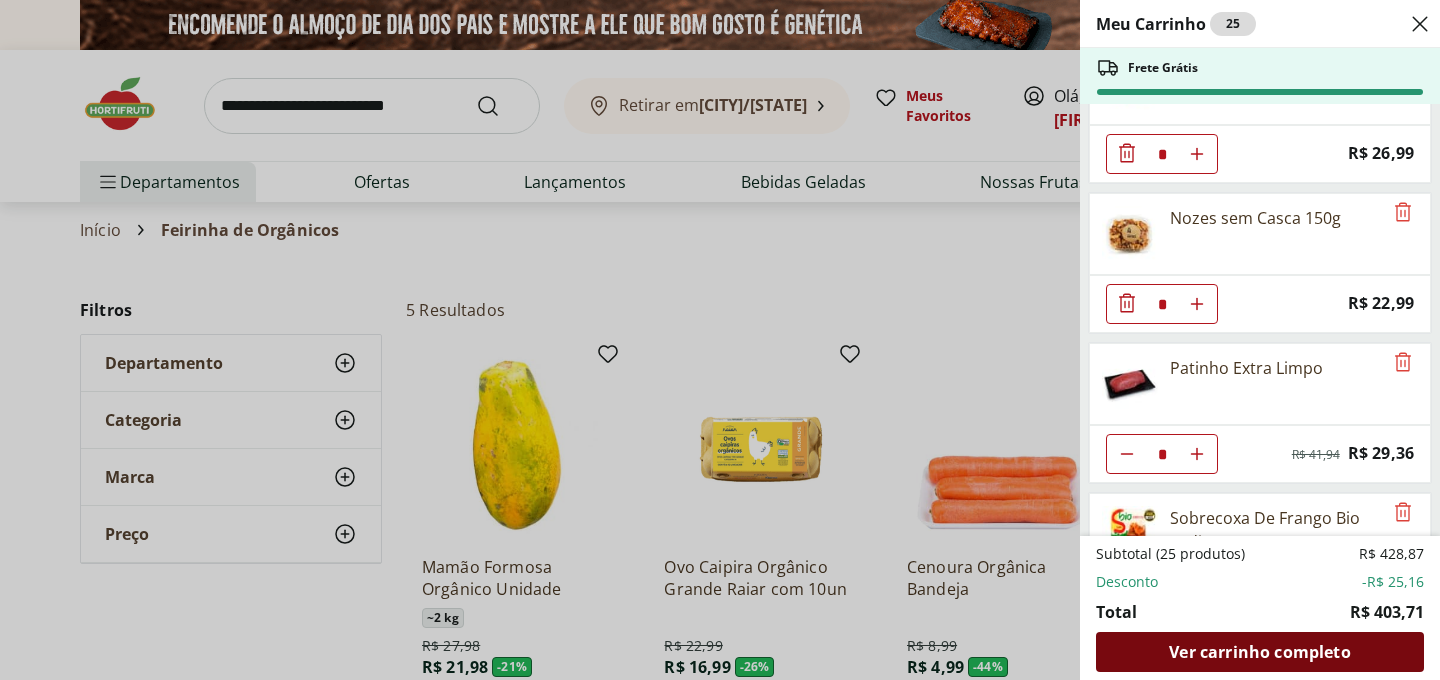 click on "Ver carrinho completo" at bounding box center (1259, 652) 